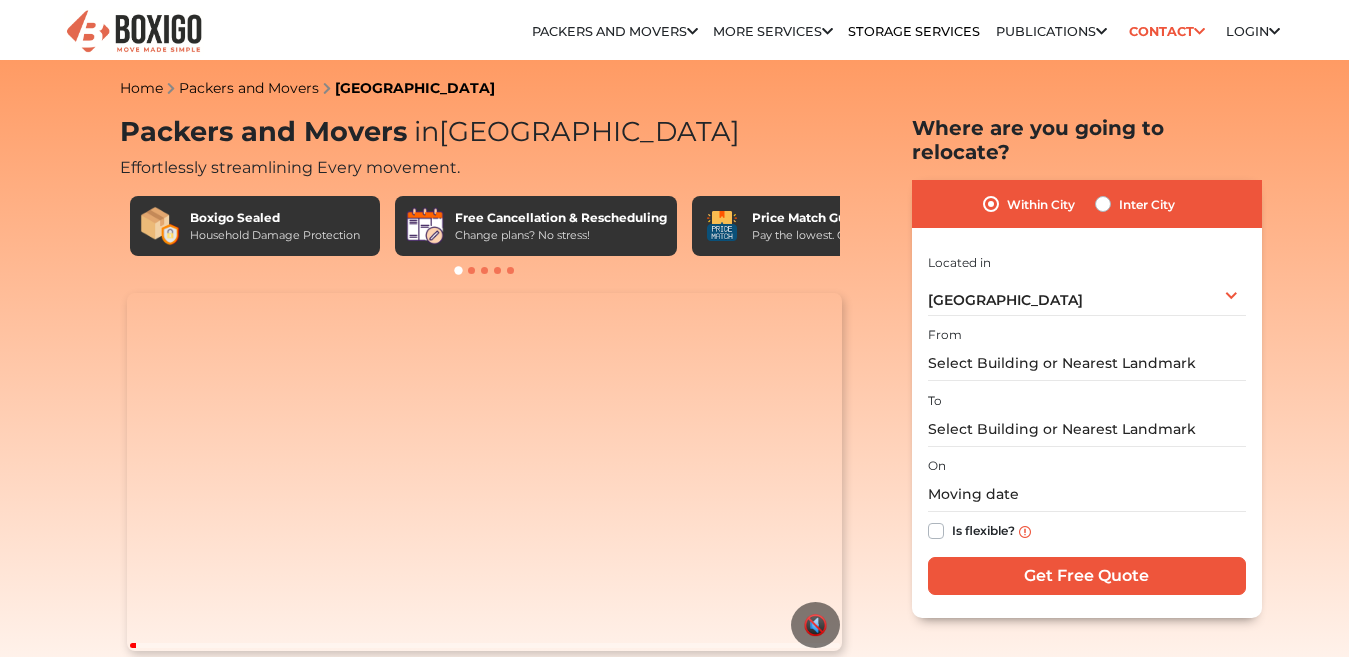 scroll, scrollTop: 0, scrollLeft: 0, axis: both 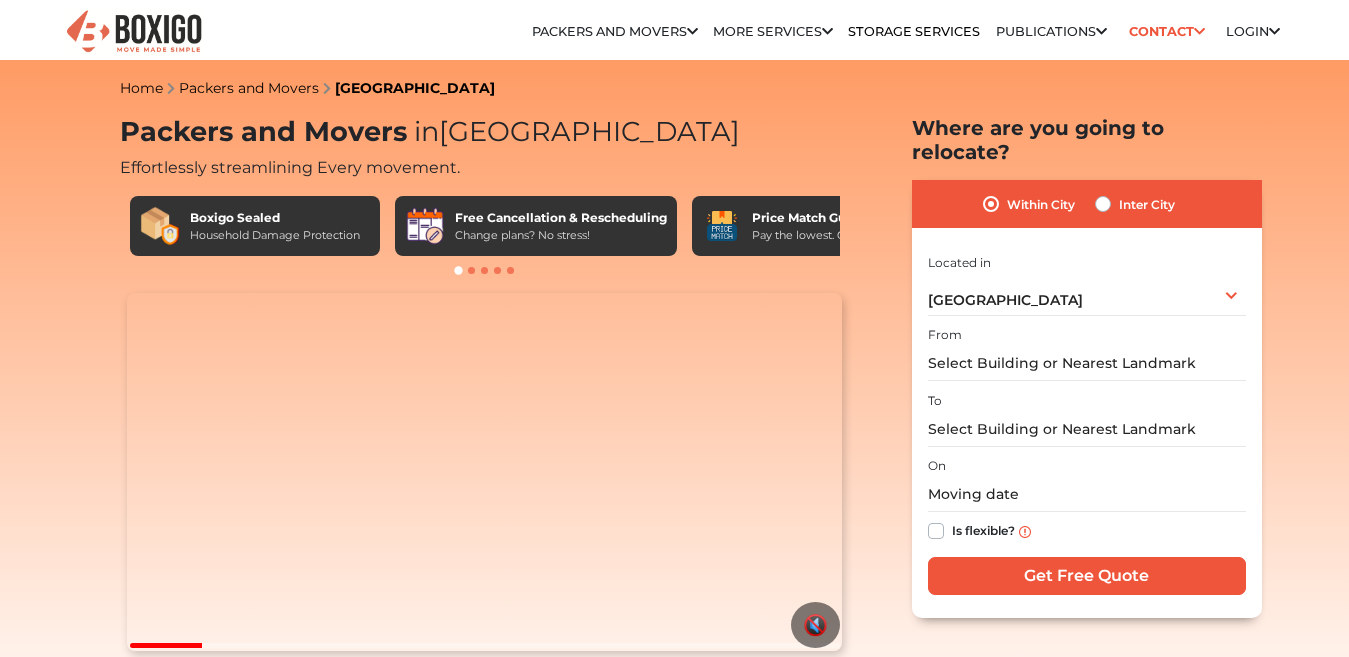 click on "Inter City" at bounding box center (1135, 204) 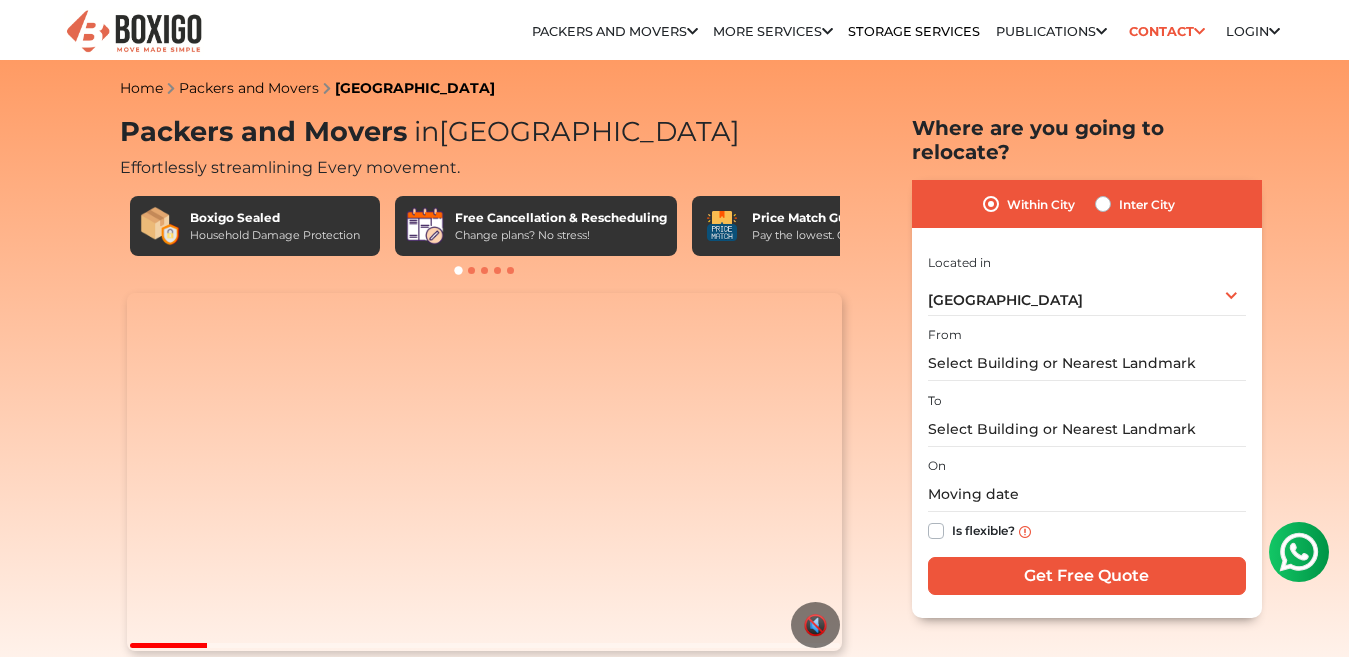 scroll, scrollTop: 0, scrollLeft: 0, axis: both 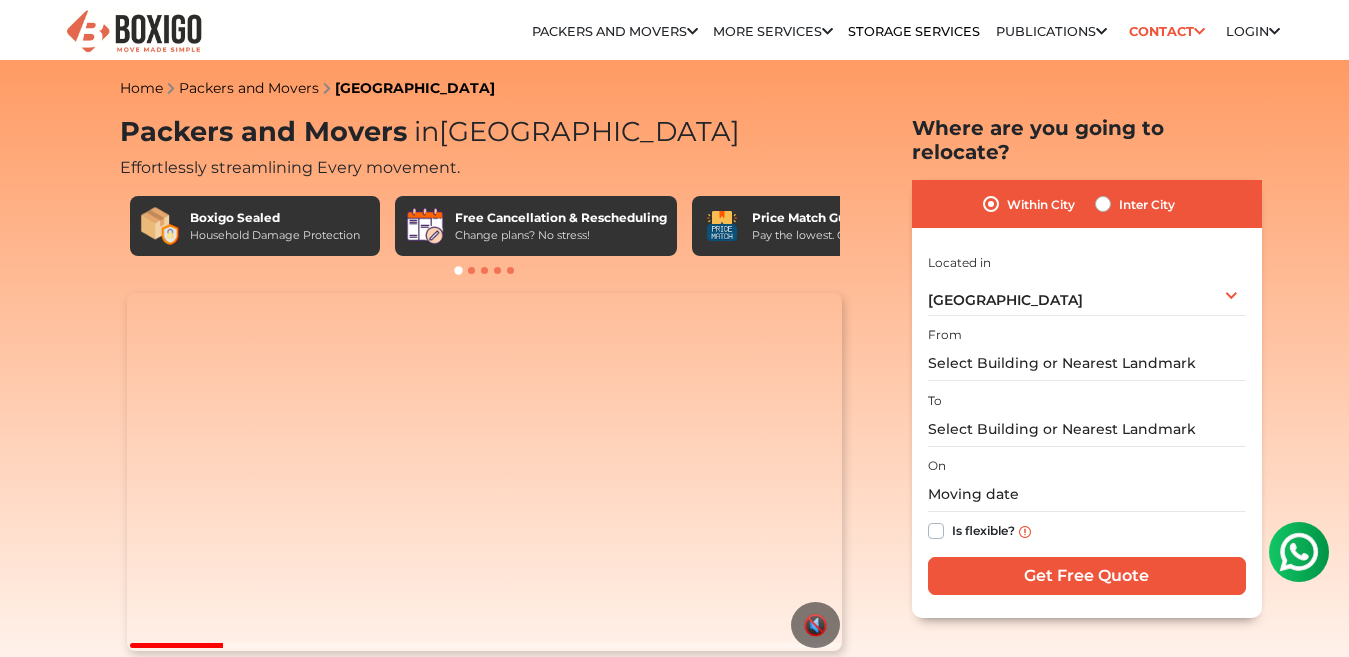 click on "Inter City" at bounding box center (1147, 204) 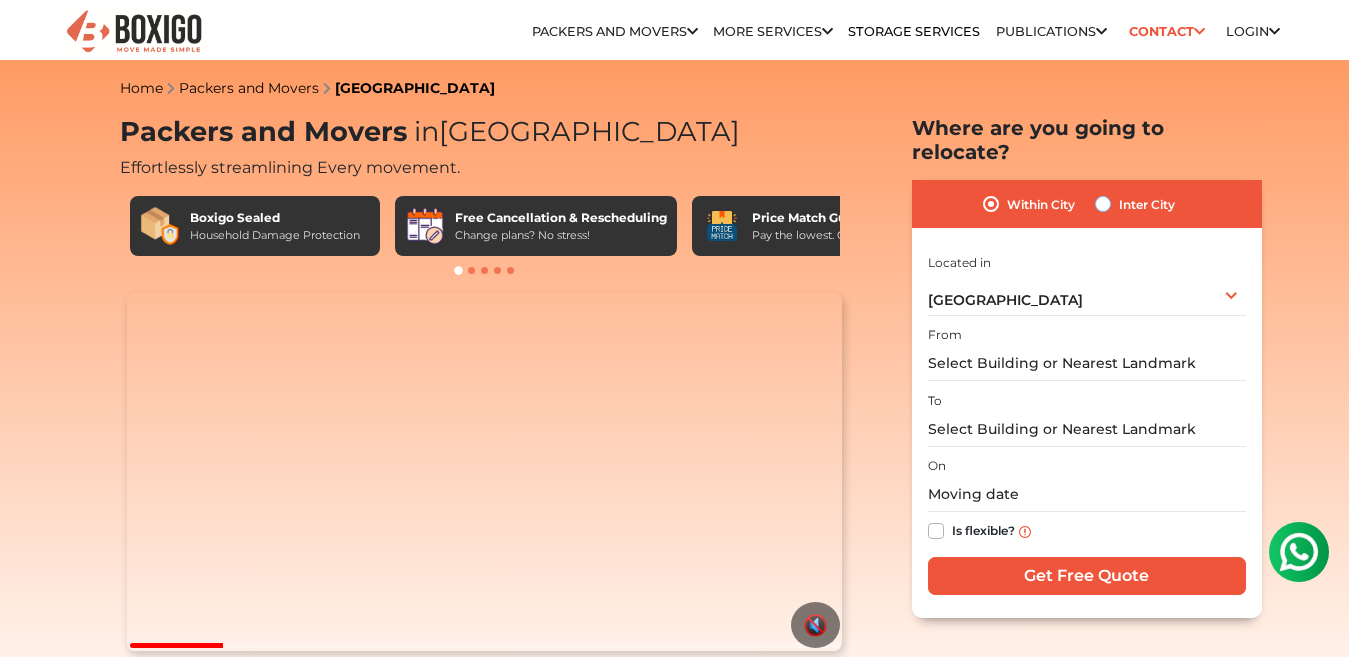 click on "Inter City" at bounding box center [1103, 202] 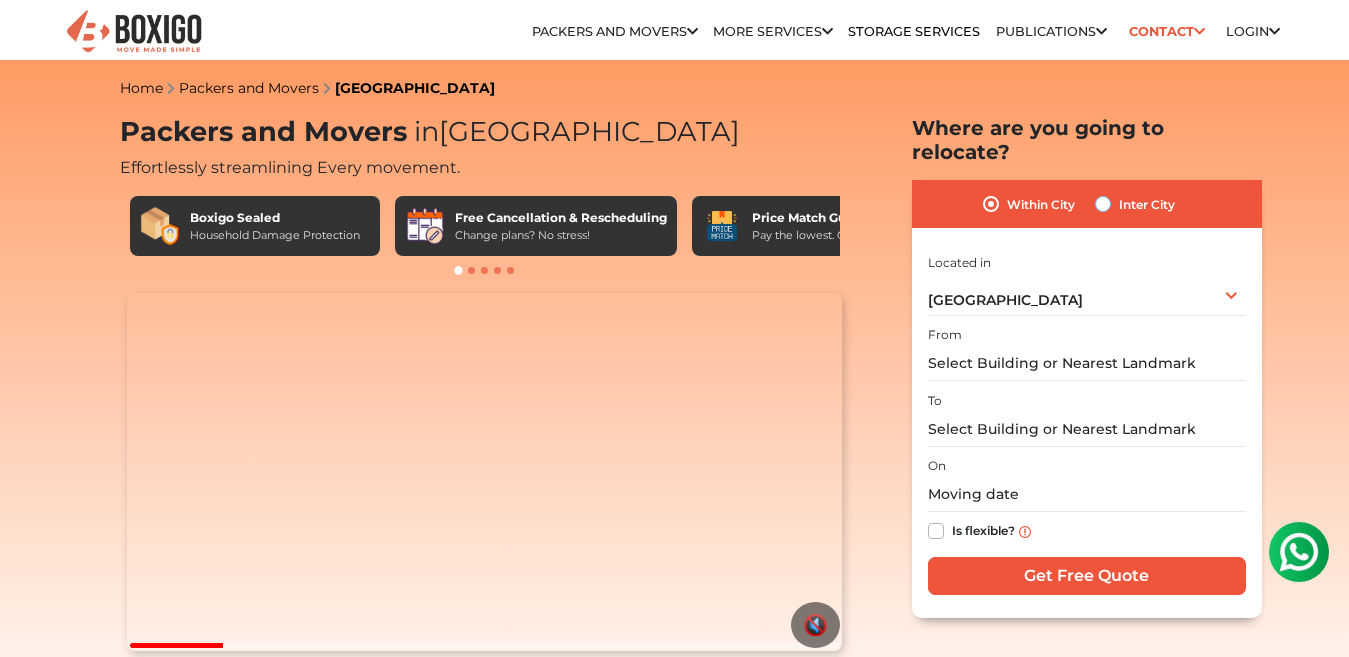 radio on "true" 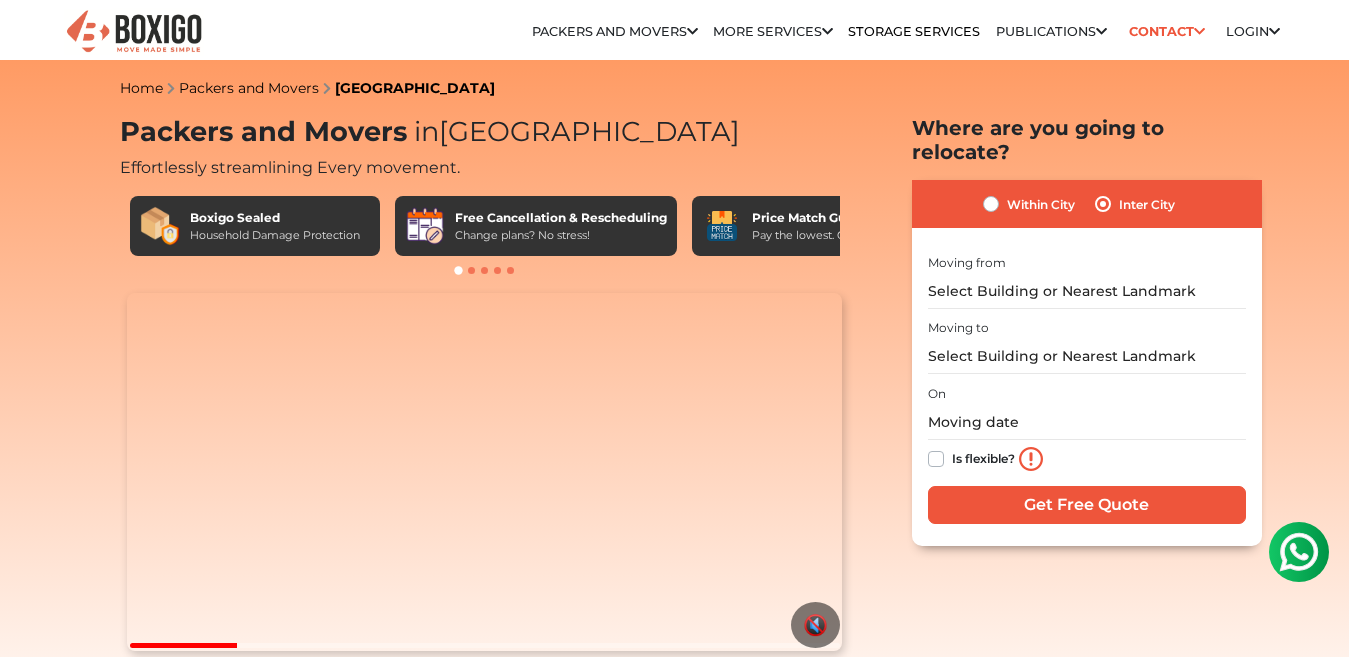 scroll, scrollTop: 0, scrollLeft: 0, axis: both 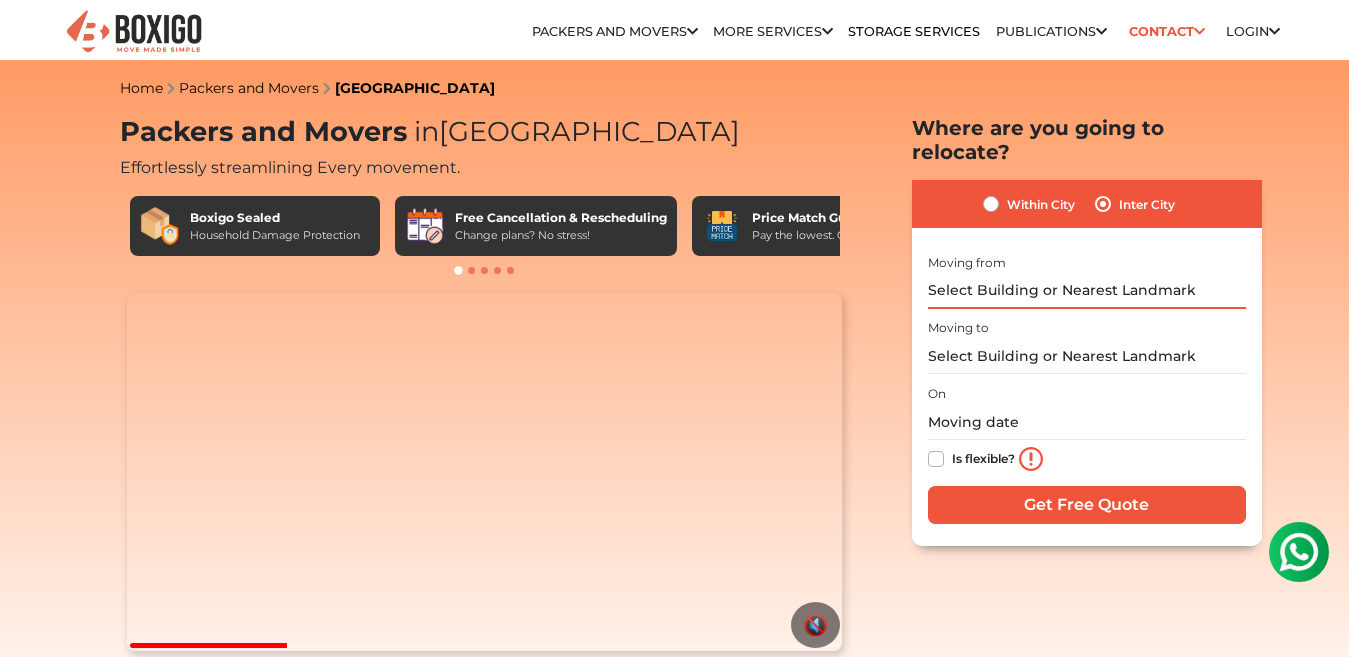 click at bounding box center [1087, 291] 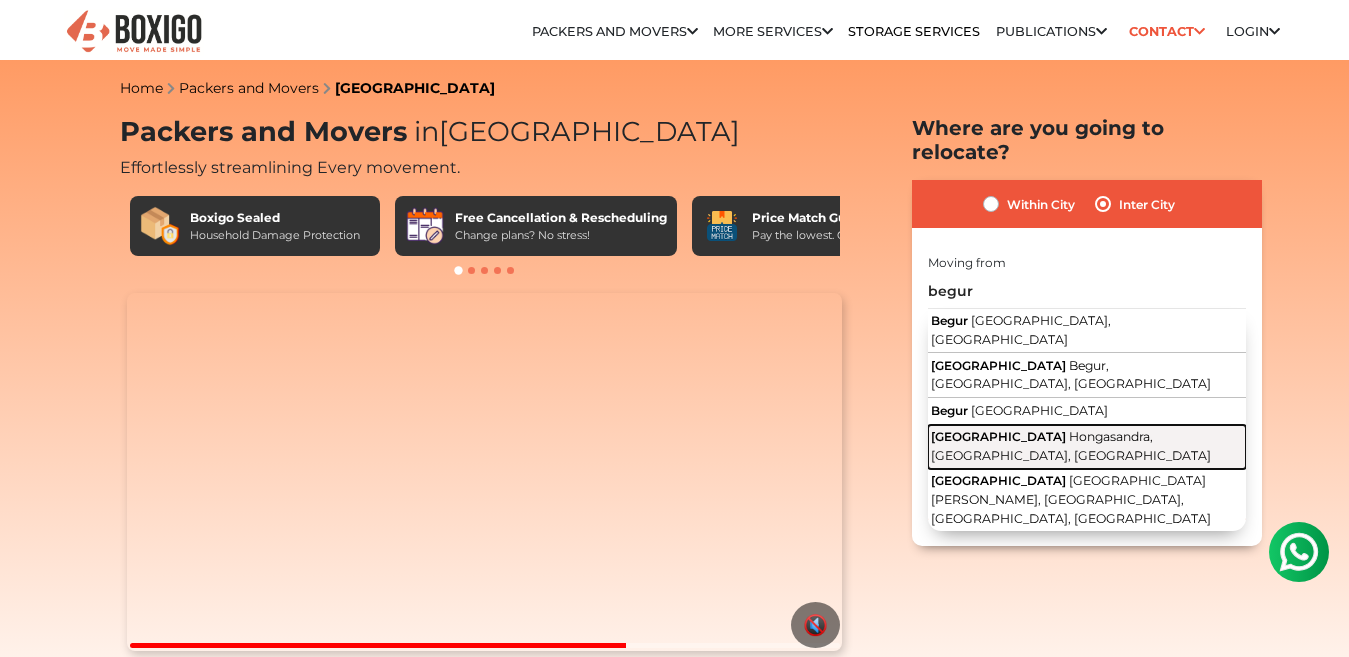 click on "Hongasandra, [GEOGRAPHIC_DATA], [GEOGRAPHIC_DATA]" at bounding box center [1071, 446] 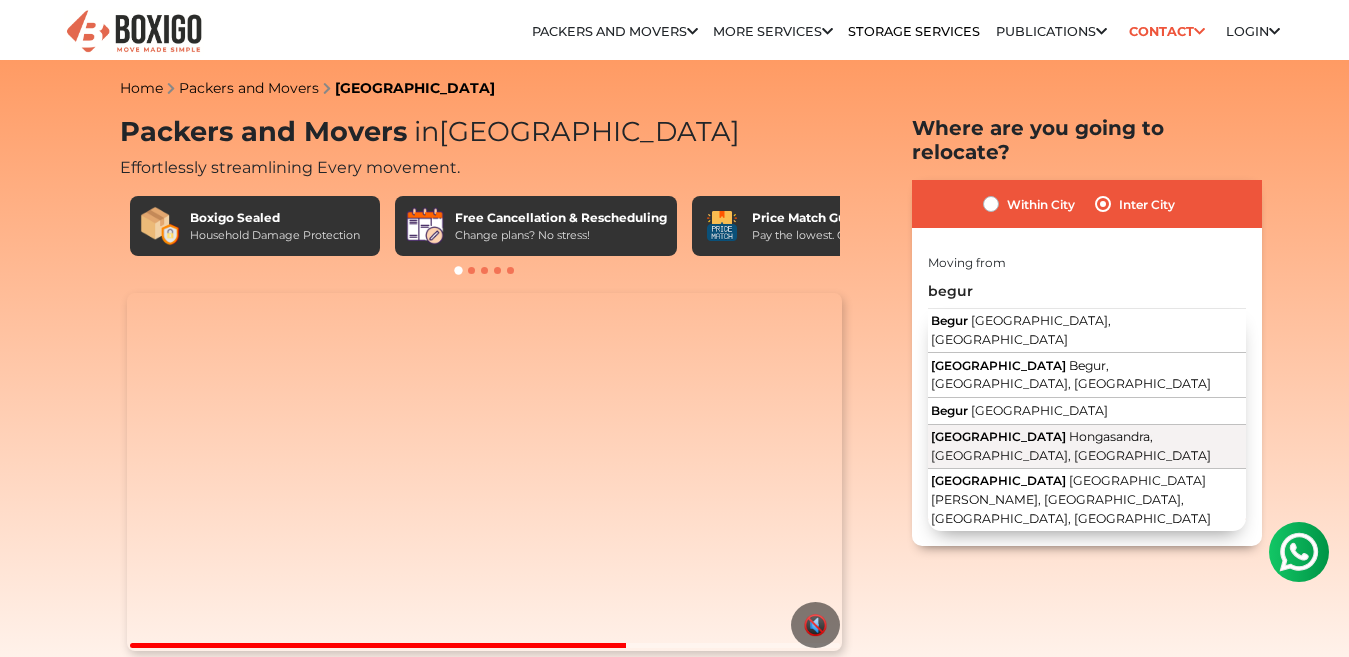 type on "[GEOGRAPHIC_DATA], [GEOGRAPHIC_DATA]" 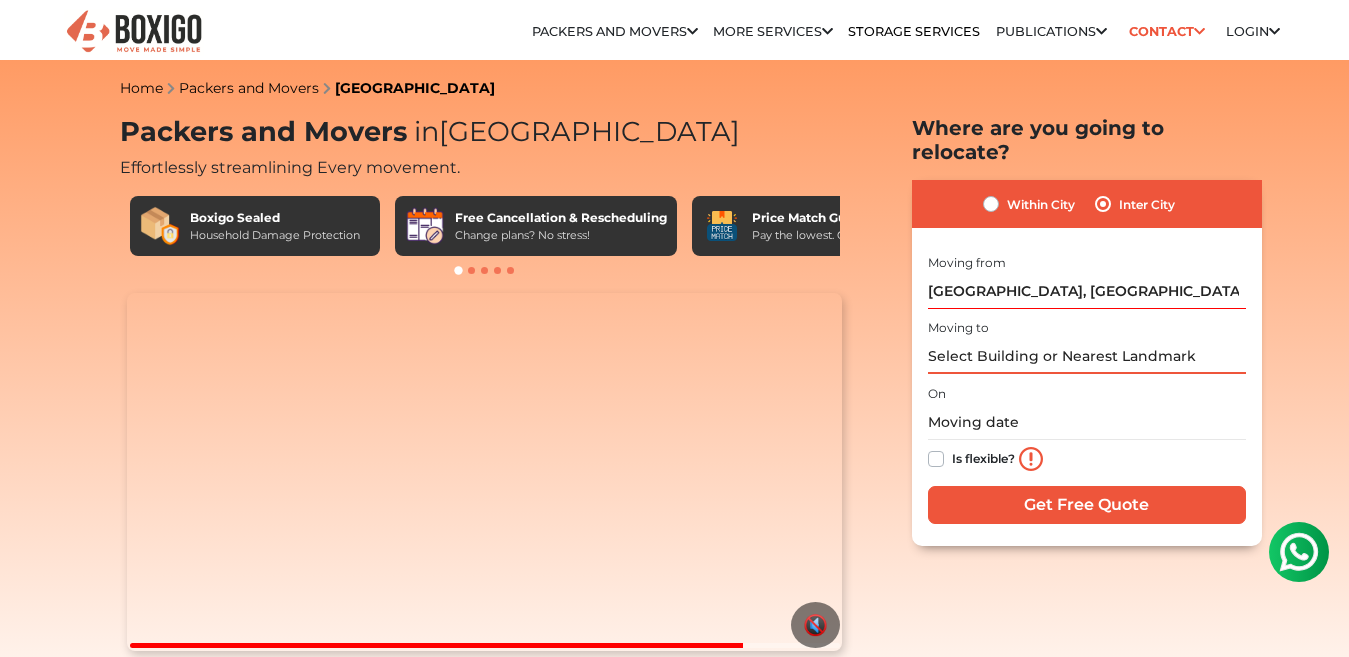 click at bounding box center [1087, 356] 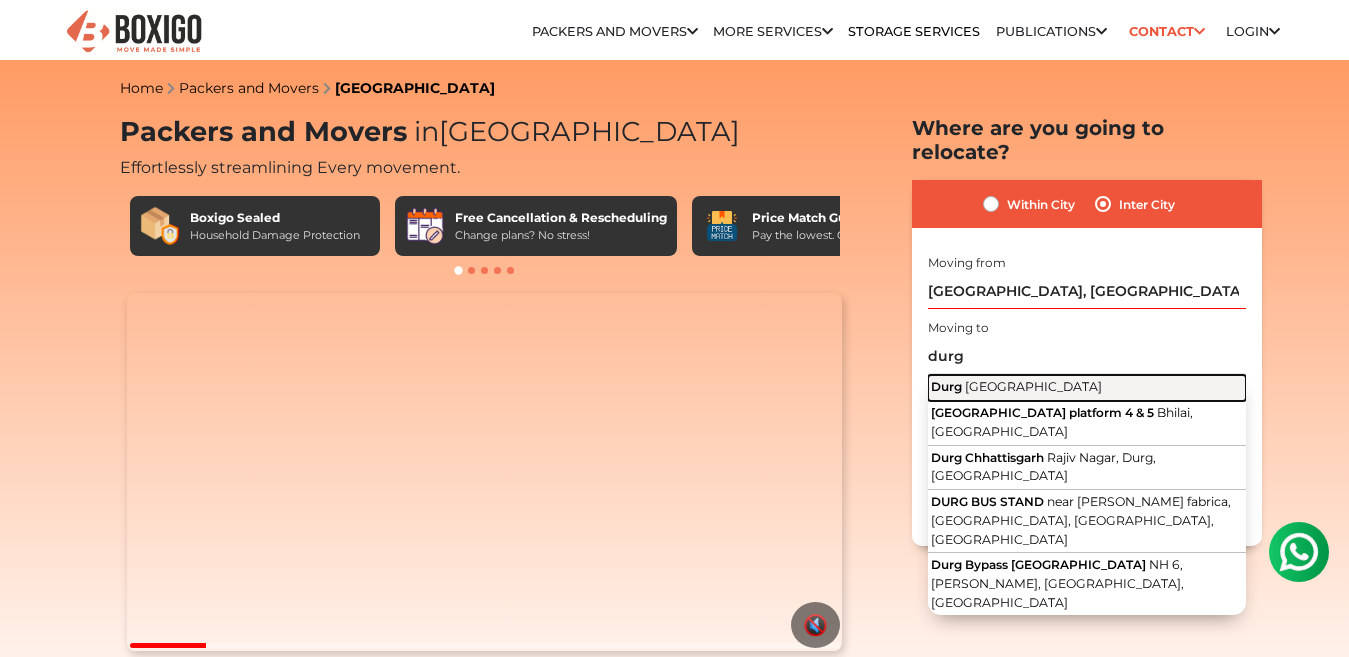 click on "[GEOGRAPHIC_DATA]" at bounding box center (1033, 386) 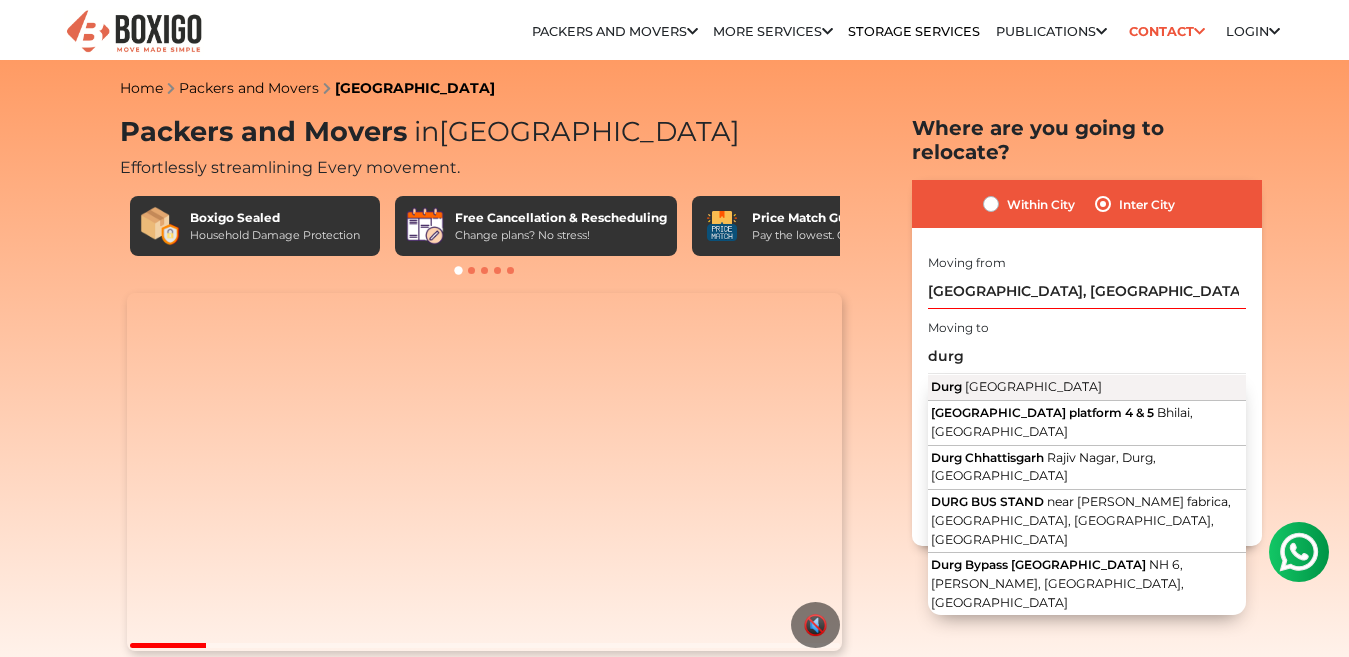 type on "Durg, [GEOGRAPHIC_DATA]" 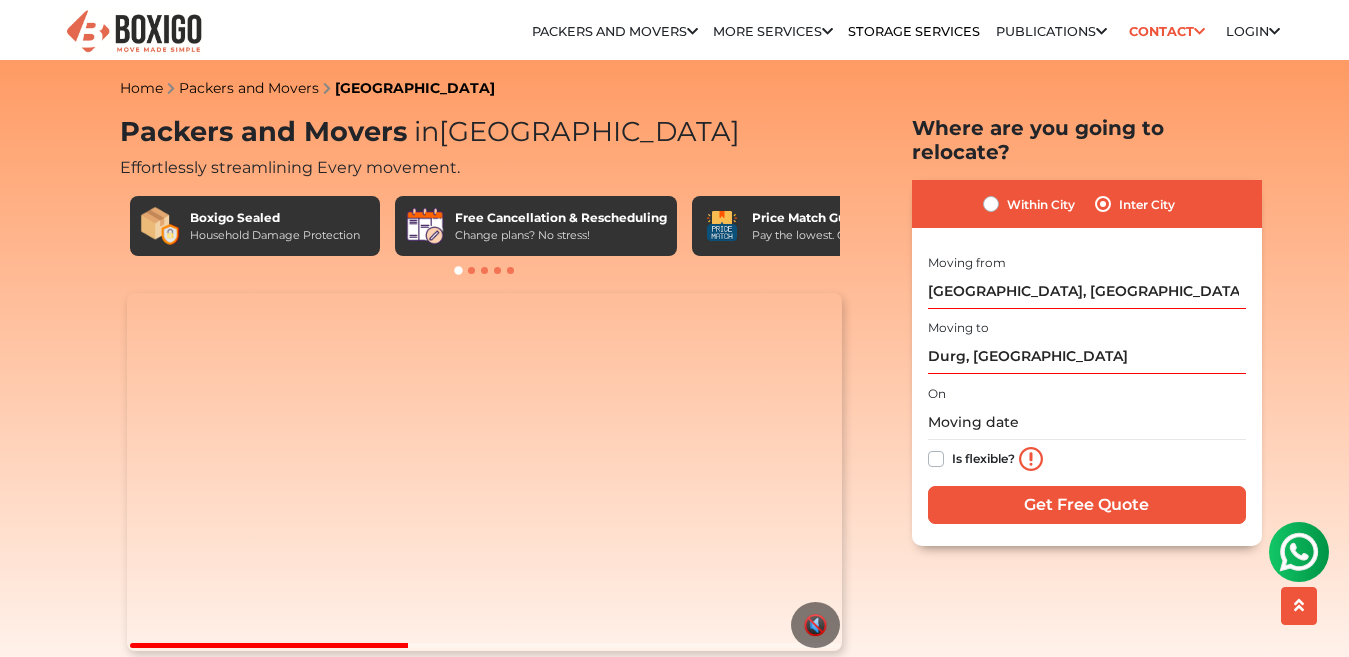 scroll, scrollTop: 100, scrollLeft: 0, axis: vertical 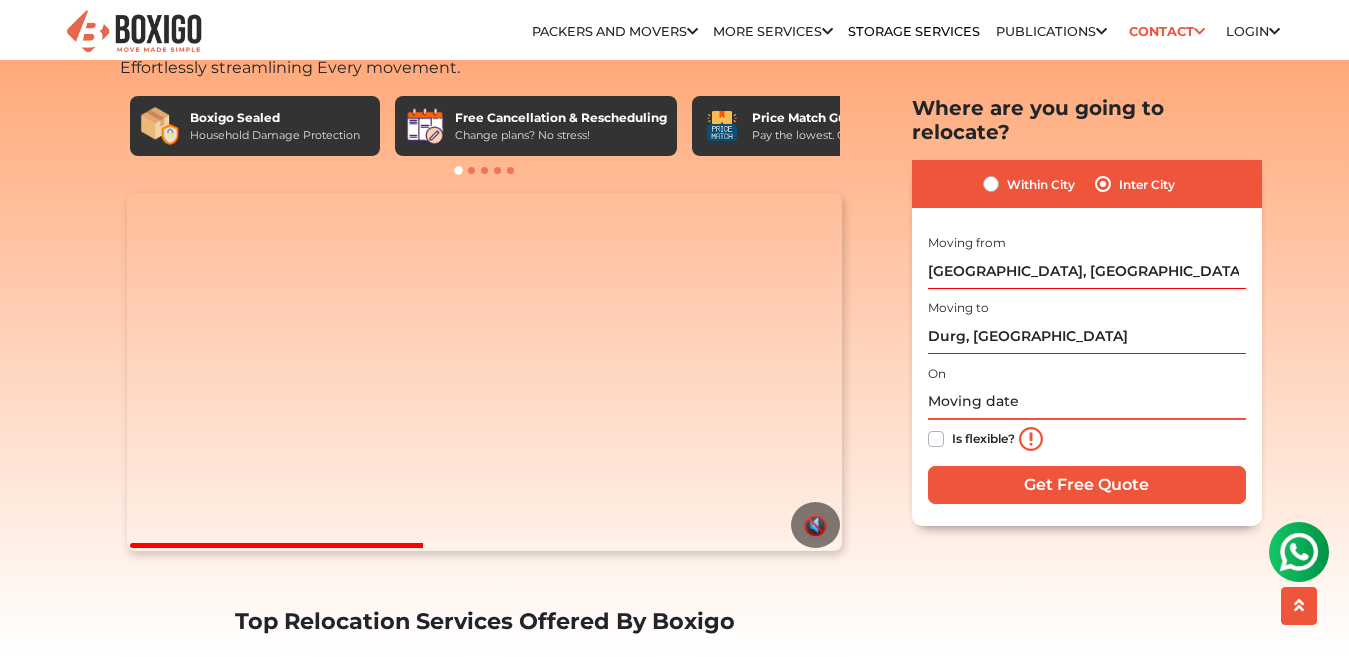 click at bounding box center [1087, 401] 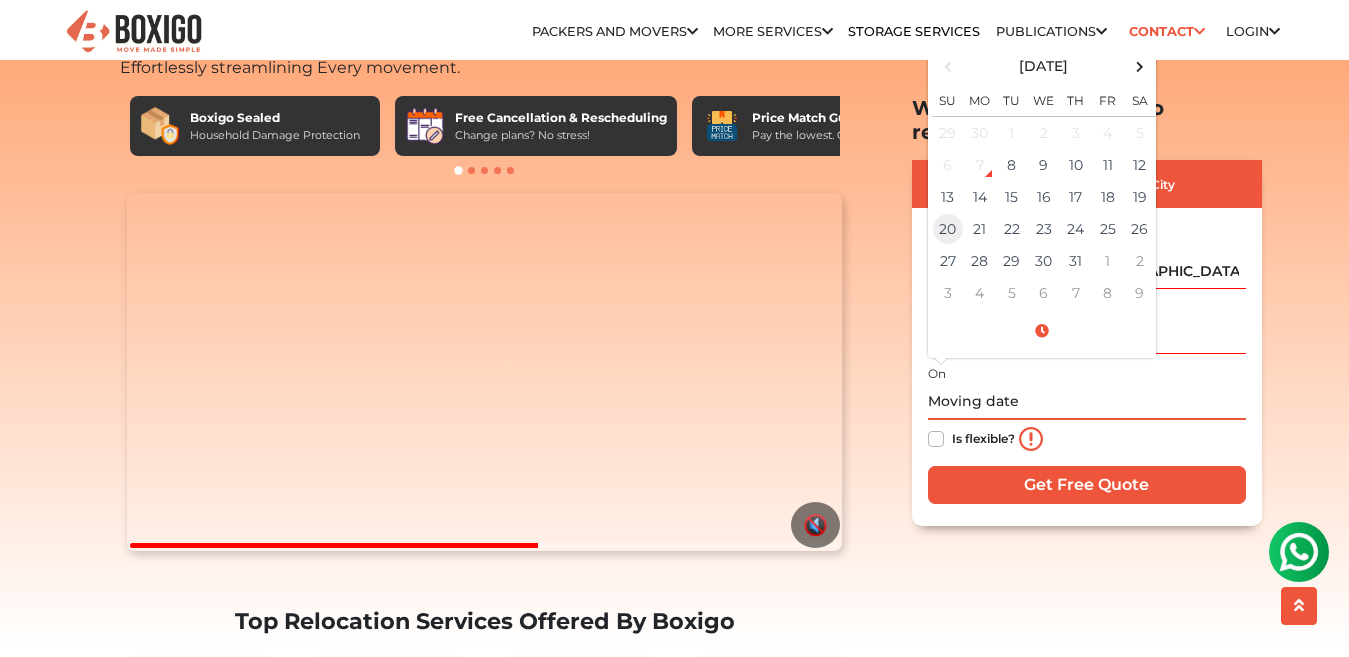 click on "20" at bounding box center (948, 228) 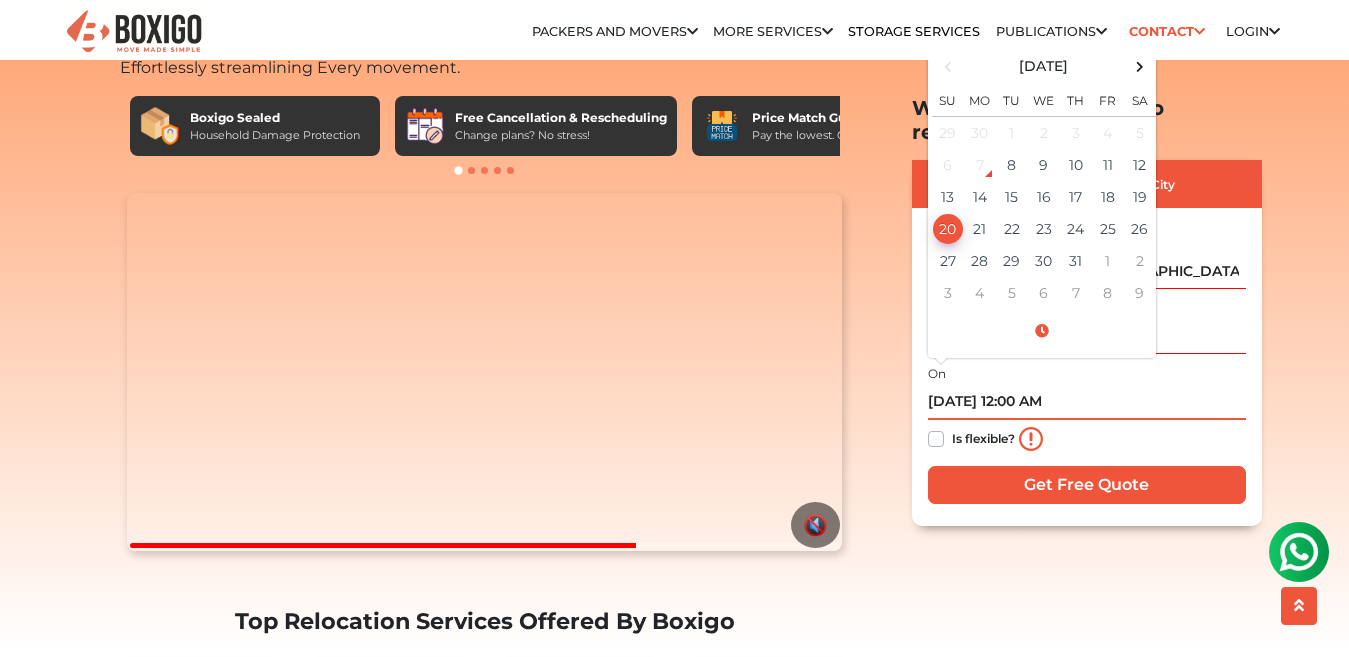 click on "07/20/2025 12:00 AM" at bounding box center [1087, 401] 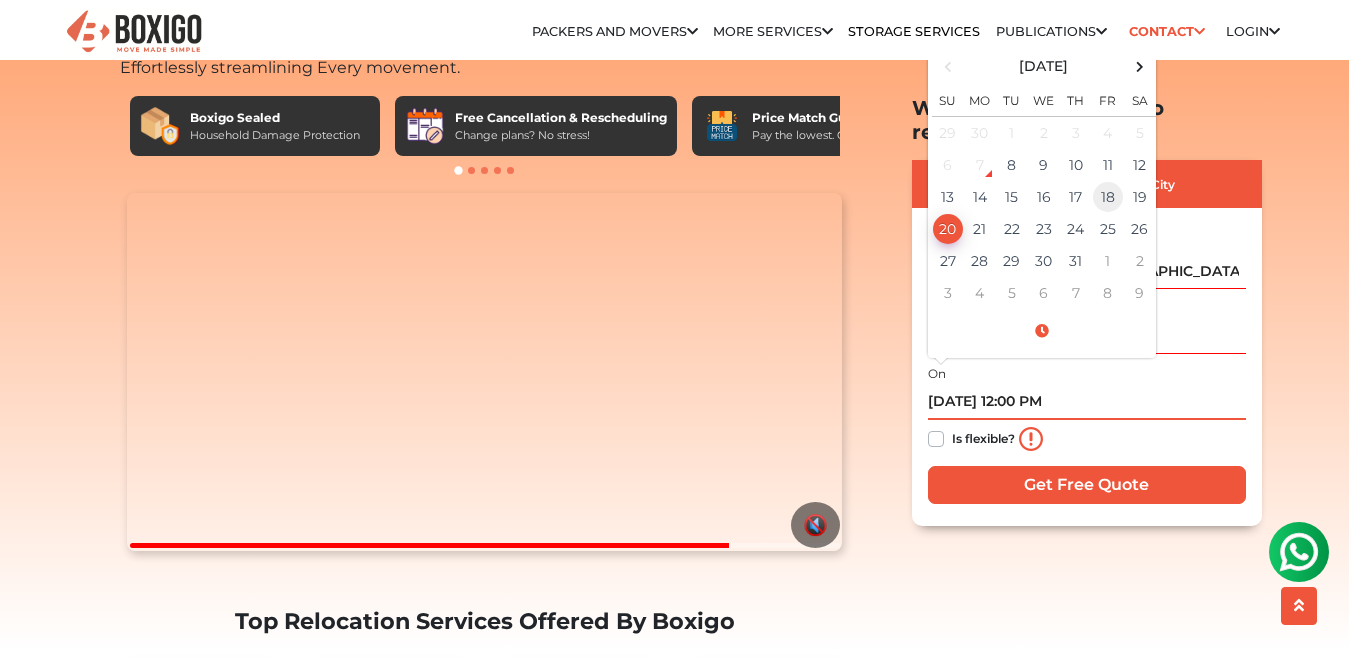 click on "18" at bounding box center (1108, 196) 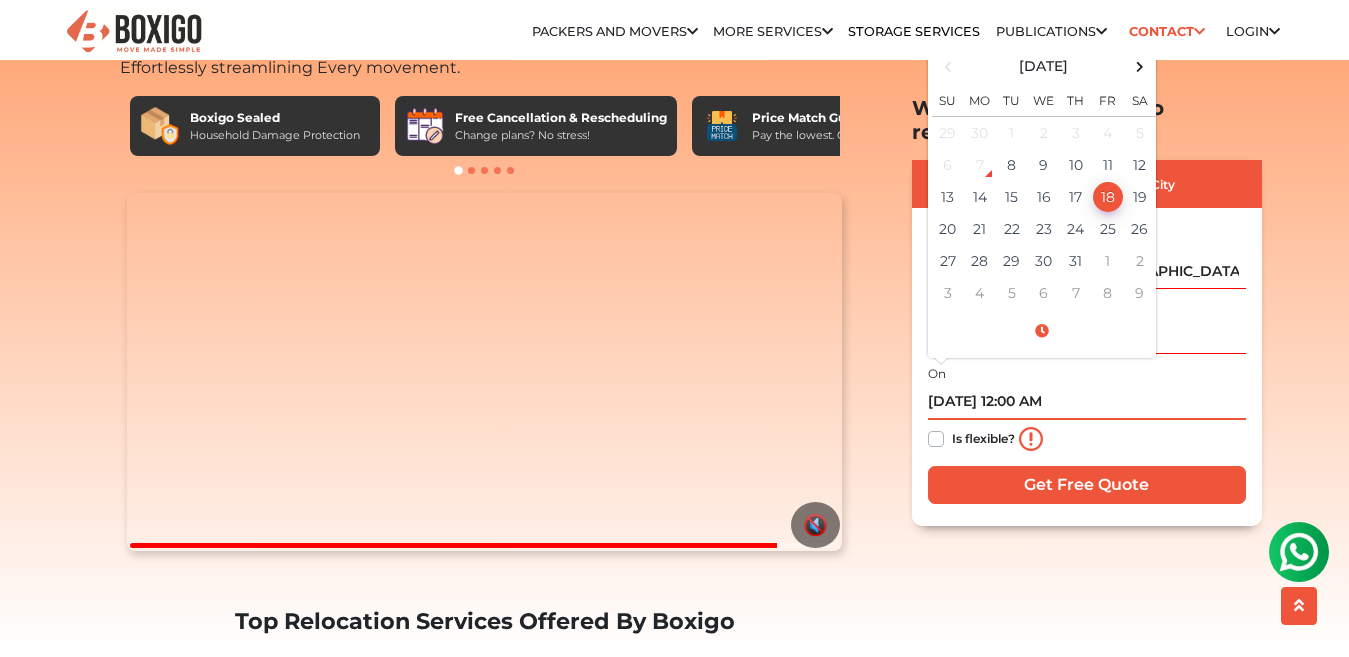 type on "07/18/2025 12:00 AM" 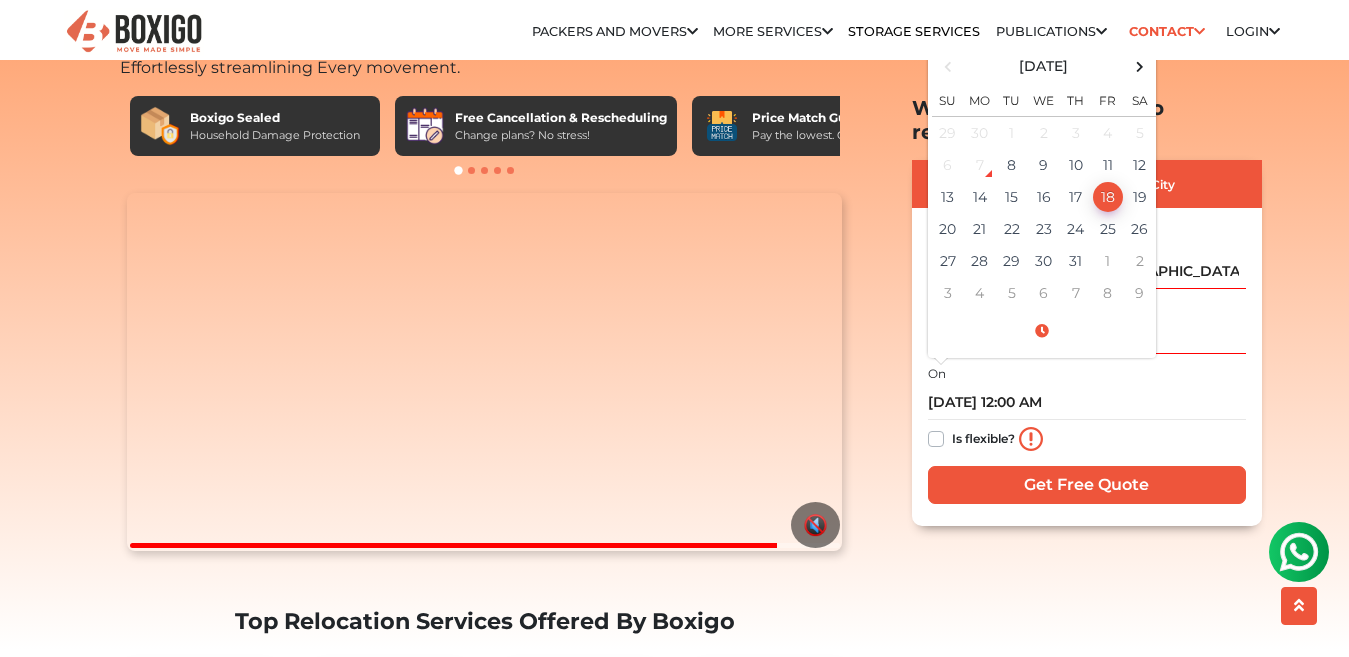 click on "Home
Packers and Movers
Bangalore
Packers and Movers      in  Bangalore
Effortlessly streamlining Every movement.
Boxigo Sealed
Household Damage Protection
Free Cancellation & Rescheduling
Change plans? No stress!
No Hidden Costs" at bounding box center (674, 4676) 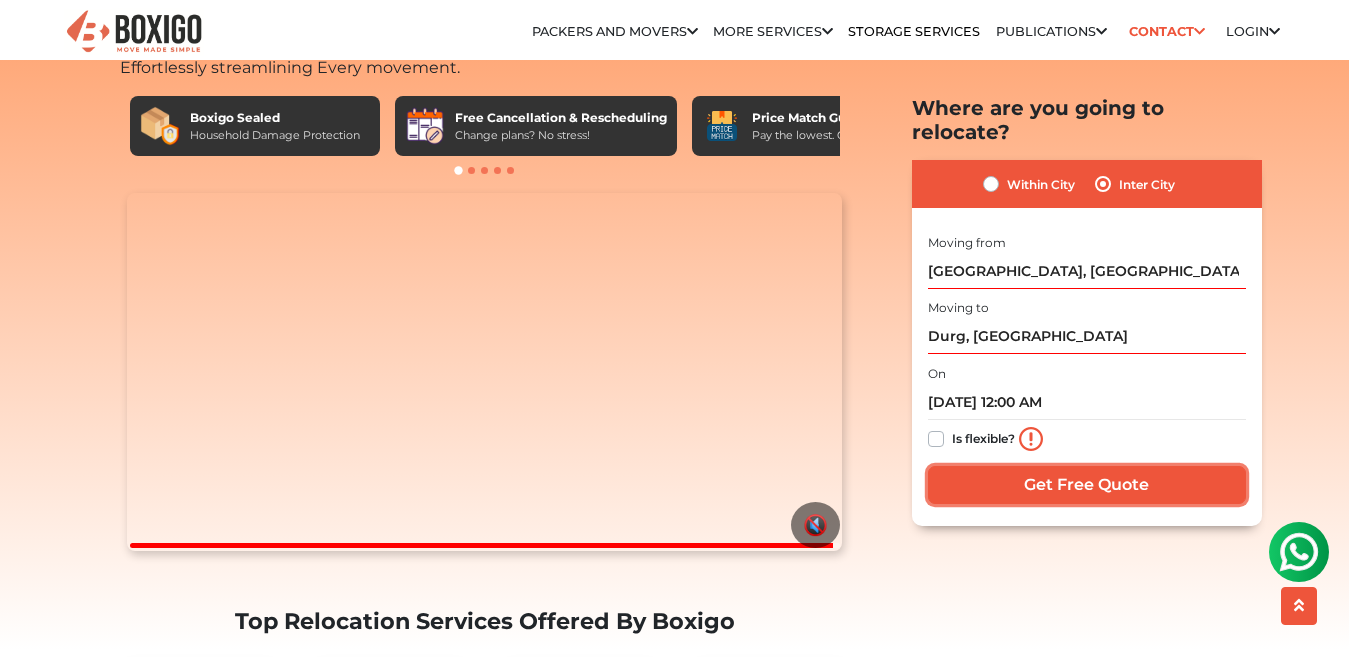 click on "Get Free Quote" at bounding box center [1087, 484] 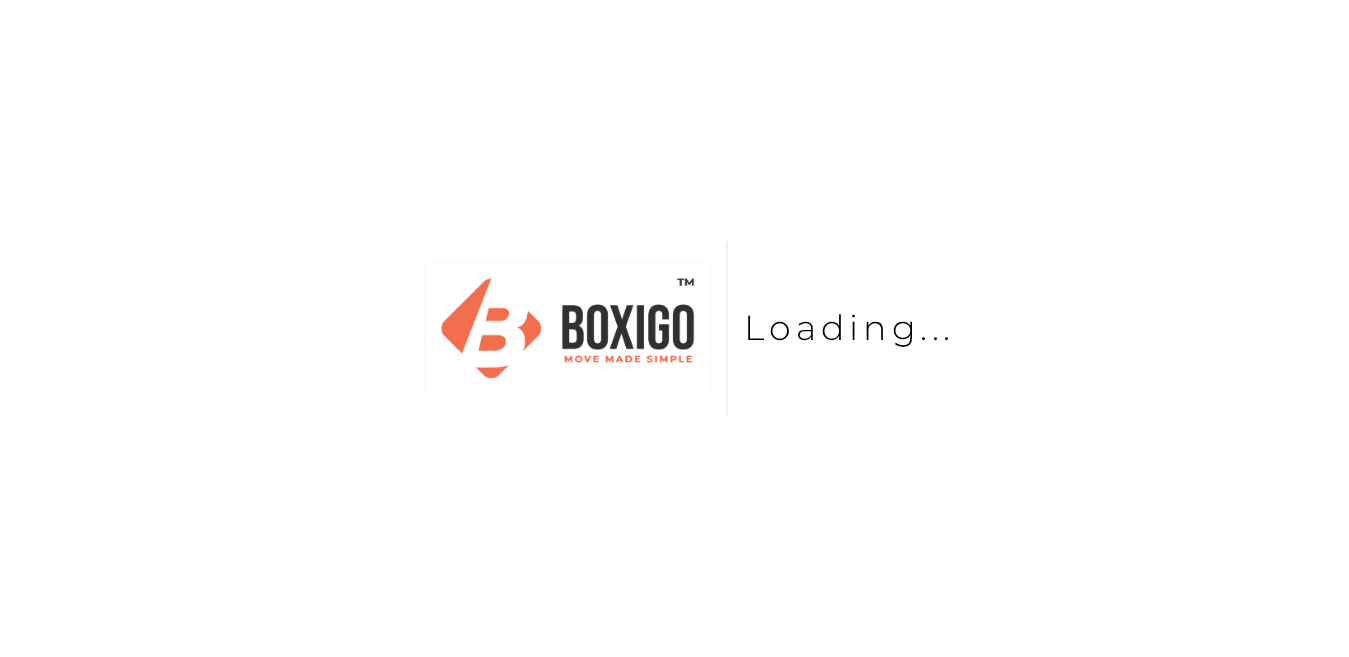 scroll, scrollTop: 0, scrollLeft: 0, axis: both 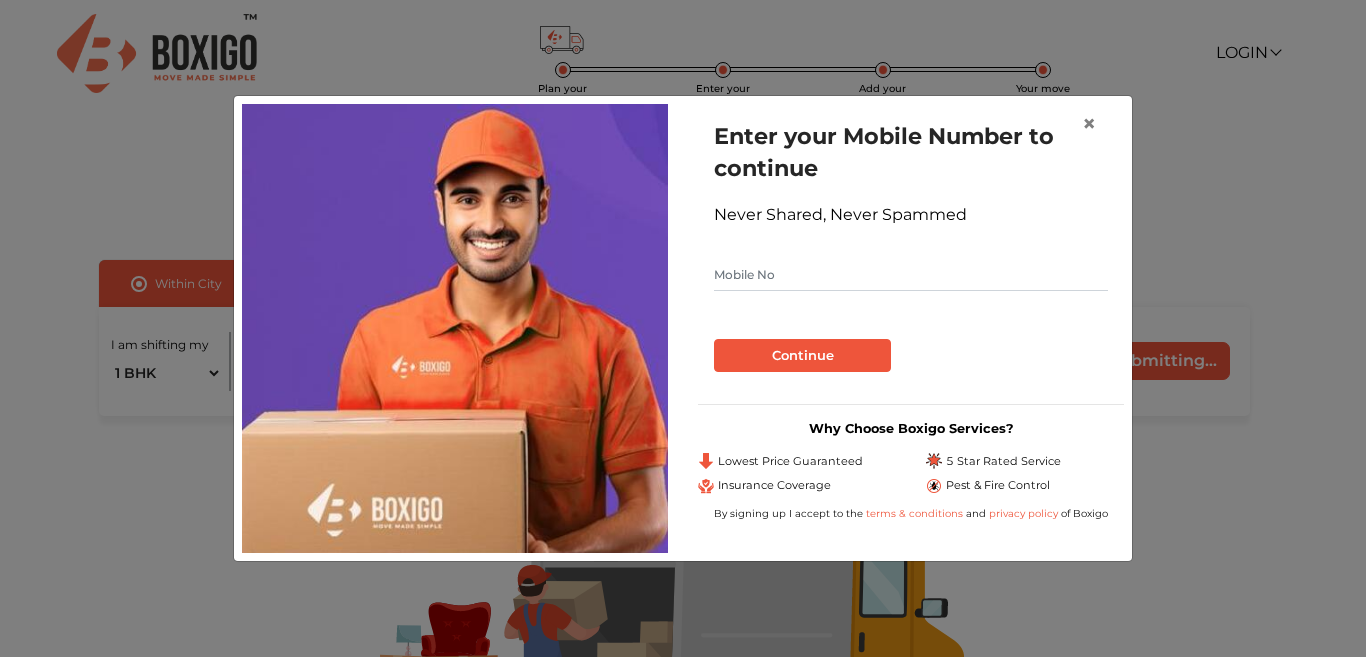 click at bounding box center (911, 275) 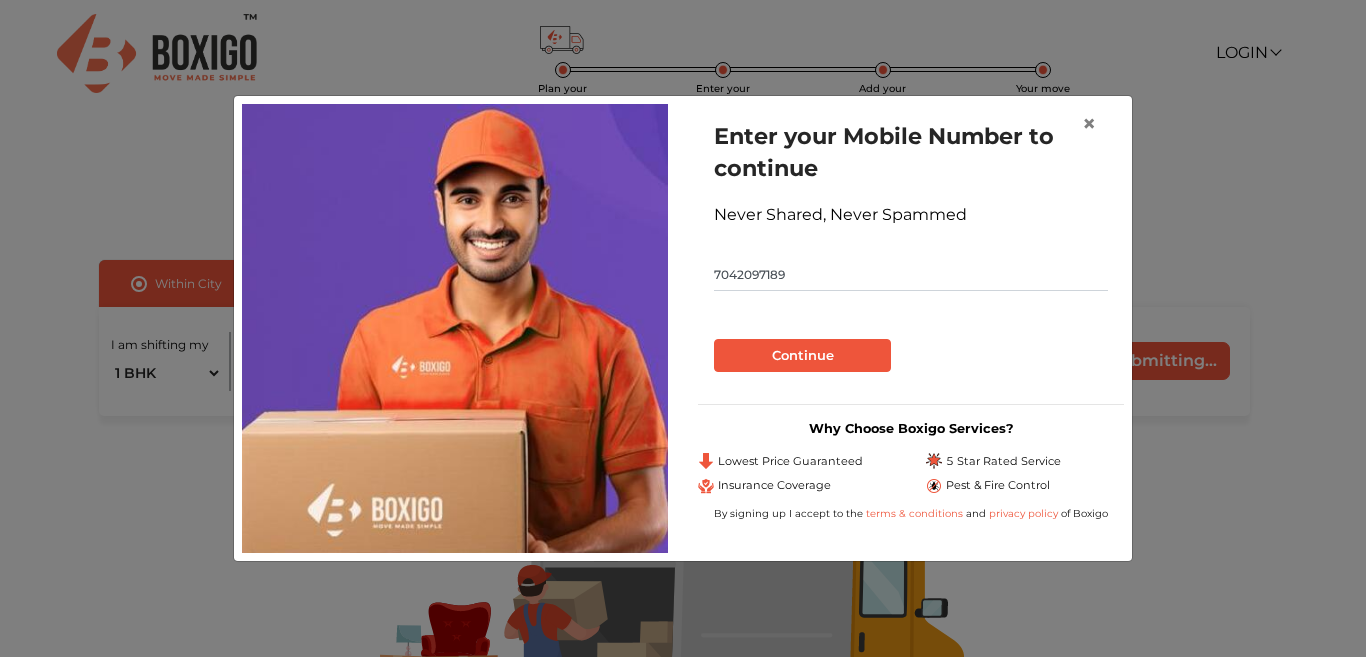 type on "7042097189" 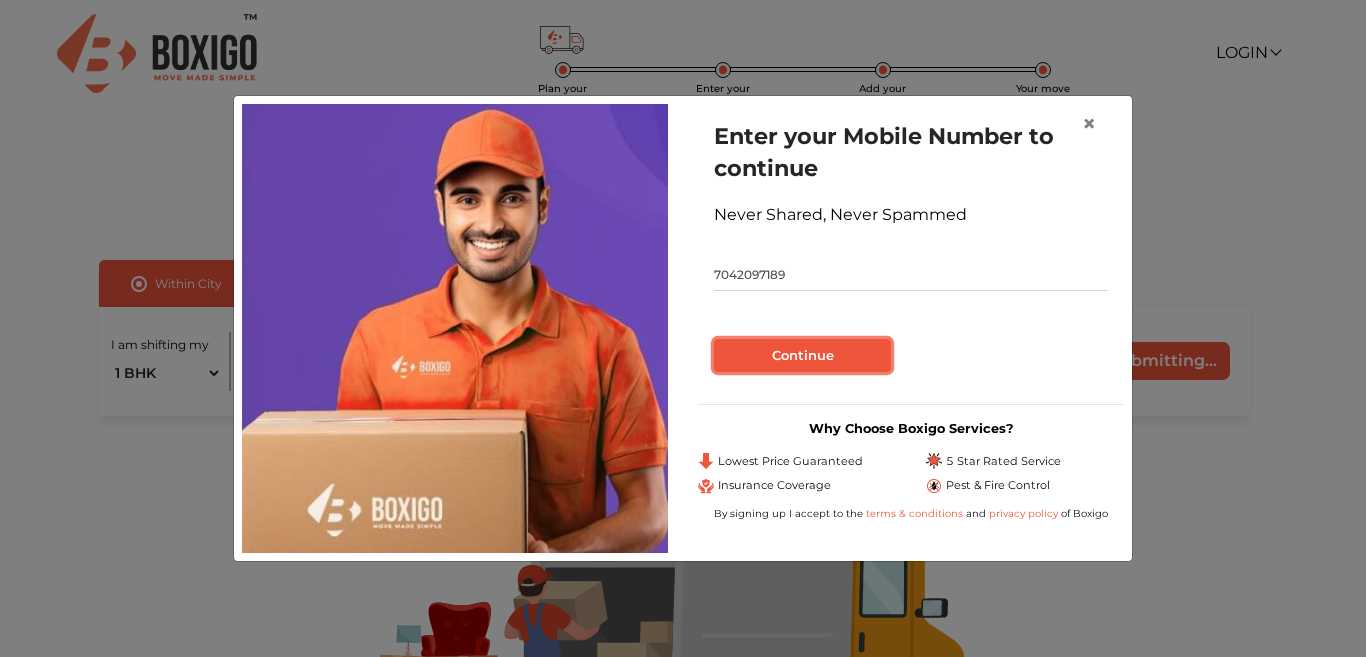 click on "Continue" at bounding box center [802, 356] 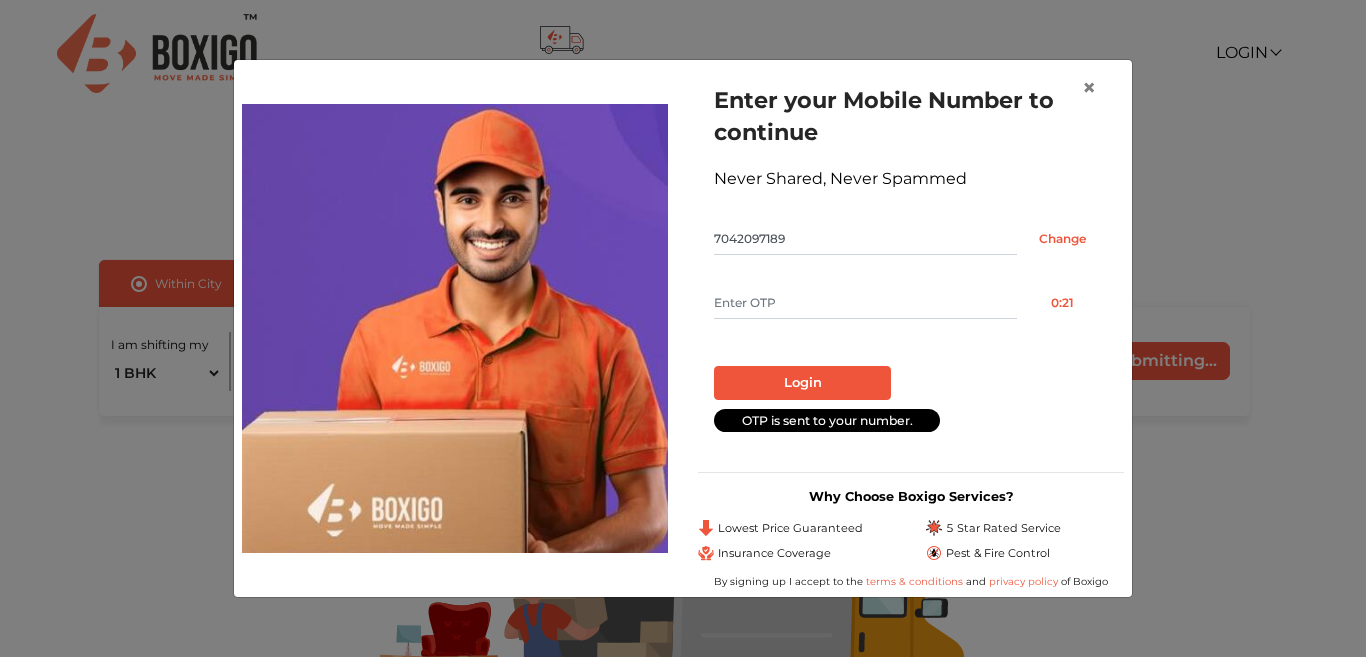 click at bounding box center (865, 303) 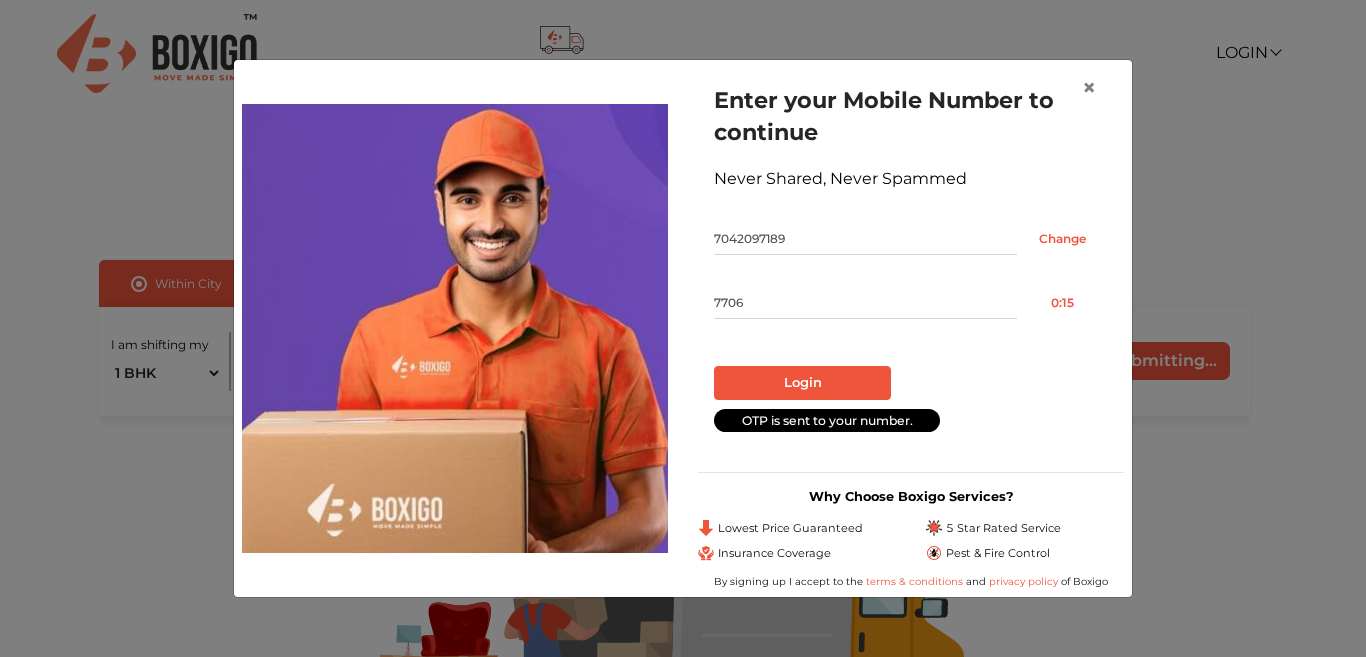 type on "7706" 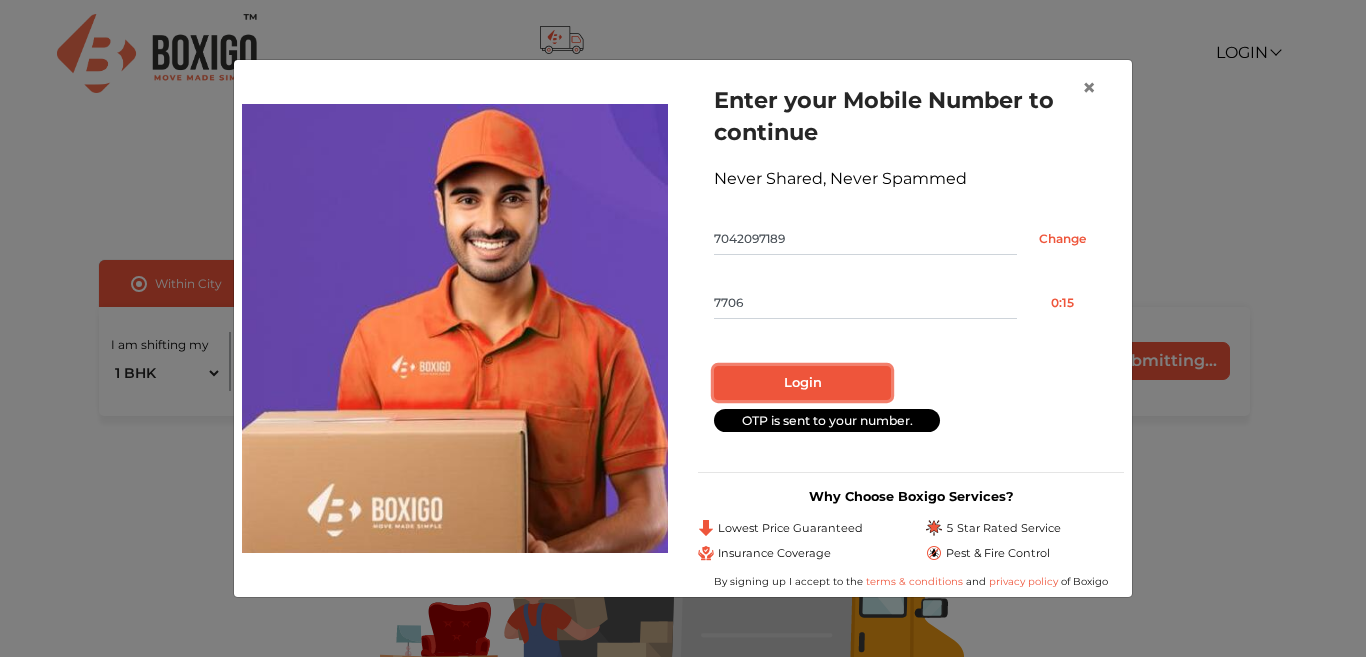 click on "Login" at bounding box center (802, 383) 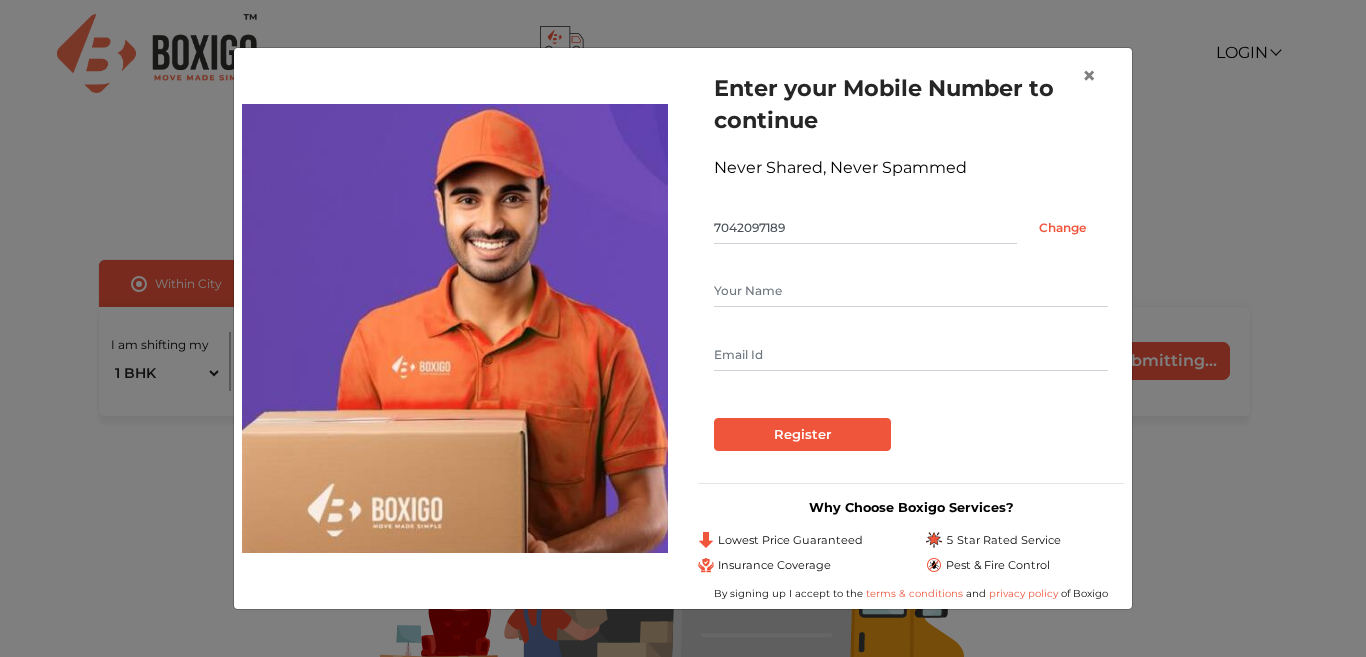 click at bounding box center [911, 291] 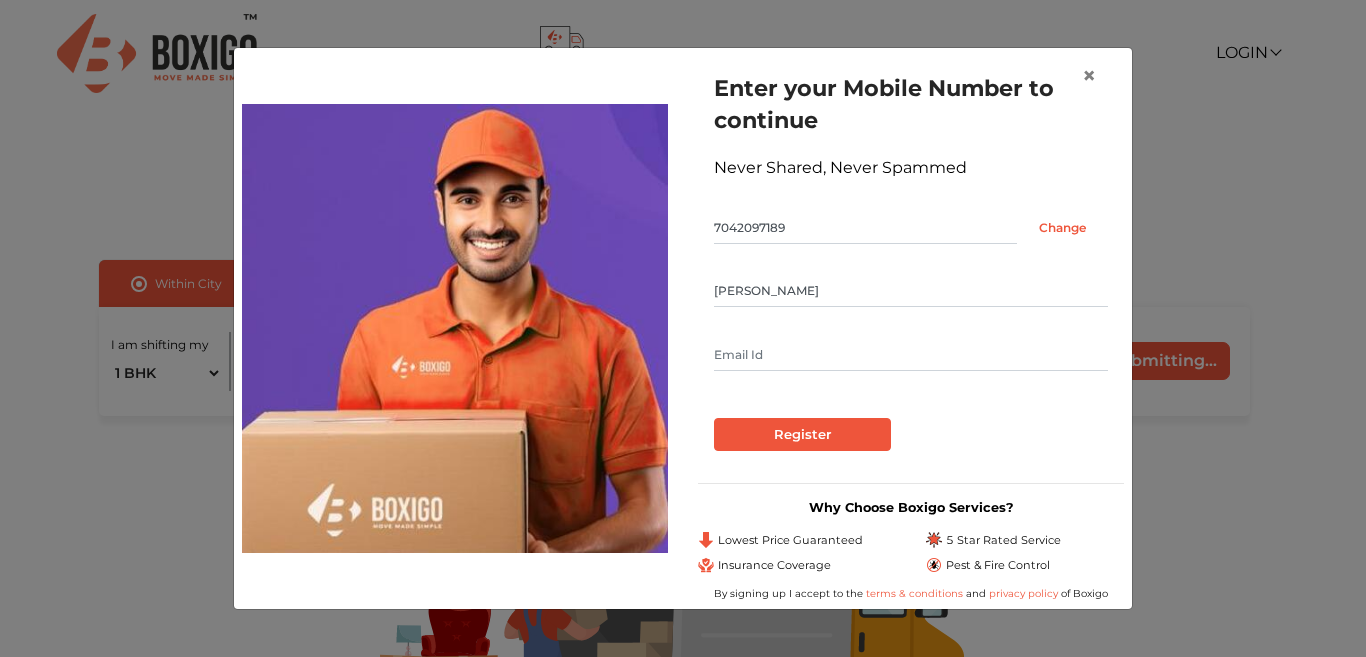type on "[PERSON_NAME]" 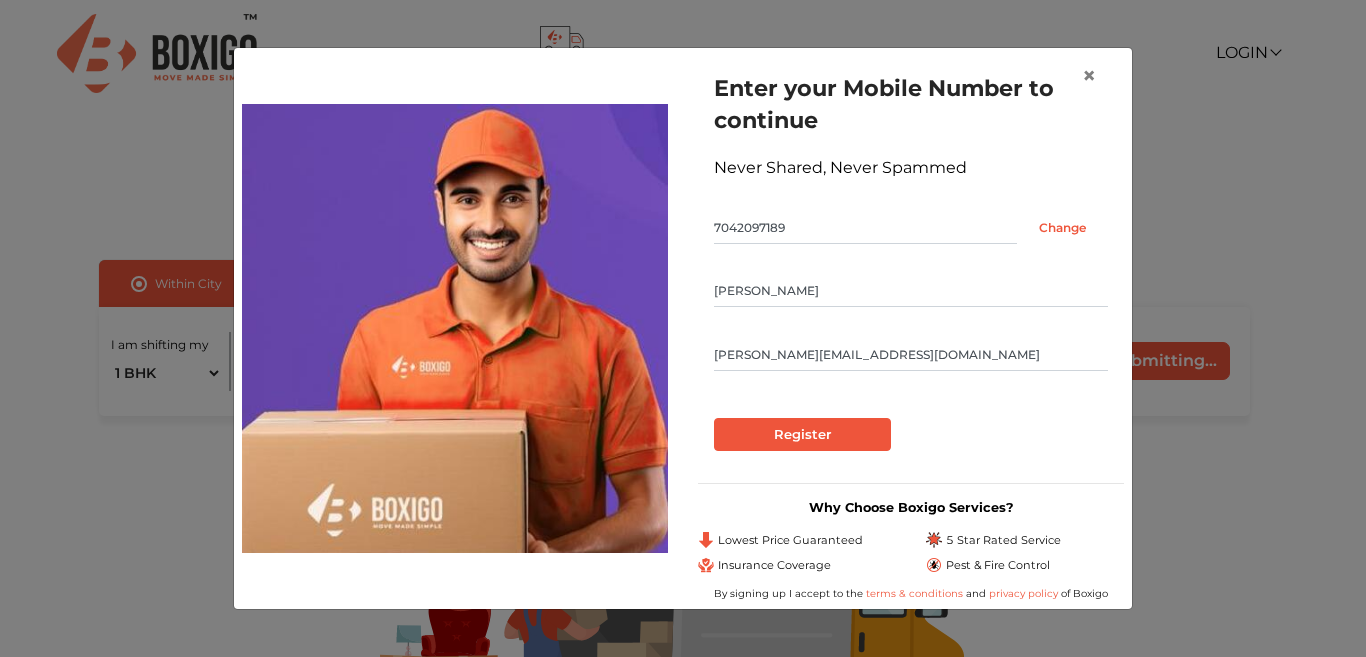 type on "[PERSON_NAME][EMAIL_ADDRESS][DOMAIN_NAME]" 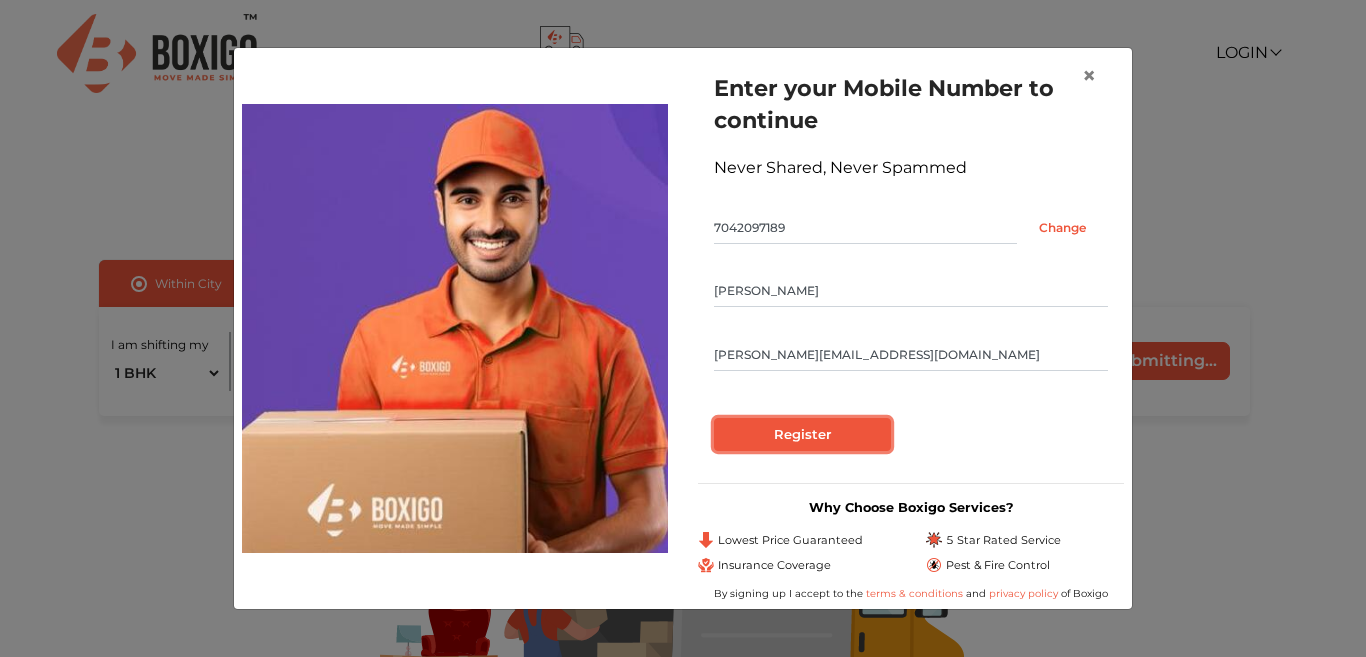 click on "Register" at bounding box center (802, 435) 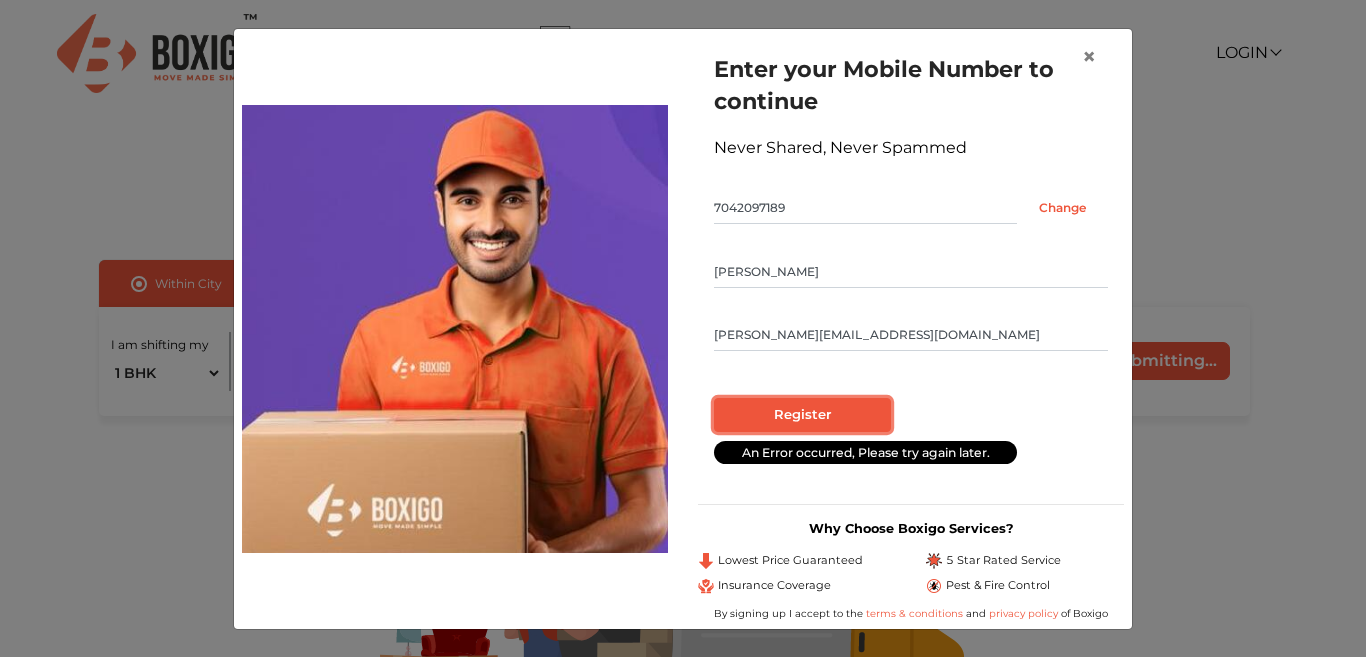 scroll, scrollTop: 1, scrollLeft: 0, axis: vertical 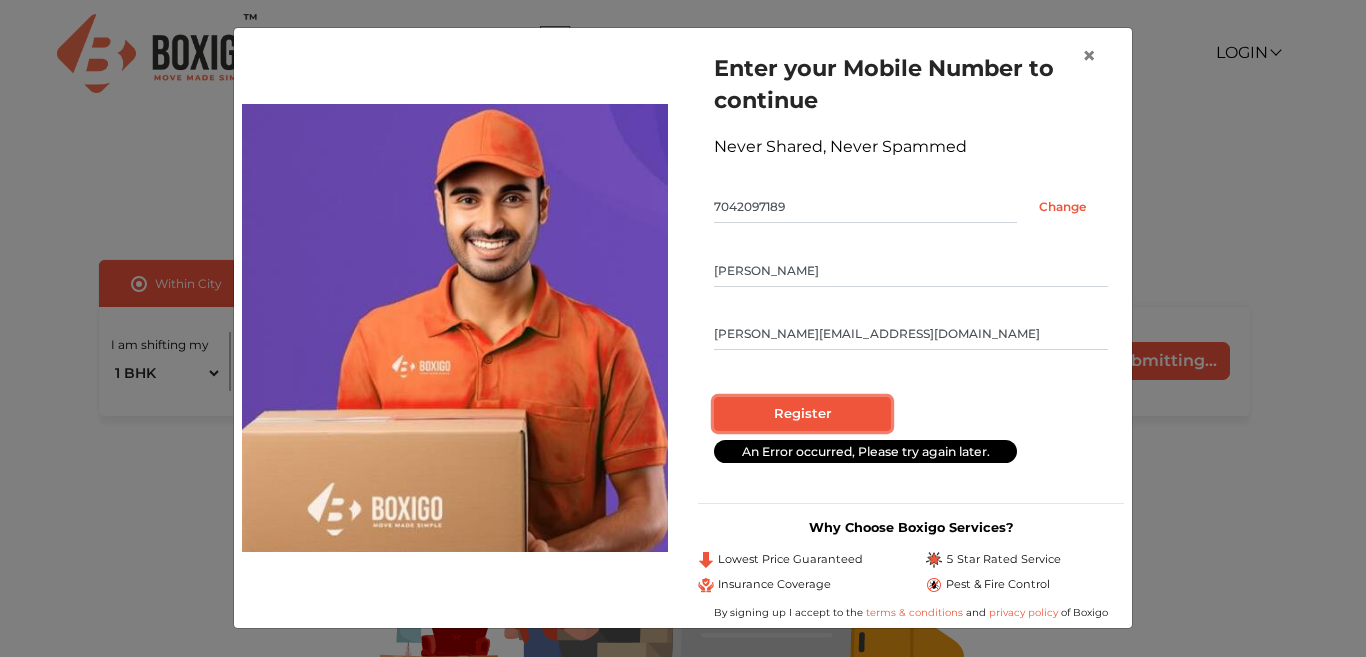 click on "Register" at bounding box center (802, 414) 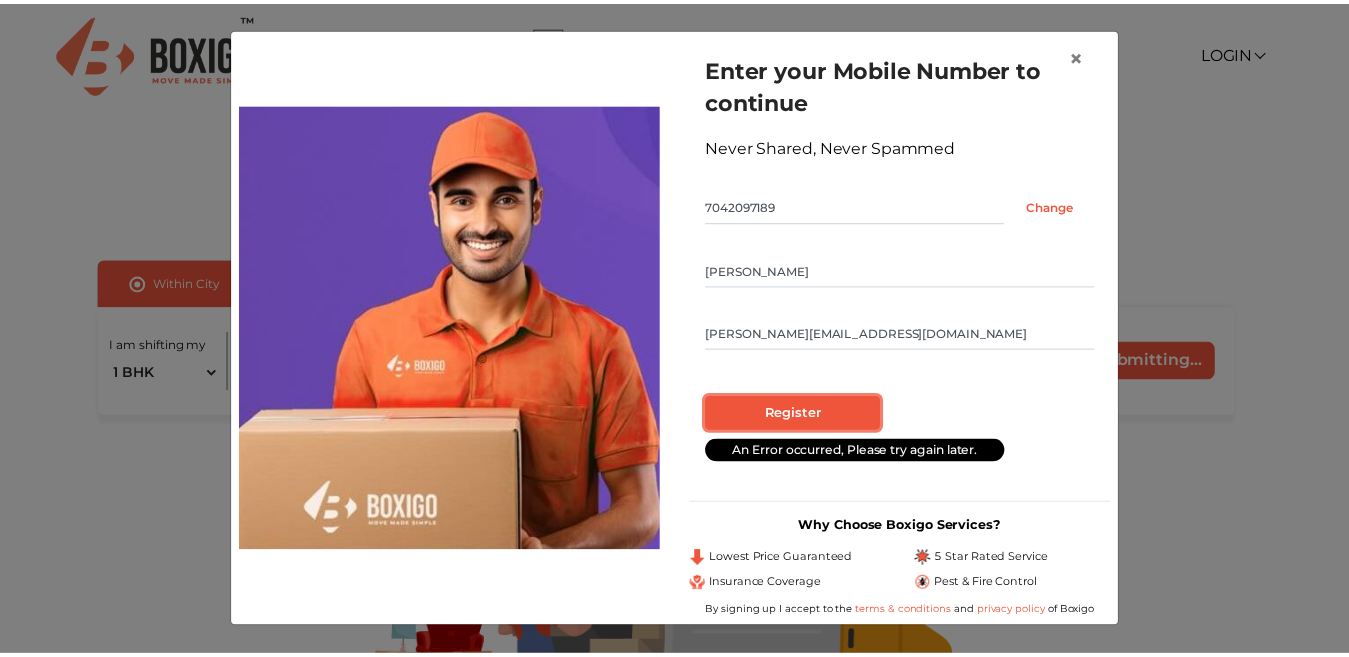 scroll, scrollTop: 0, scrollLeft: 0, axis: both 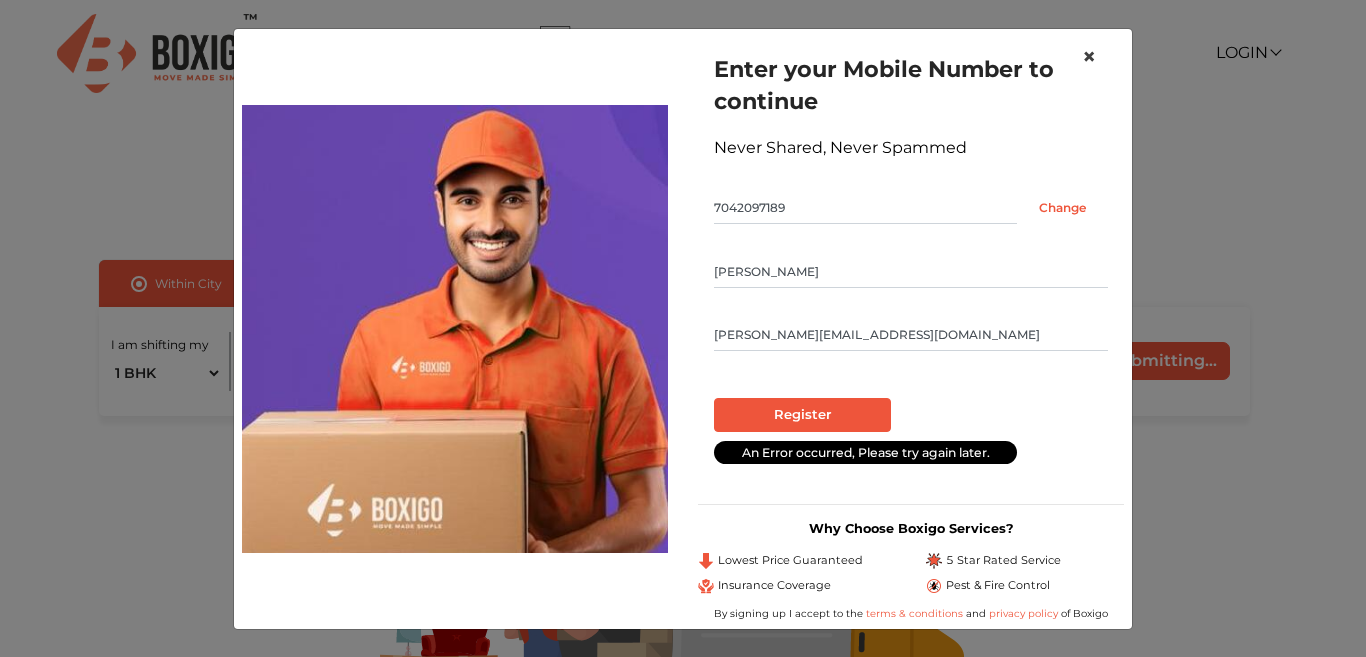 click on "×" at bounding box center [1089, 56] 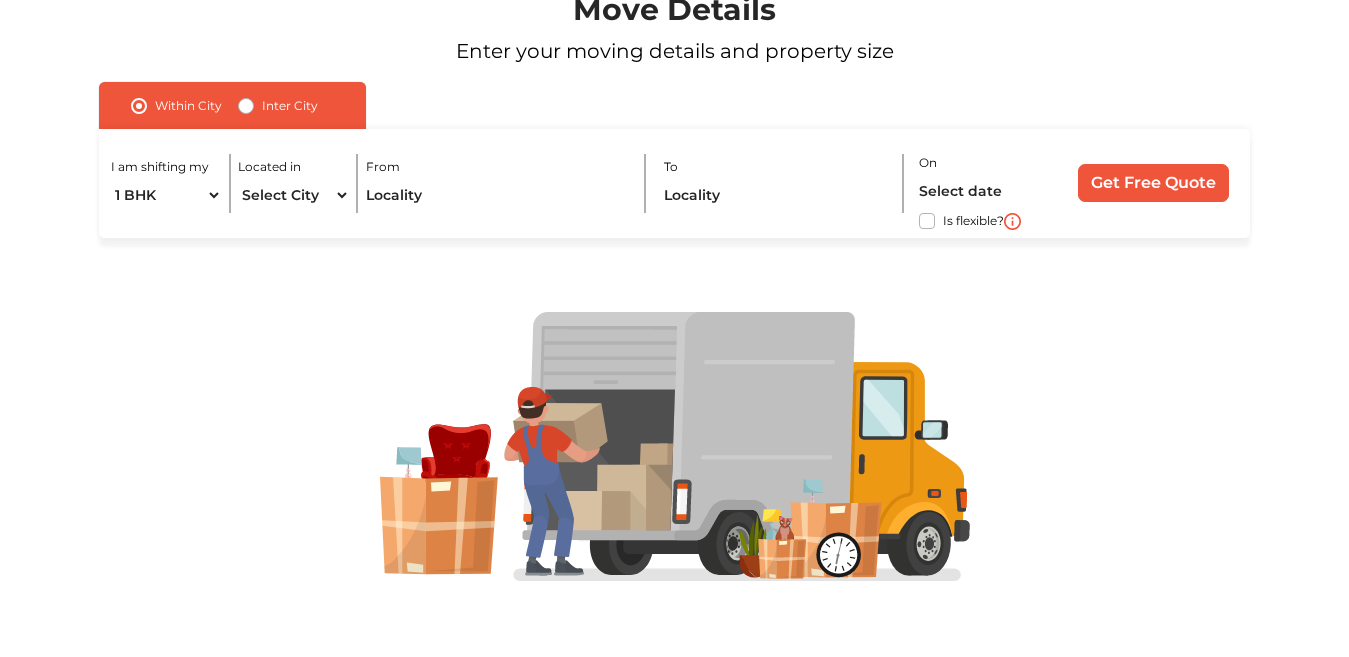 scroll, scrollTop: 0, scrollLeft: 0, axis: both 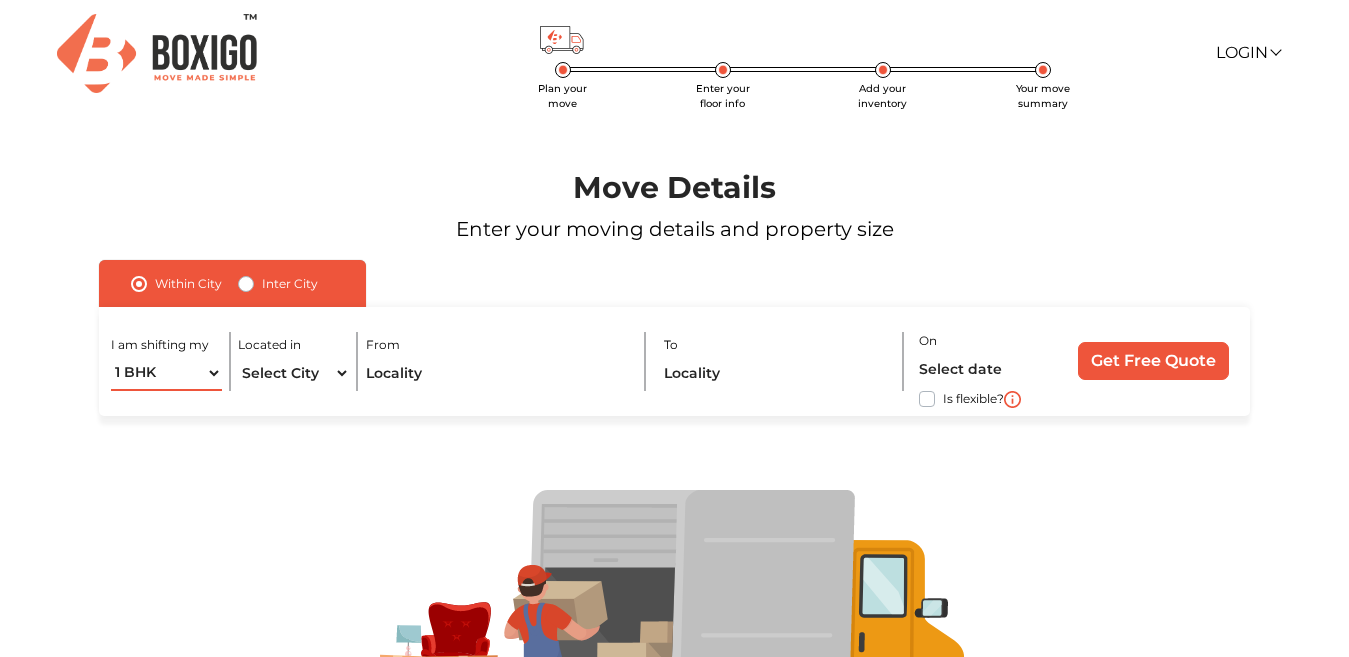 click on "1 BHK 2 BHK 3 BHK 3 + BHK FEW ITEMS" at bounding box center [167, 373] 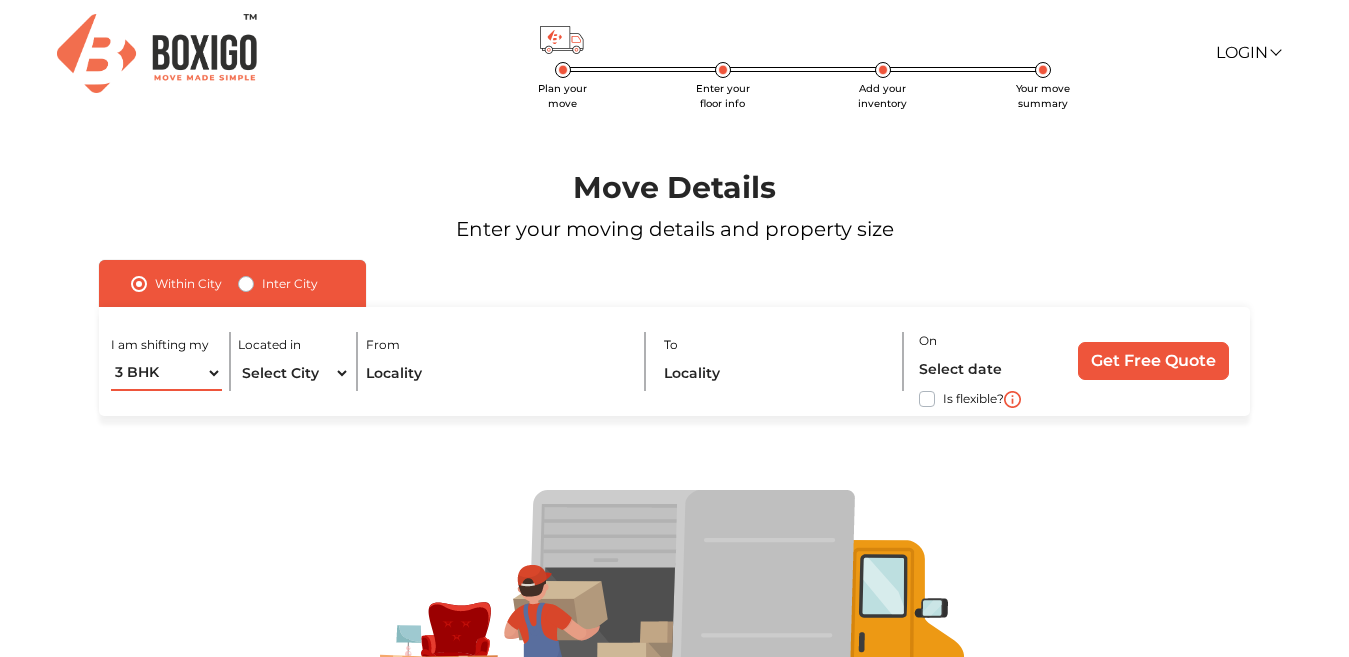 click on "1 BHK 2 BHK 3 BHK 3 + BHK FEW ITEMS" at bounding box center [167, 373] 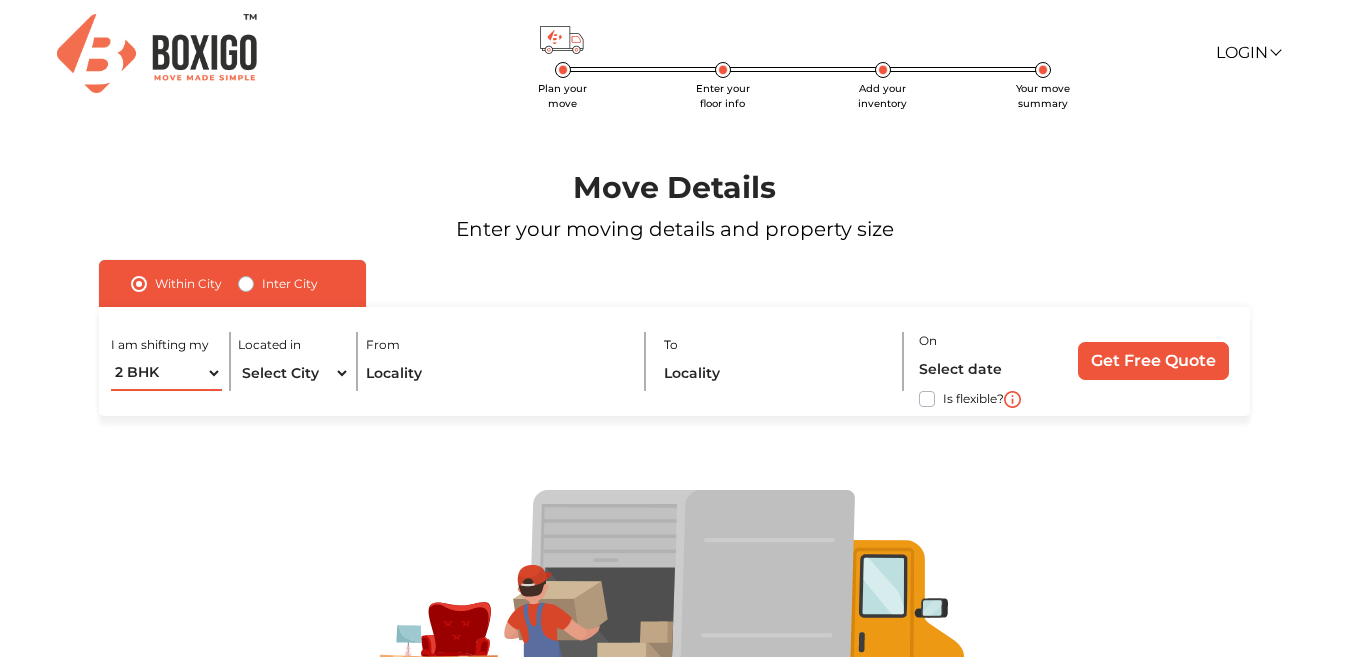 click on "1 BHK 2 BHK 3 BHK 3 + BHK FEW ITEMS" at bounding box center [167, 373] 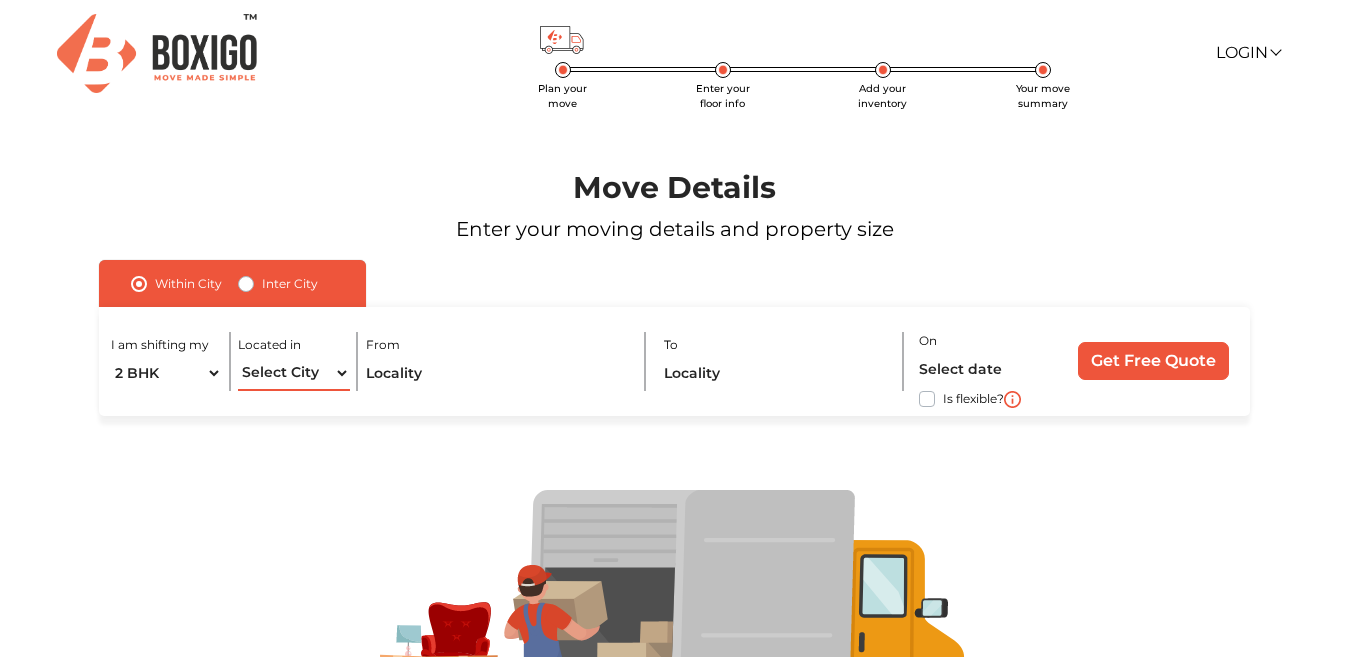 click on "Select City [GEOGRAPHIC_DATA] [GEOGRAPHIC_DATA] [GEOGRAPHIC_DATA] [GEOGRAPHIC_DATA] [GEOGRAPHIC_DATA] [GEOGRAPHIC_DATA] [GEOGRAPHIC_DATA] [GEOGRAPHIC_DATA] [GEOGRAPHIC_DATA] [GEOGRAPHIC_DATA] [GEOGRAPHIC_DATA] [GEOGRAPHIC_DATA] [GEOGRAPHIC_DATA] [GEOGRAPHIC_DATA] [GEOGRAPHIC_DATA] & [GEOGRAPHIC_DATA] [GEOGRAPHIC_DATA] [GEOGRAPHIC_DATA] [GEOGRAPHIC_DATA] [GEOGRAPHIC_DATA] [GEOGRAPHIC_DATA] [GEOGRAPHIC_DATA] [GEOGRAPHIC_DATA] [GEOGRAPHIC_DATA] [GEOGRAPHIC_DATA] [GEOGRAPHIC_DATA] [GEOGRAPHIC_DATA] [GEOGRAPHIC_DATA] [GEOGRAPHIC_DATA] [GEOGRAPHIC_DATA] [GEOGRAPHIC_DATA] [GEOGRAPHIC_DATA] [GEOGRAPHIC_DATA] [GEOGRAPHIC_DATA] [GEOGRAPHIC_DATA] [GEOGRAPHIC_DATA] [GEOGRAPHIC_DATA]" at bounding box center [294, 373] 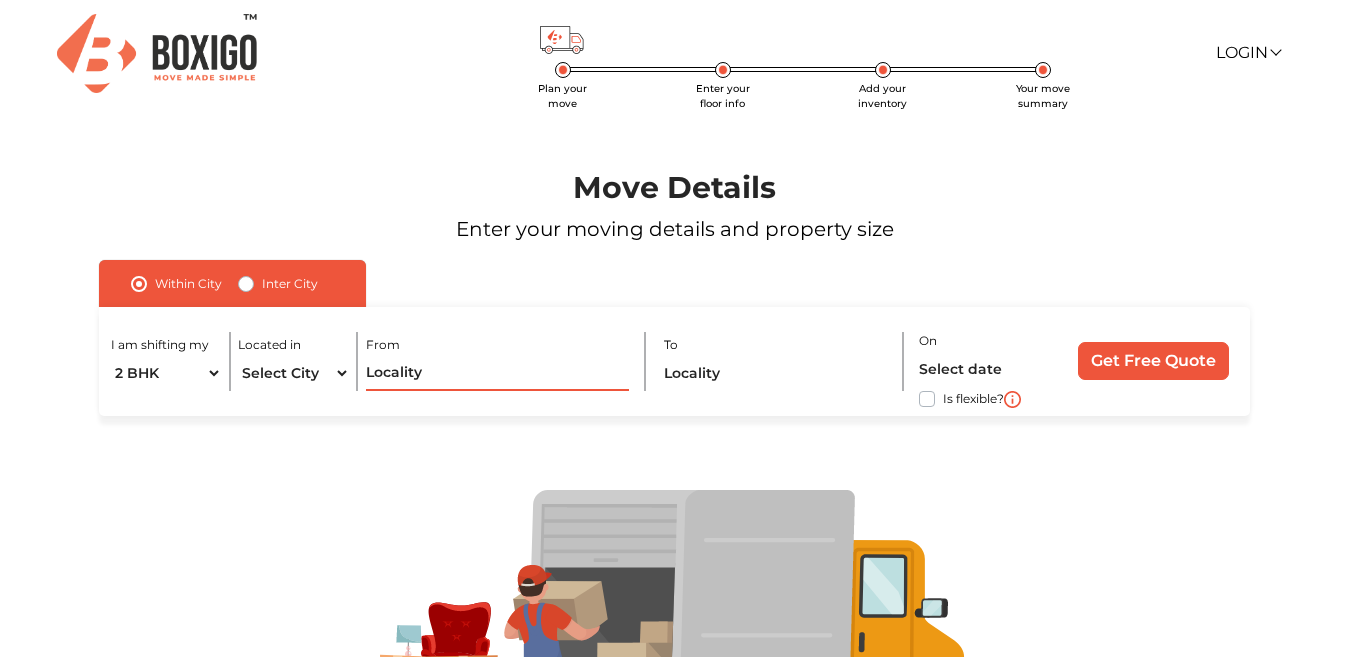 click at bounding box center [497, 373] 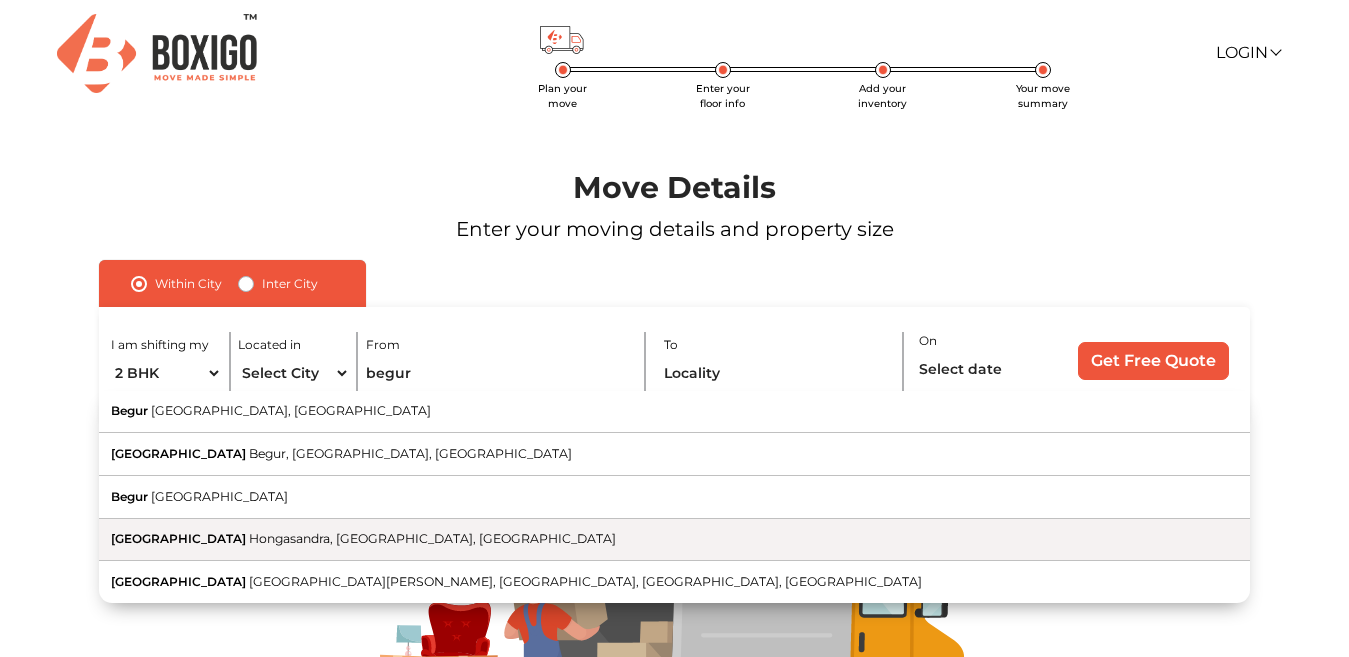 click on "Hongasandra, [GEOGRAPHIC_DATA], [GEOGRAPHIC_DATA]" at bounding box center (432, 538) 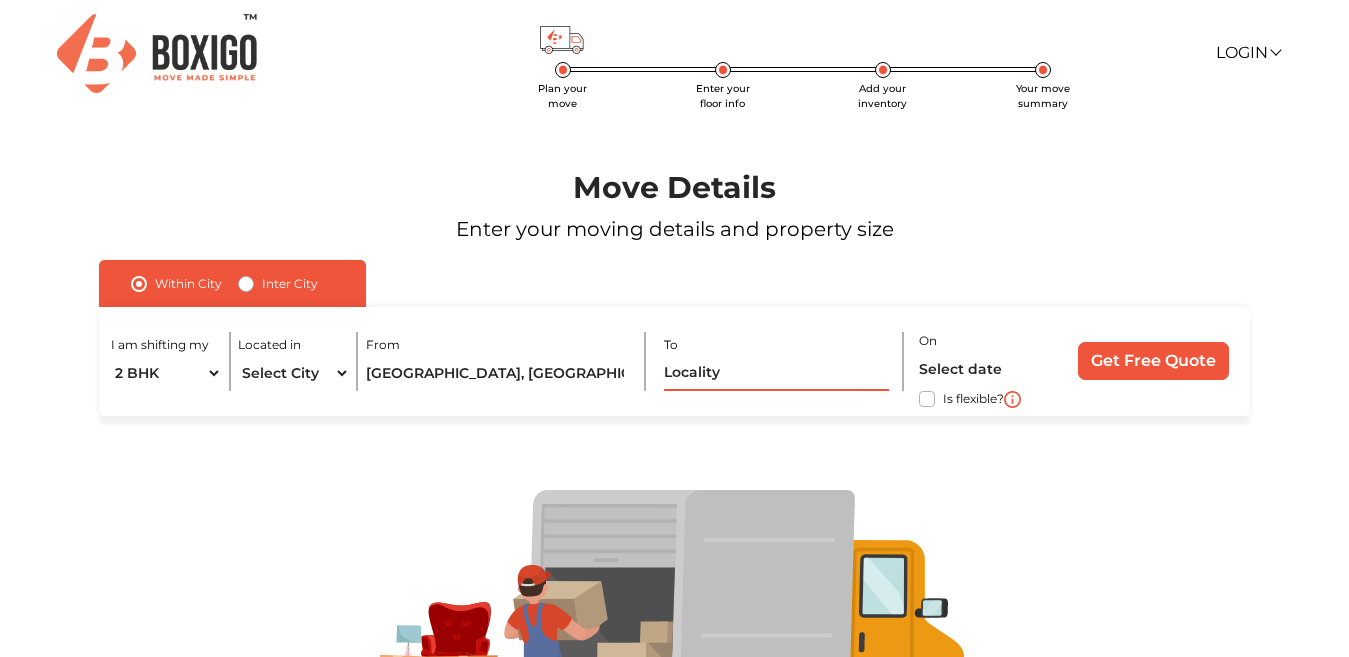 click at bounding box center [776, 373] 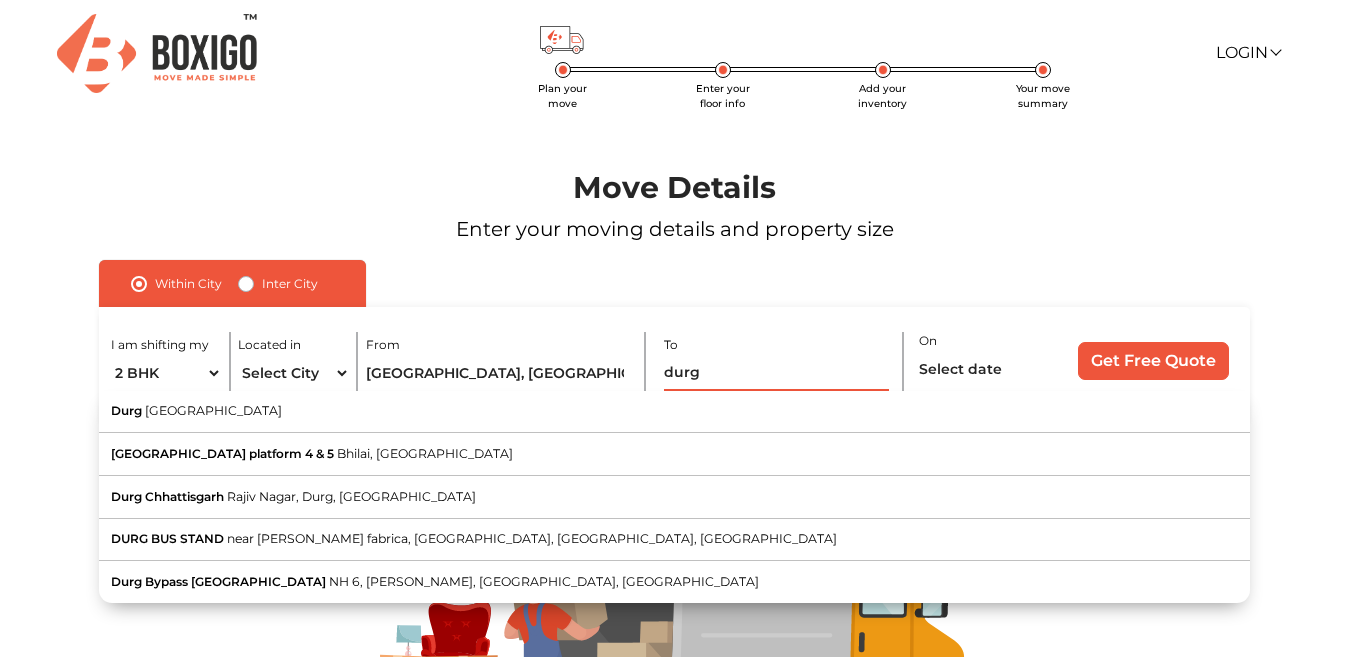 type on "durg" 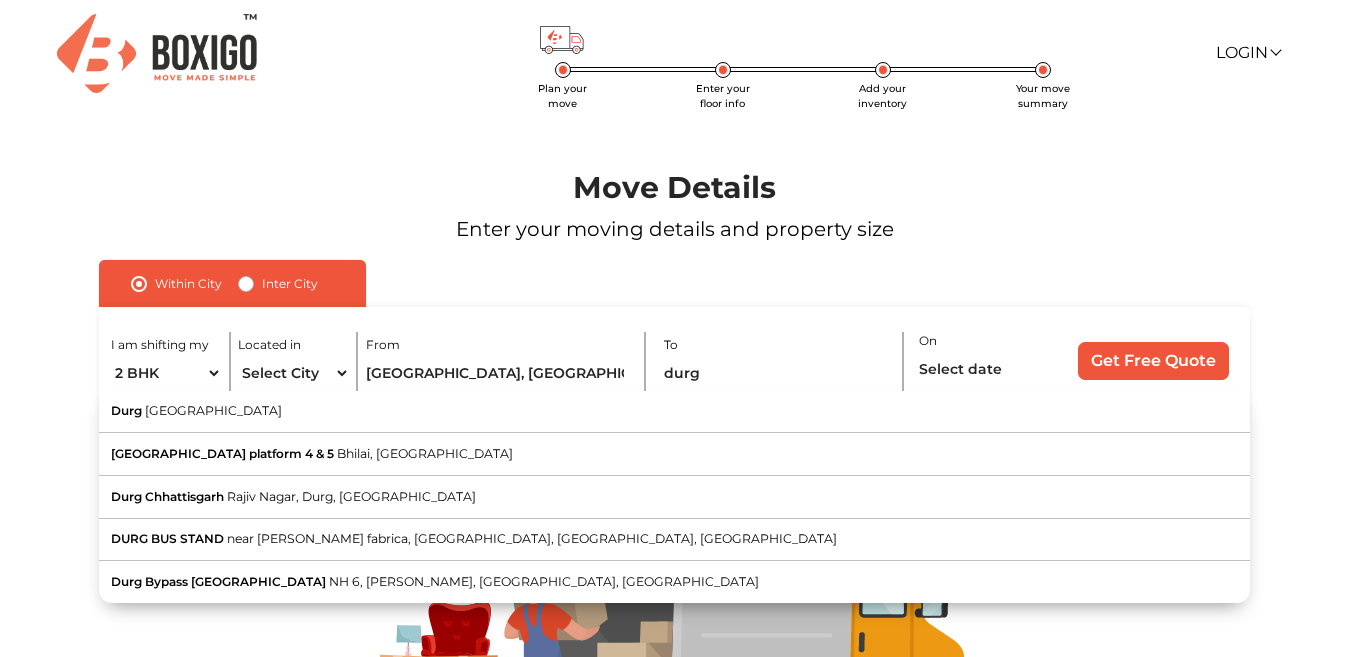click on "Inter City" at bounding box center [290, 284] 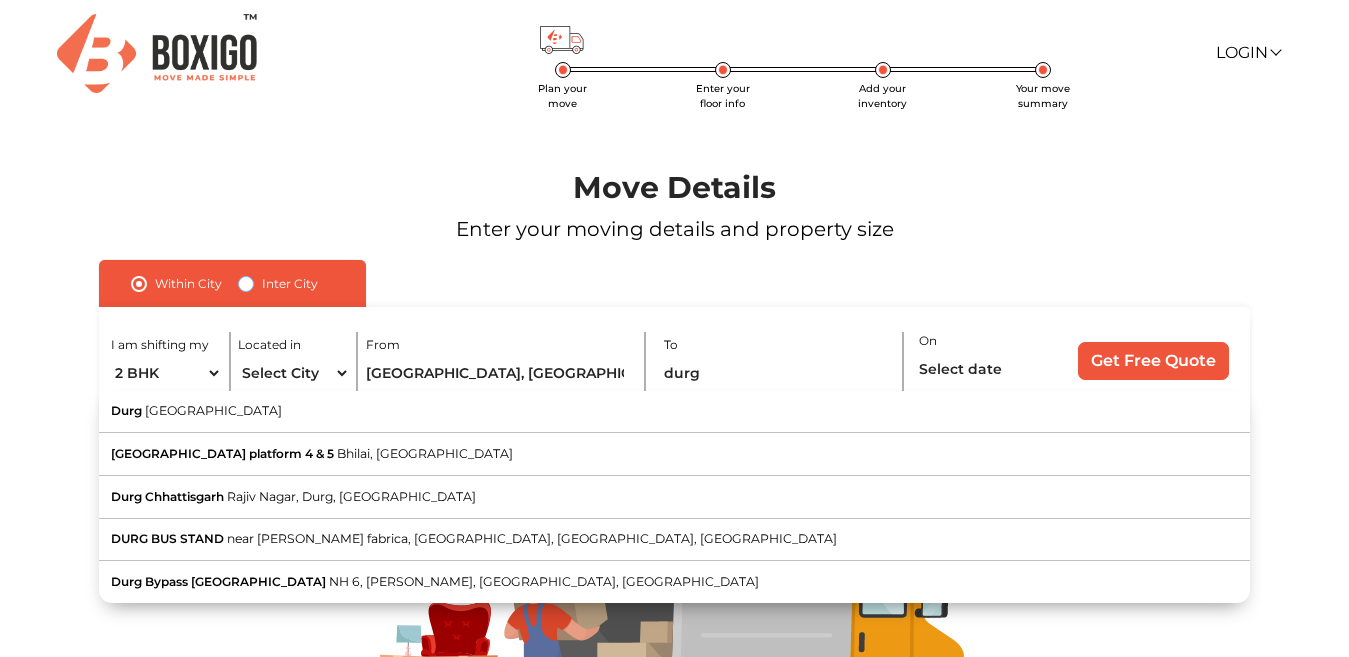 click on "Inter City" at bounding box center (246, 282) 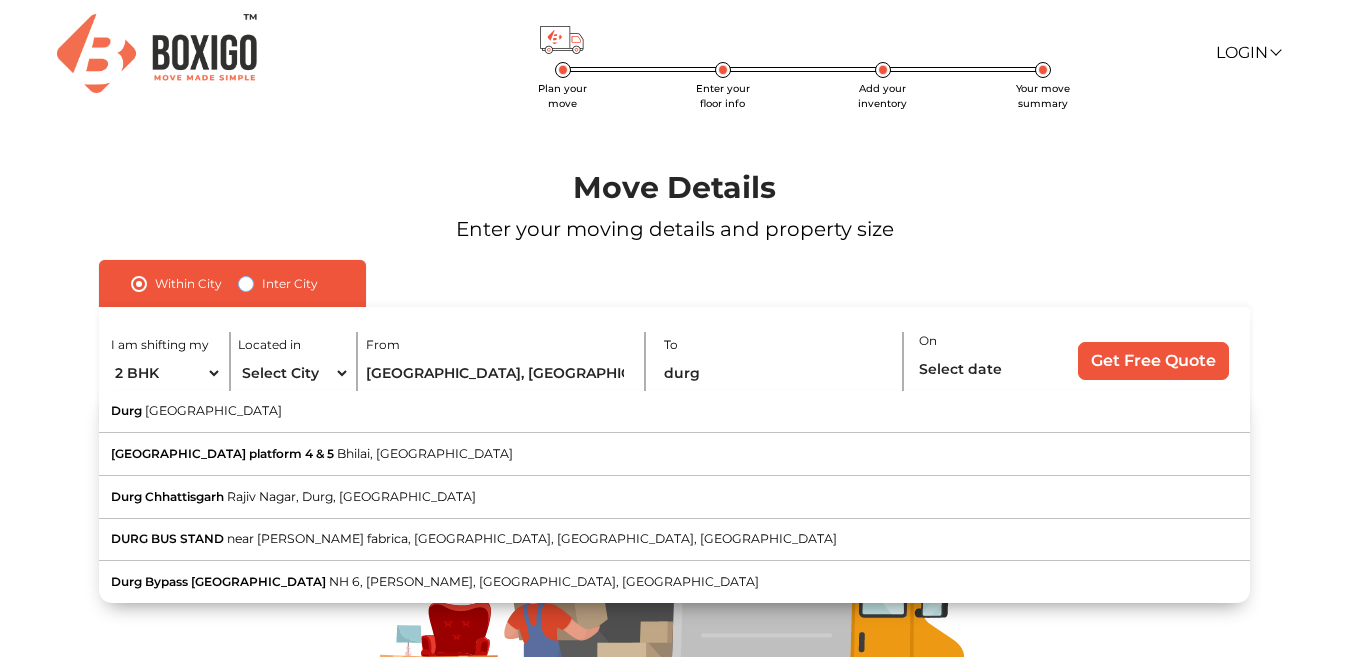 radio on "true" 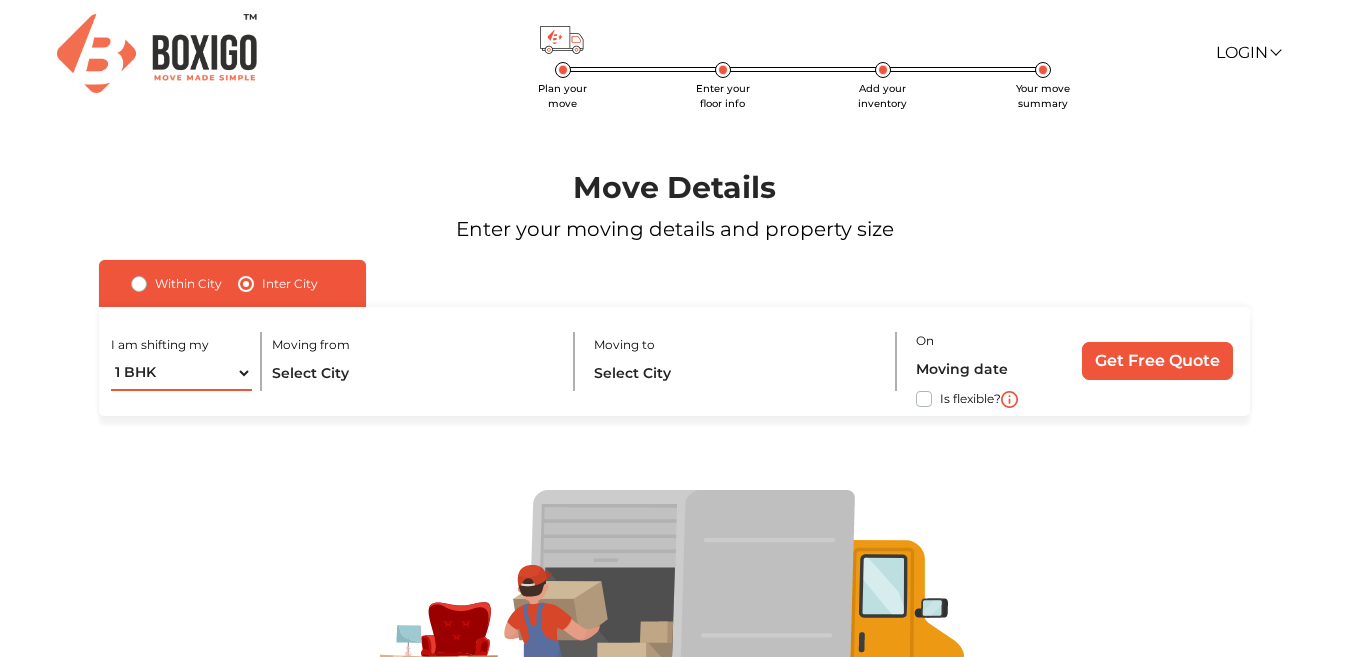 click on "1 BHK 2 BHK 3 BHK 3 + BHK FEW ITEMS" at bounding box center (181, 373) 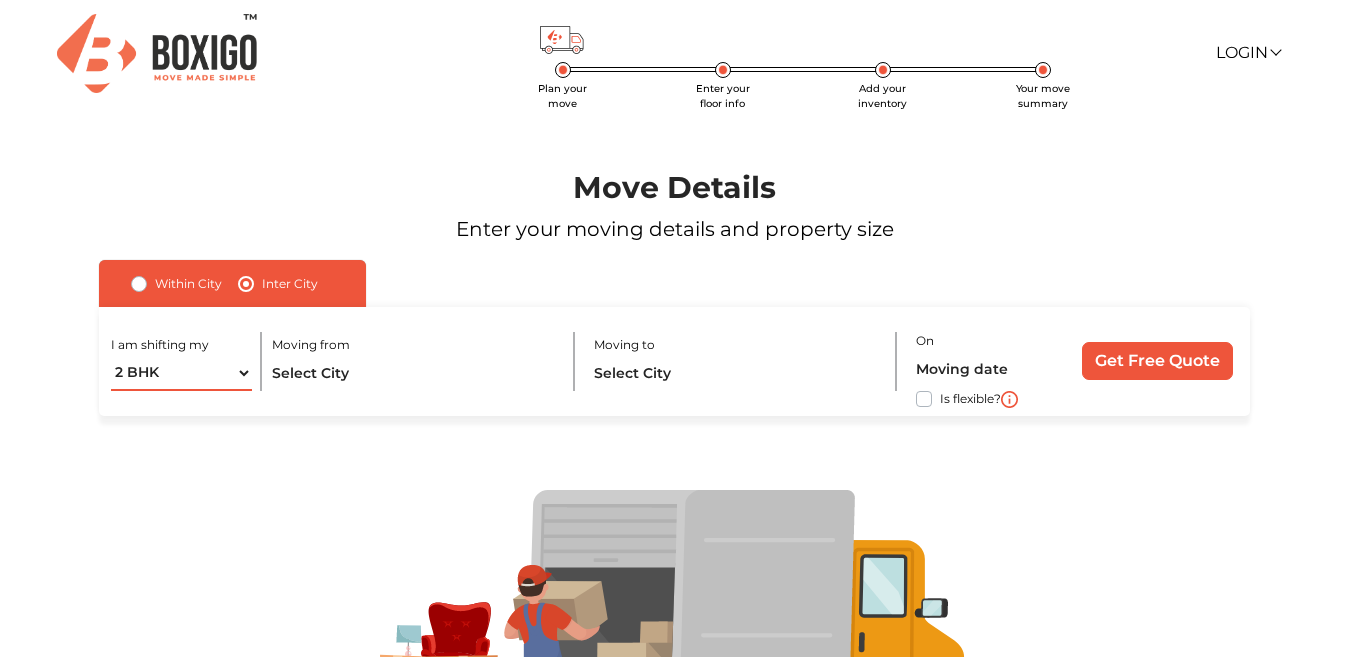 click on "1 BHK 2 BHK 3 BHK 3 + BHK FEW ITEMS" at bounding box center [181, 373] 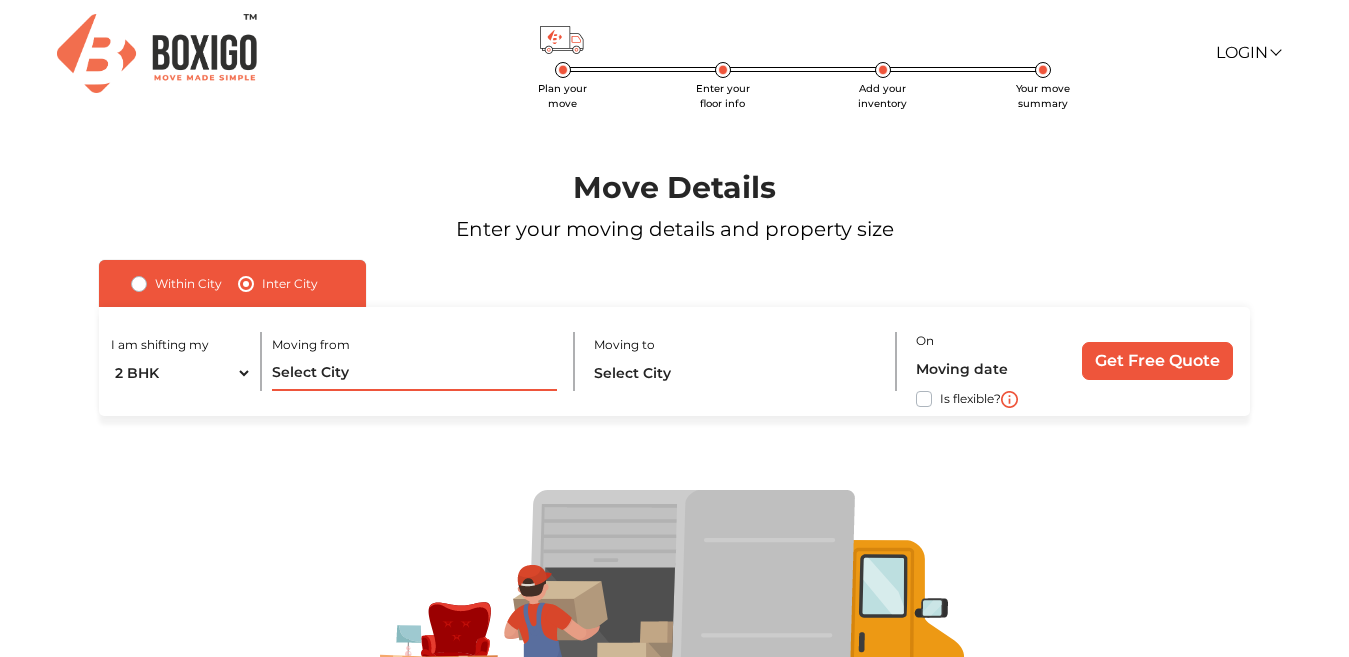 click at bounding box center (414, 373) 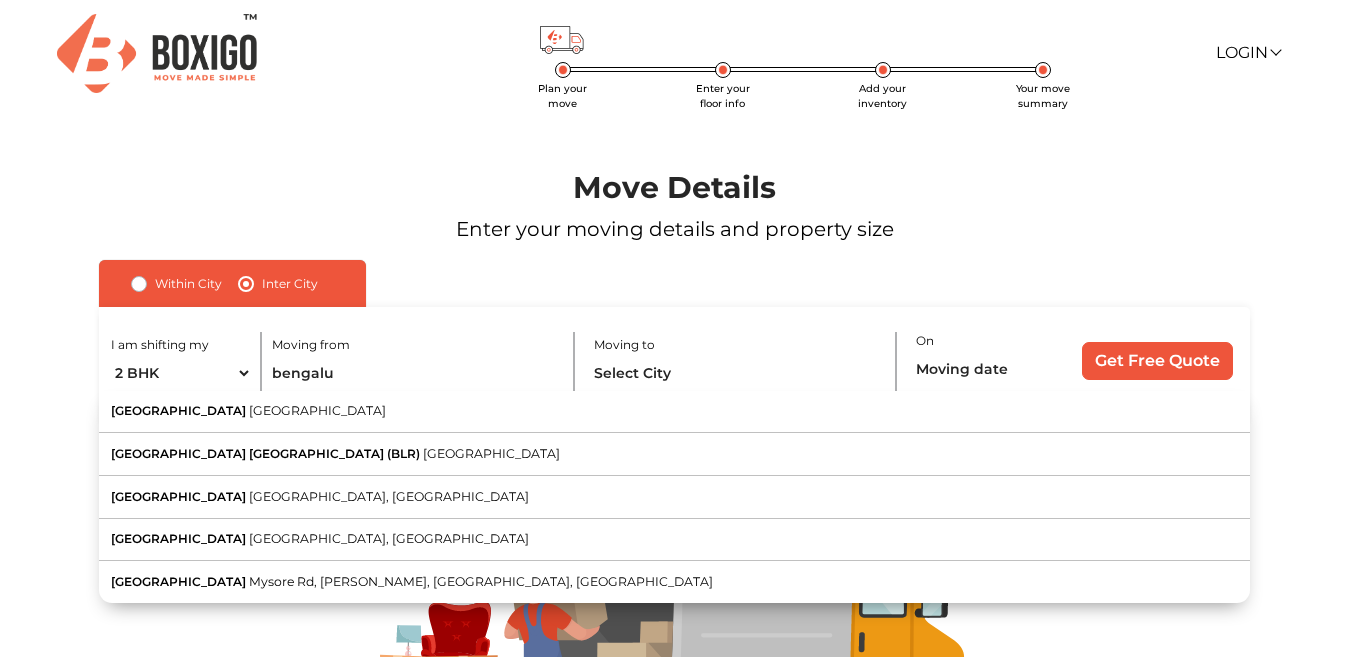 click on "[GEOGRAPHIC_DATA] [GEOGRAPHIC_DATA]" at bounding box center [674, 412] 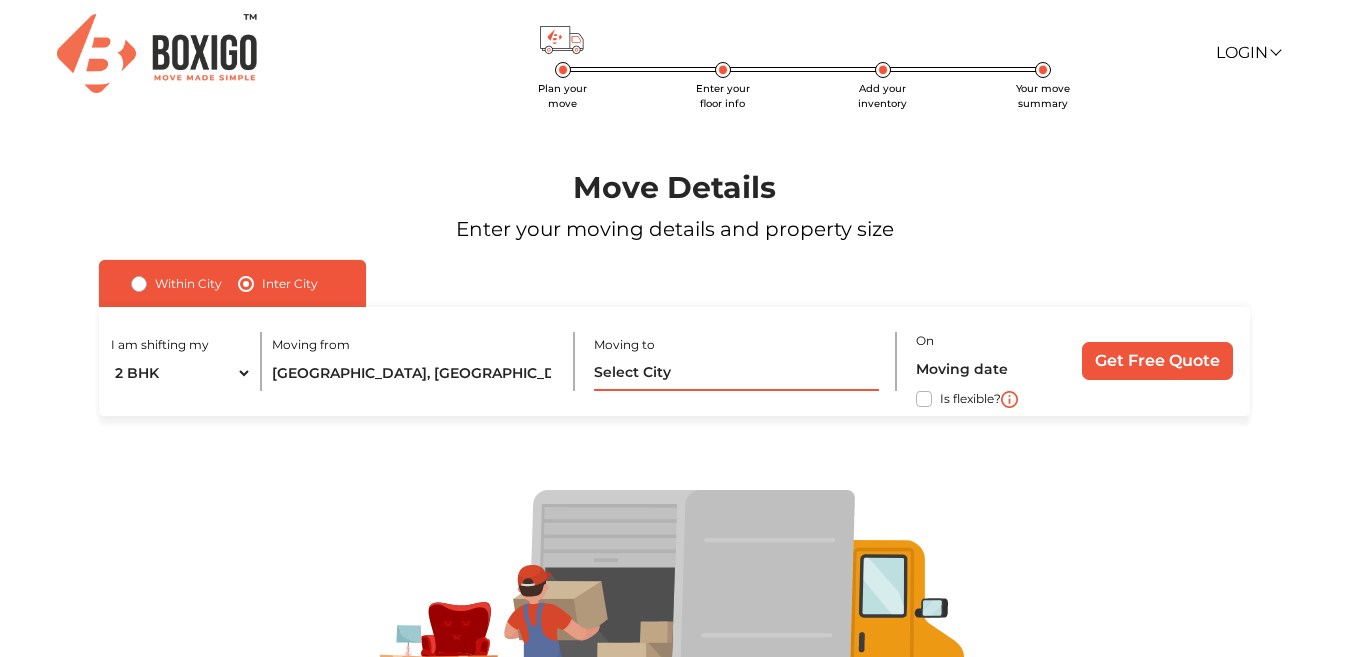 click at bounding box center (736, 373) 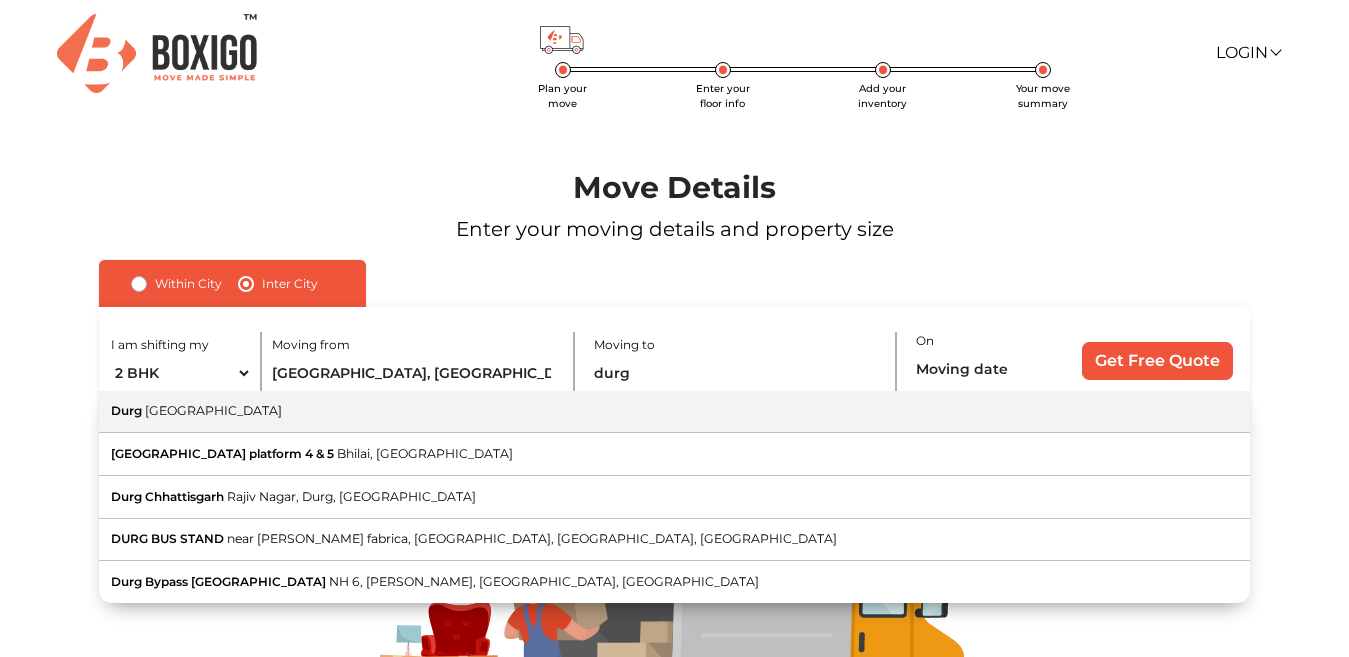 click on "[GEOGRAPHIC_DATA]" at bounding box center (213, 410) 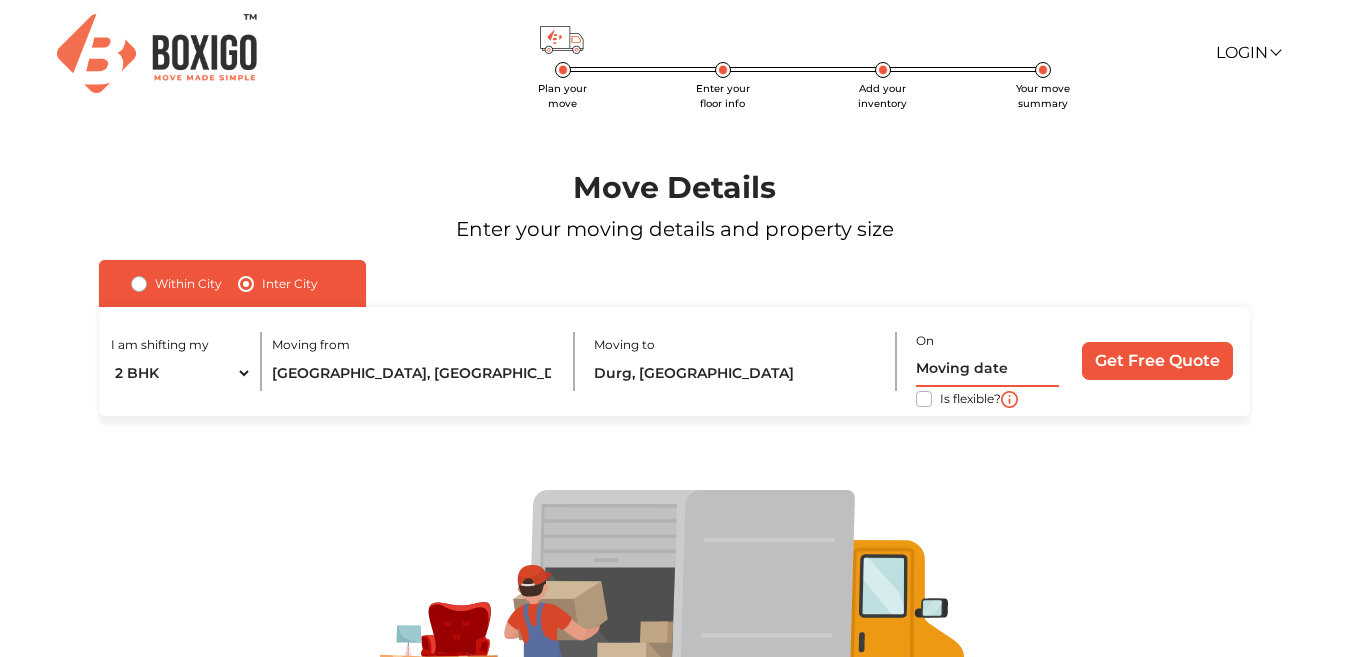 click at bounding box center (987, 369) 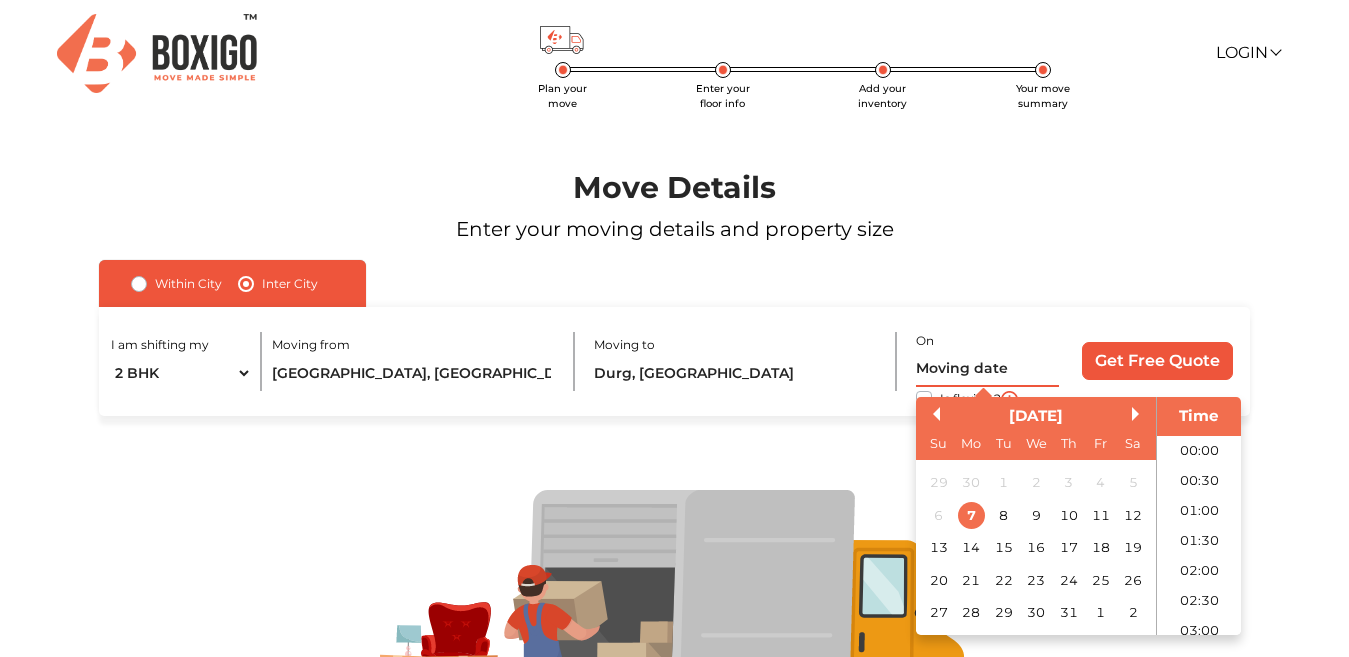 scroll, scrollTop: 575, scrollLeft: 0, axis: vertical 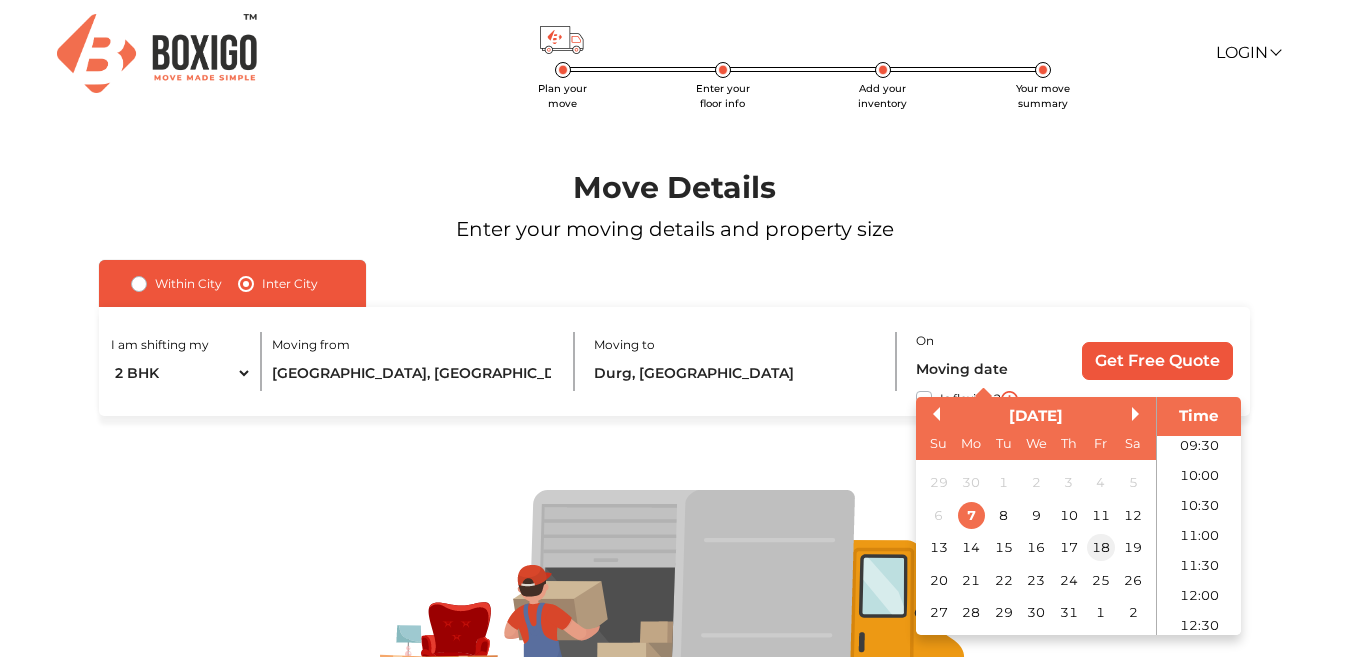 click on "18" at bounding box center [1101, 547] 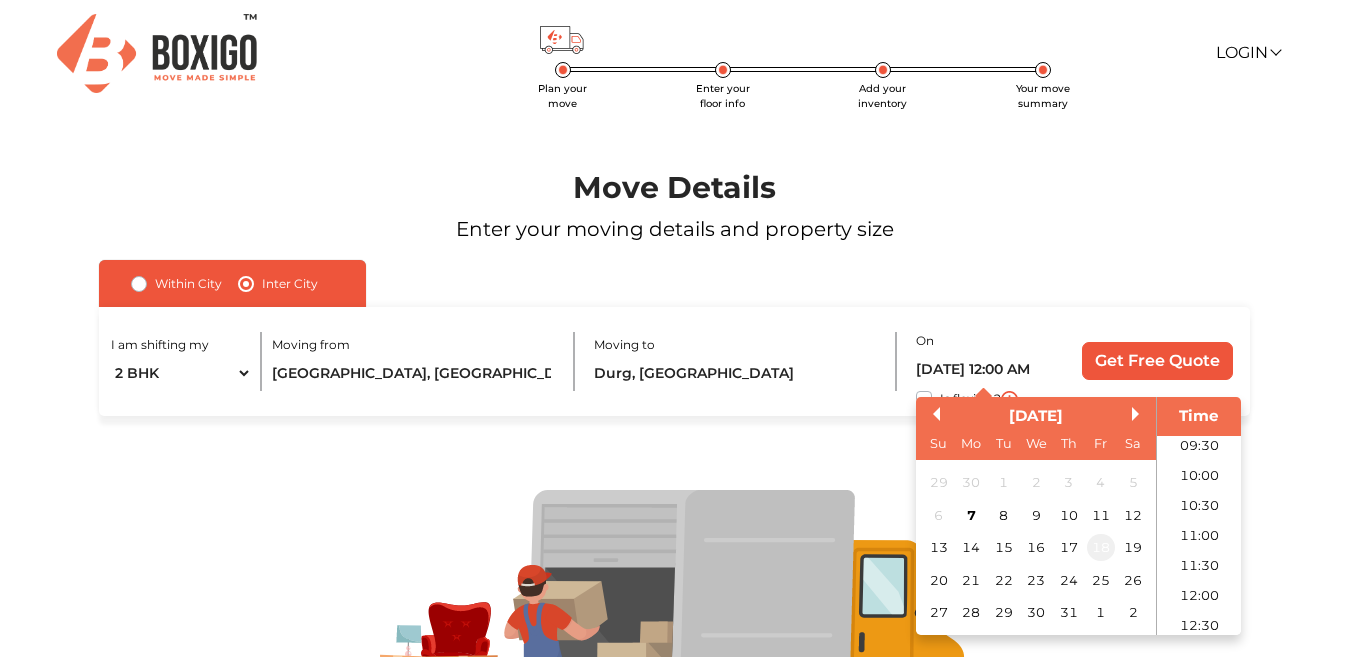 type on "[DATE] 12:00 AM" 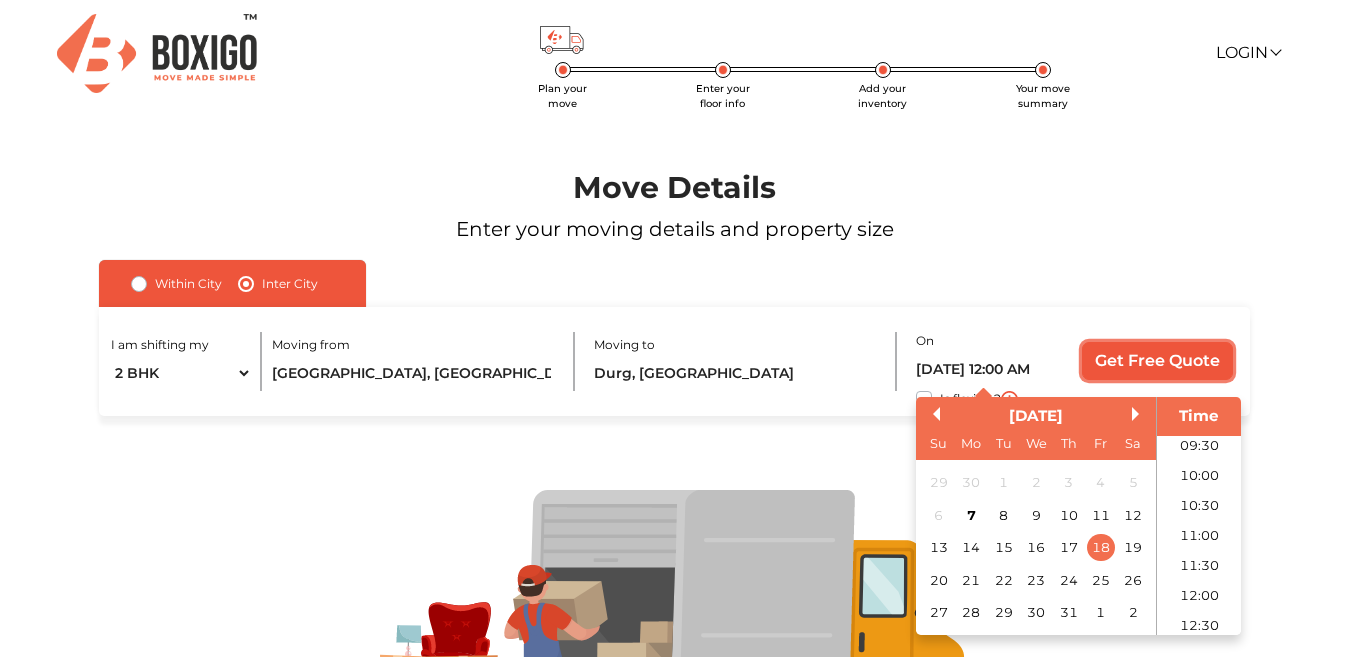 click on "Get Free Quote" at bounding box center [1157, 361] 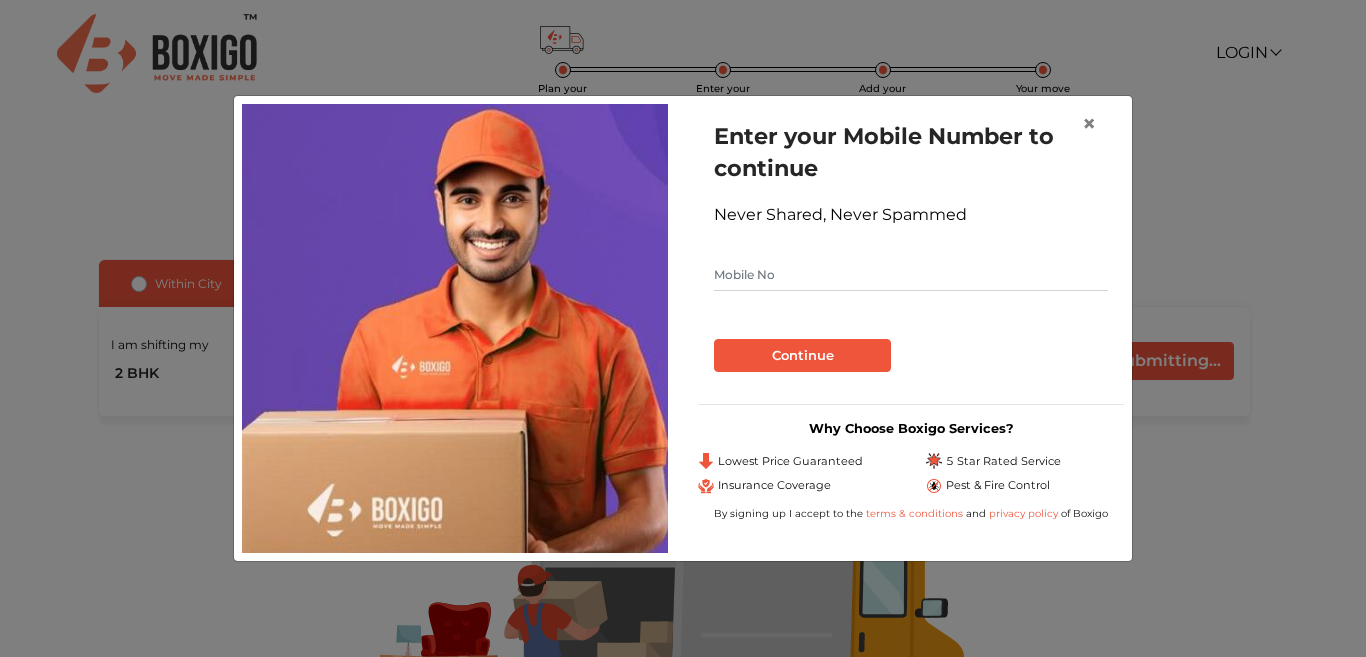 click at bounding box center [911, 275] 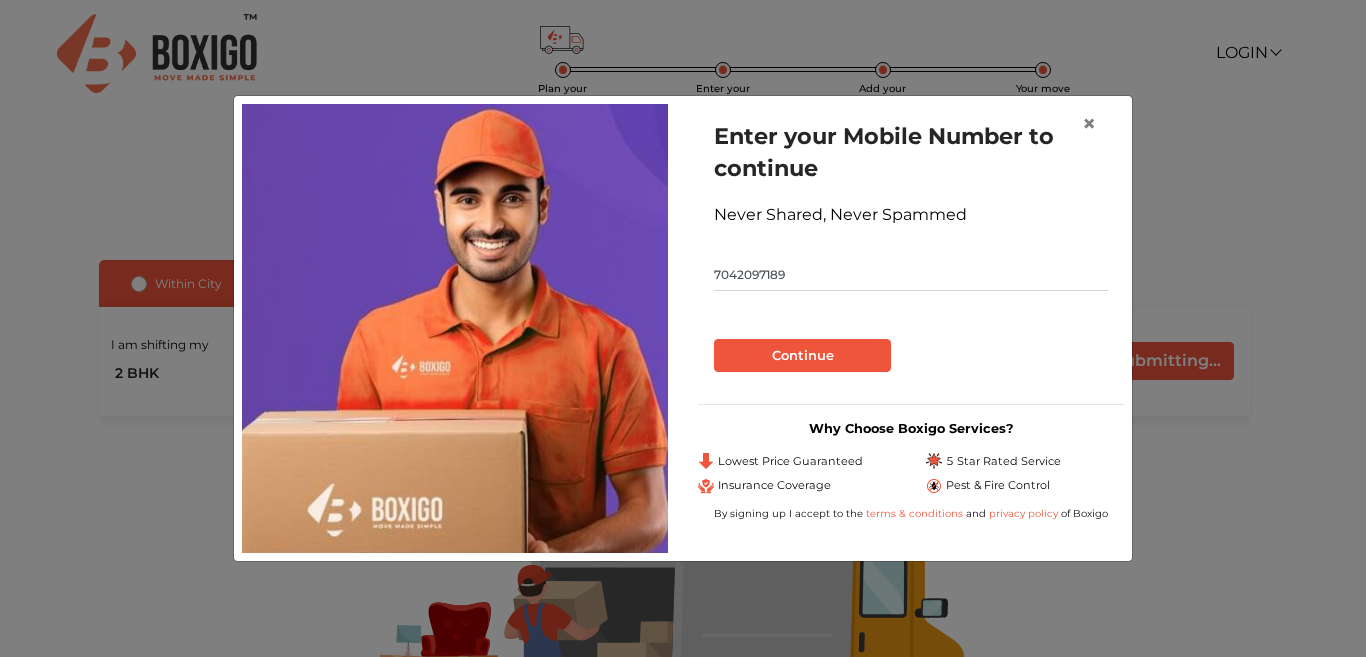 type on "7042097189" 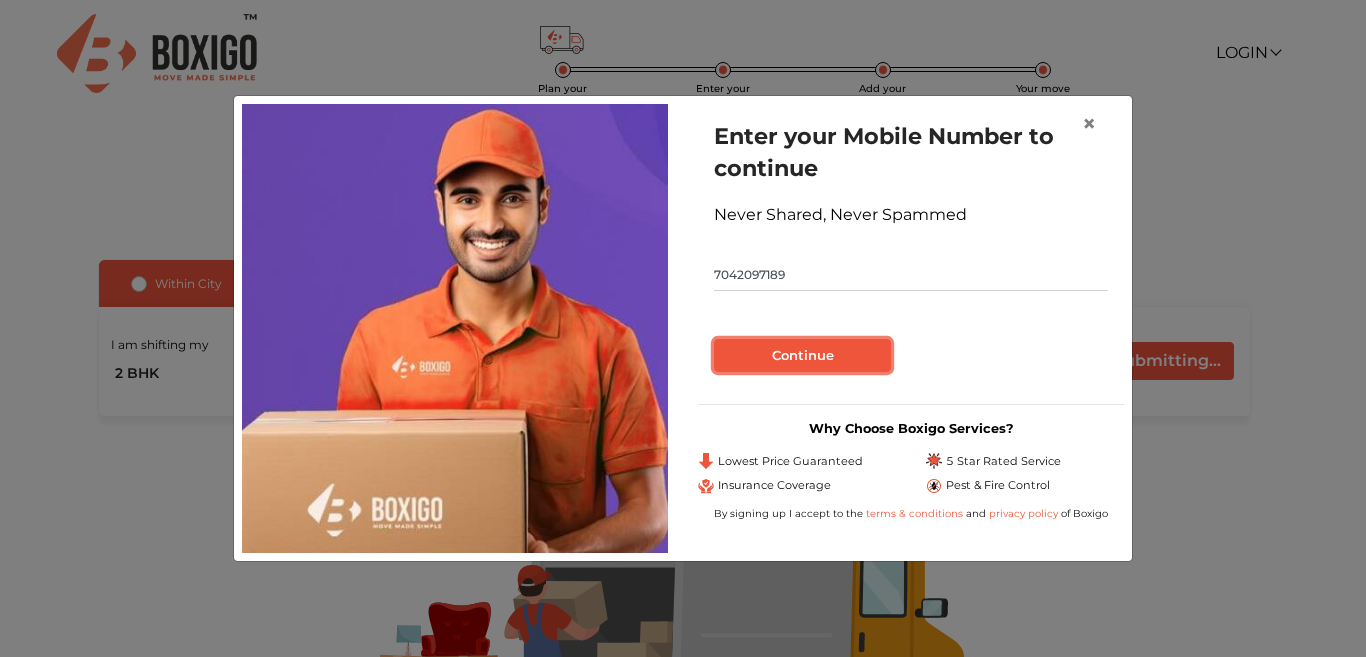click on "Continue" at bounding box center [802, 356] 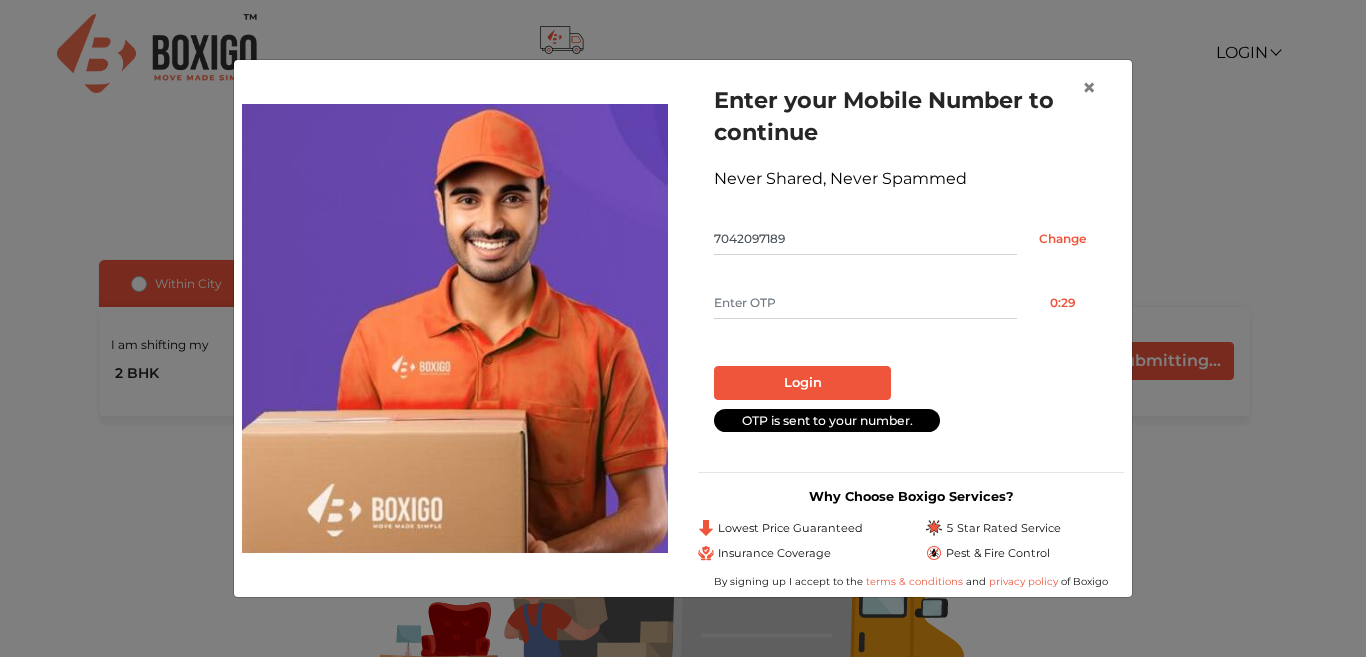 click at bounding box center (865, 303) 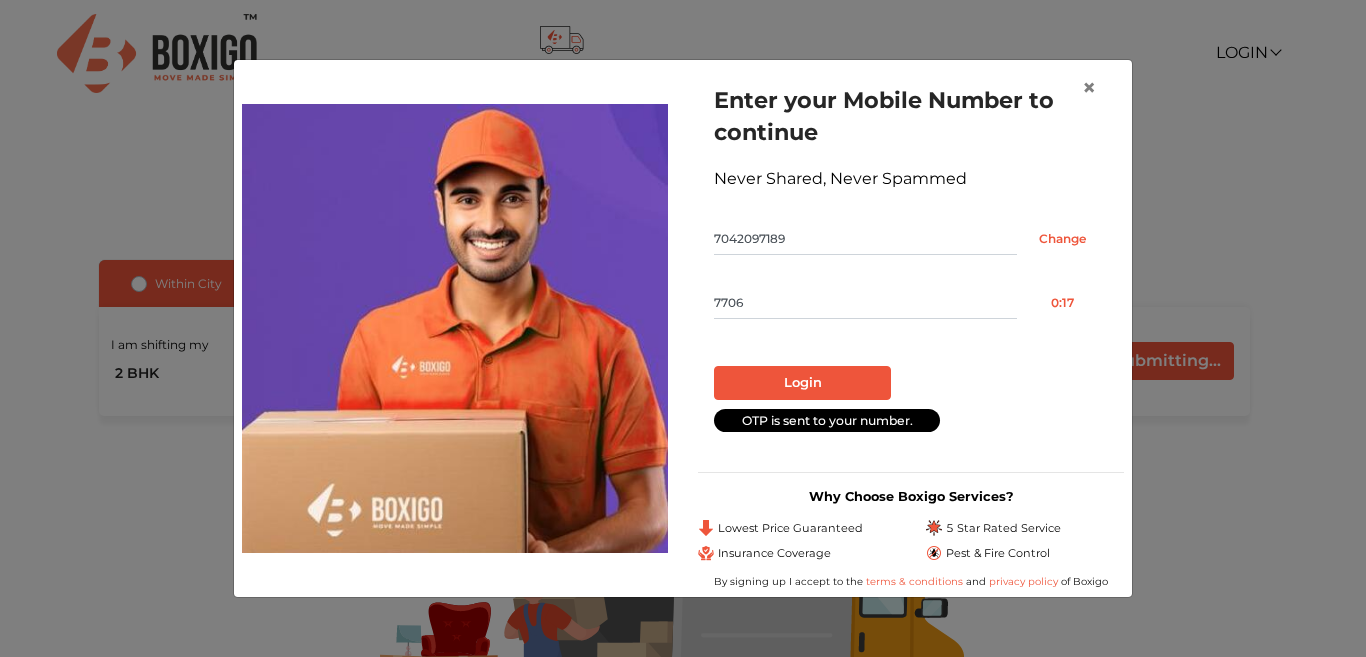drag, startPoint x: 744, startPoint y: 294, endPoint x: 695, endPoint y: 297, distance: 49.09175 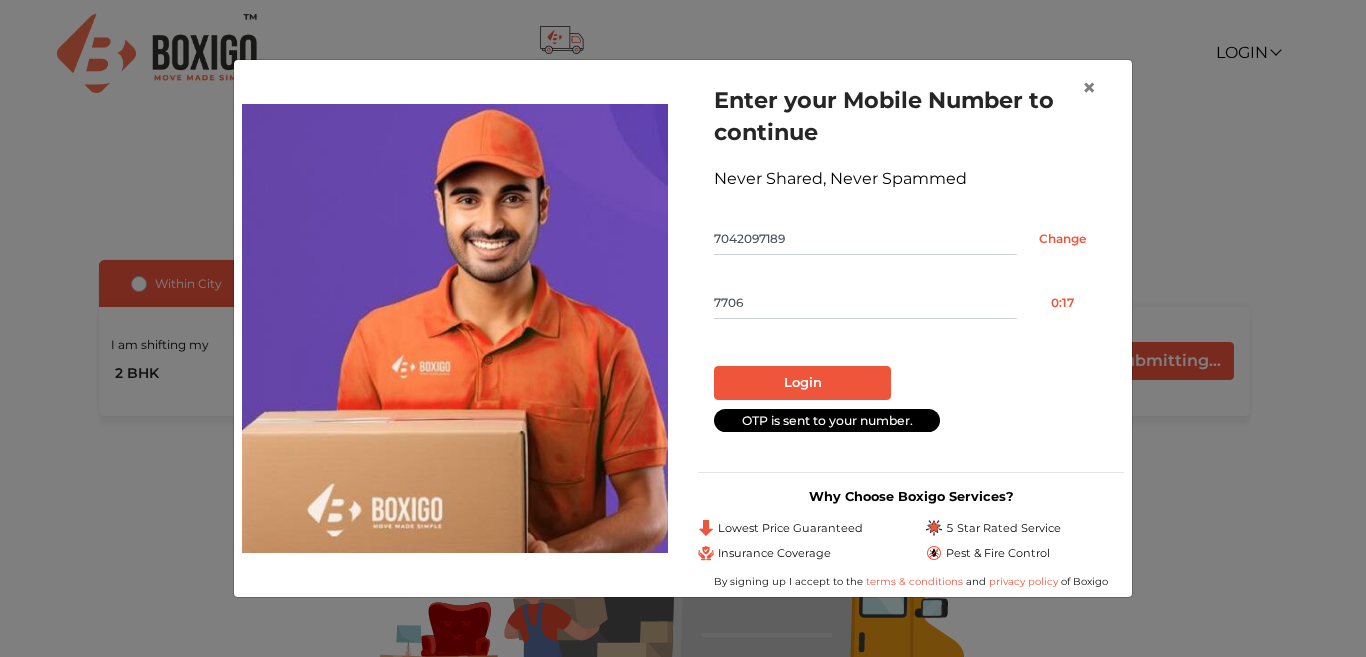 click on "Enter your Mobile Number to continue Never Shared, Never Spammed 7042097189 Change 7706 0:17 Login   OTP is sent to your number.   Why Choose Boxigo Services? Lowest Price Guaranteed 5 Star Rated Service Insurance Coverage Pest & Fire Control By signing up I accept to the     terms & conditions     and   privacy policy     of Boxigo" at bounding box center [911, 328] 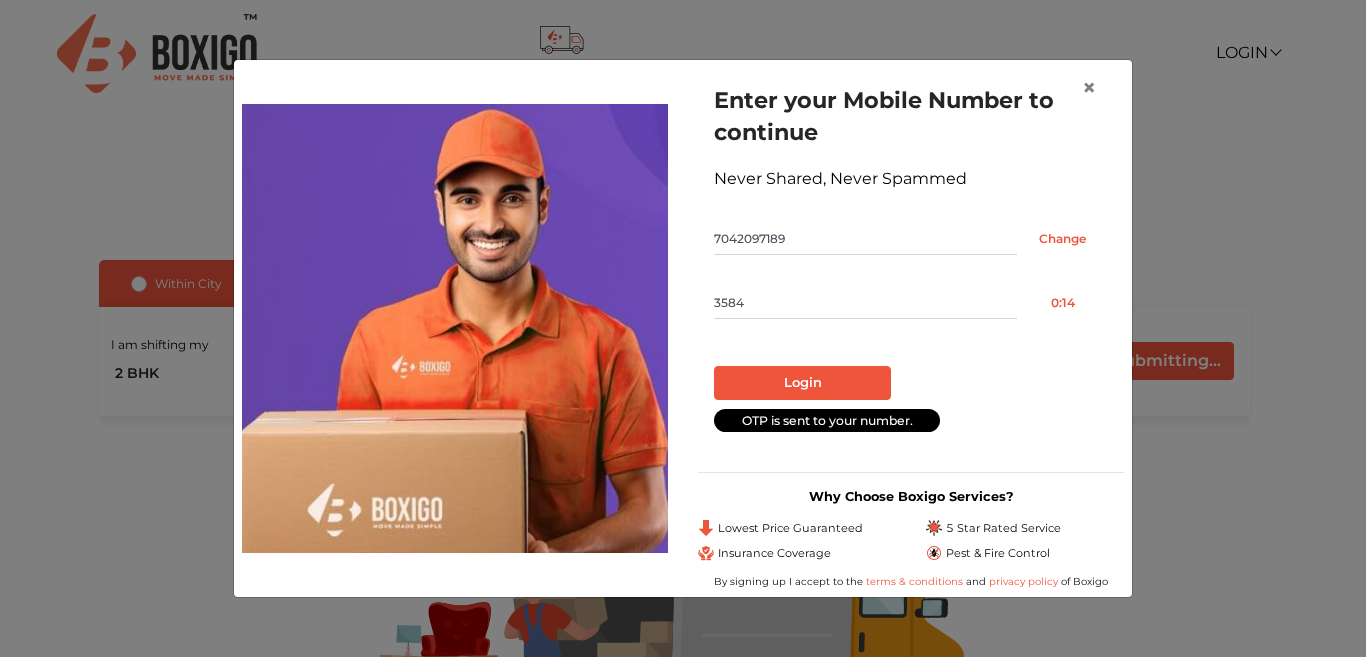 type on "3584" 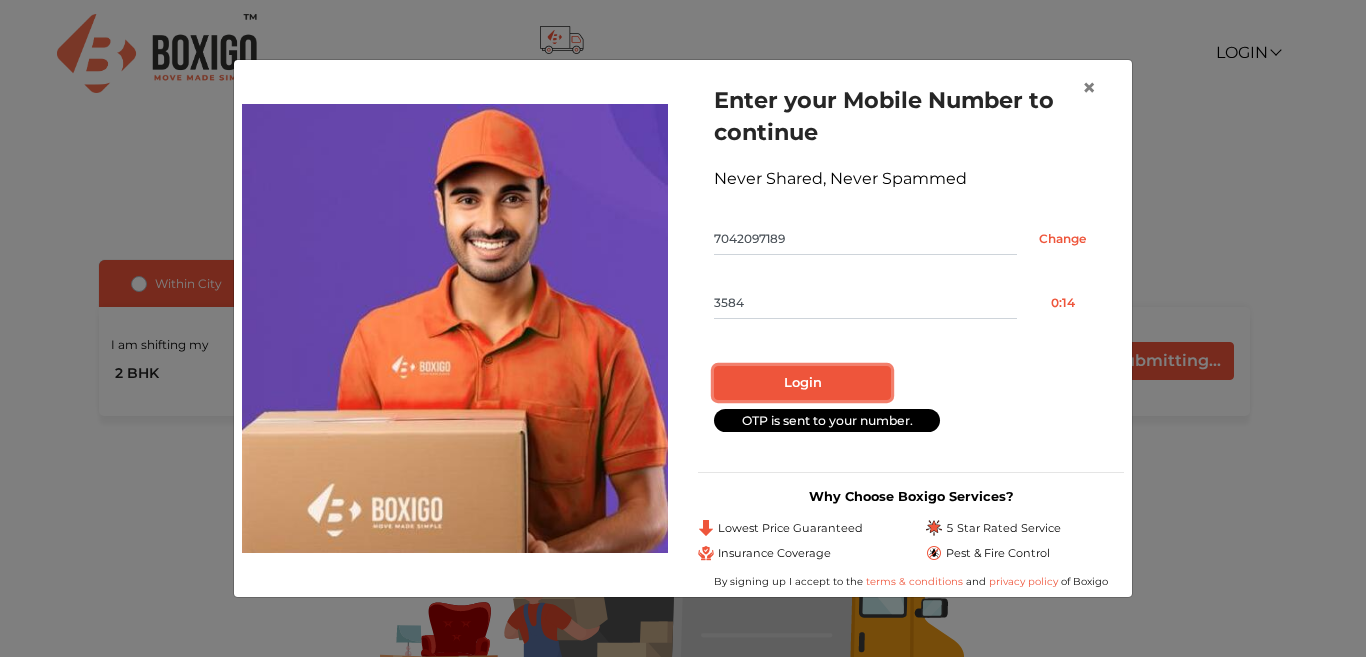 click on "Login" at bounding box center (802, 383) 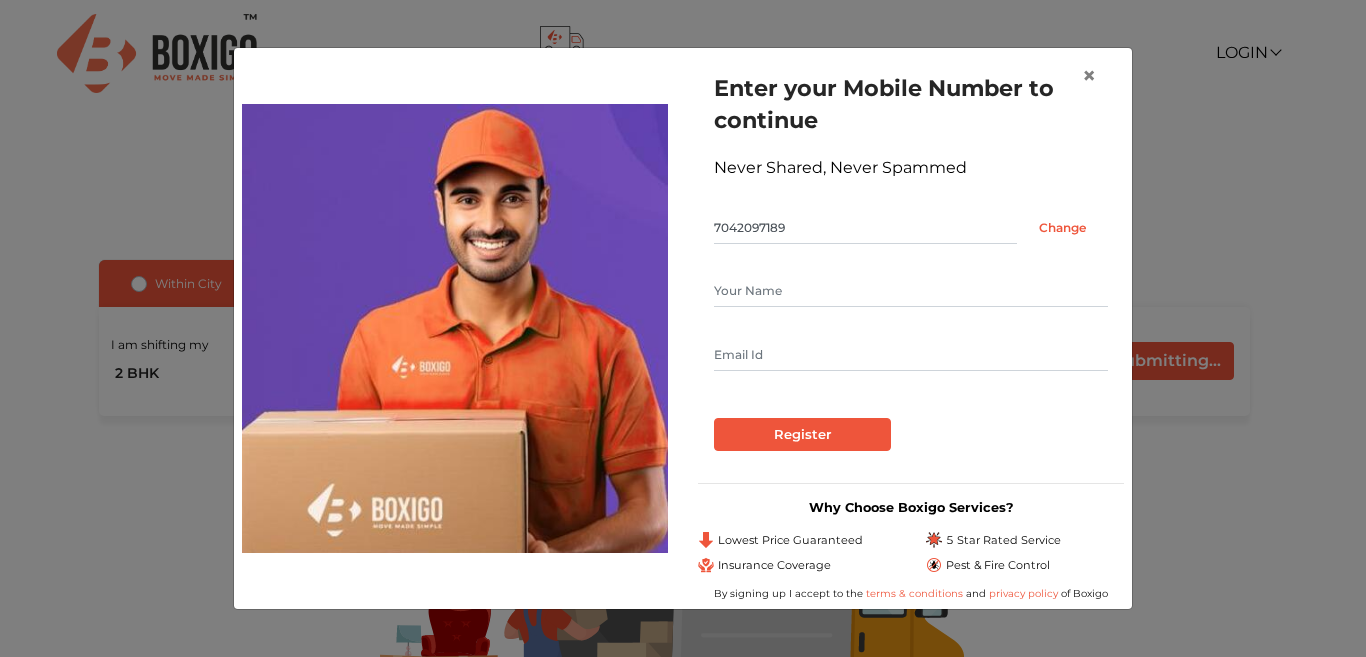 click at bounding box center (911, 291) 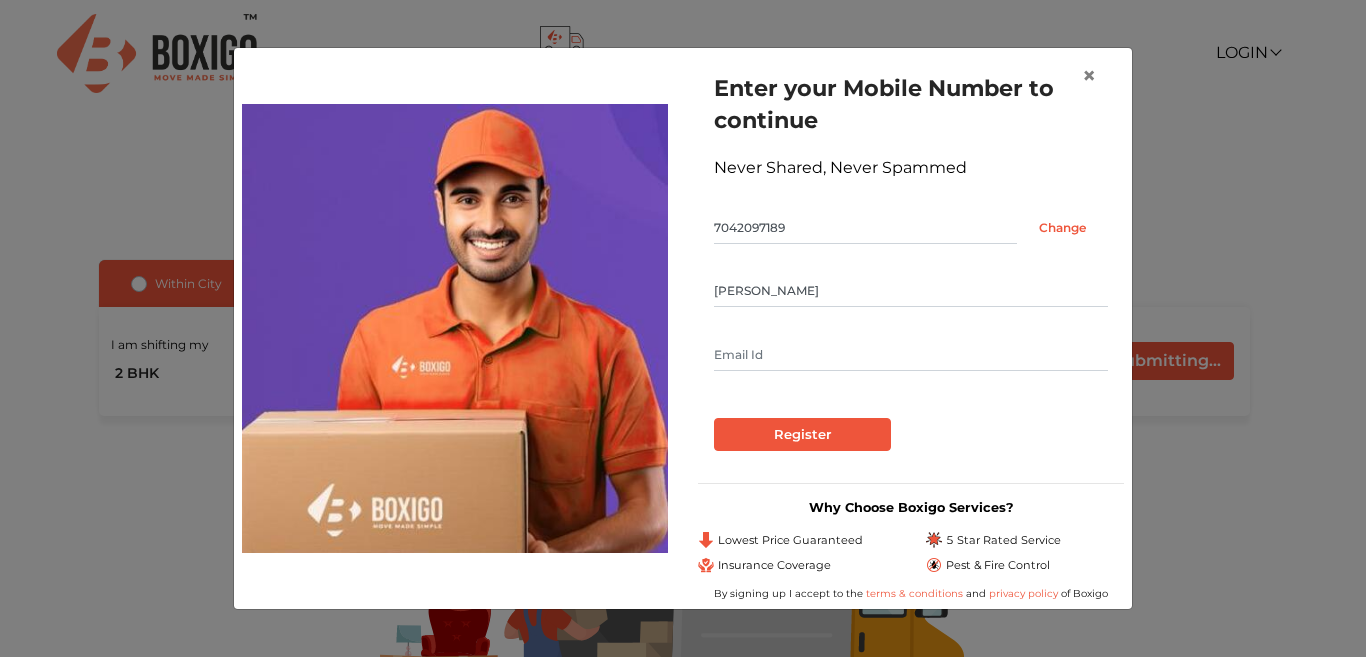 type on "[PERSON_NAME]" 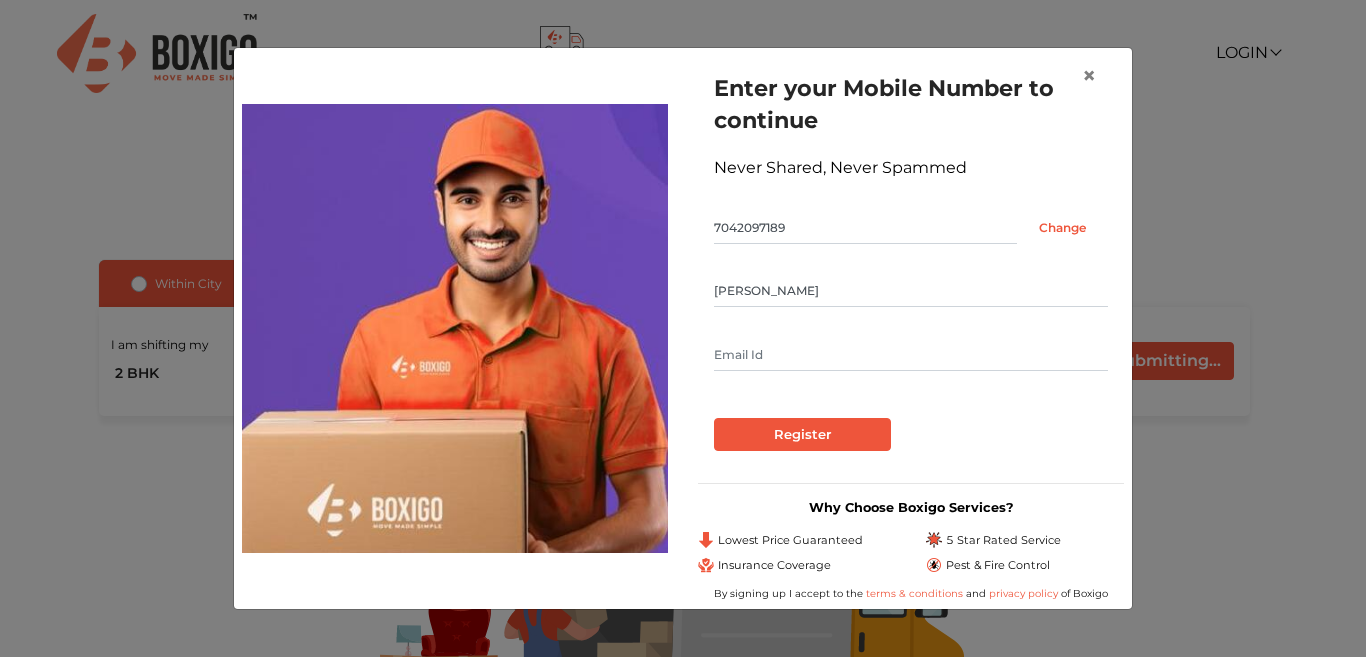 click at bounding box center (911, 355) 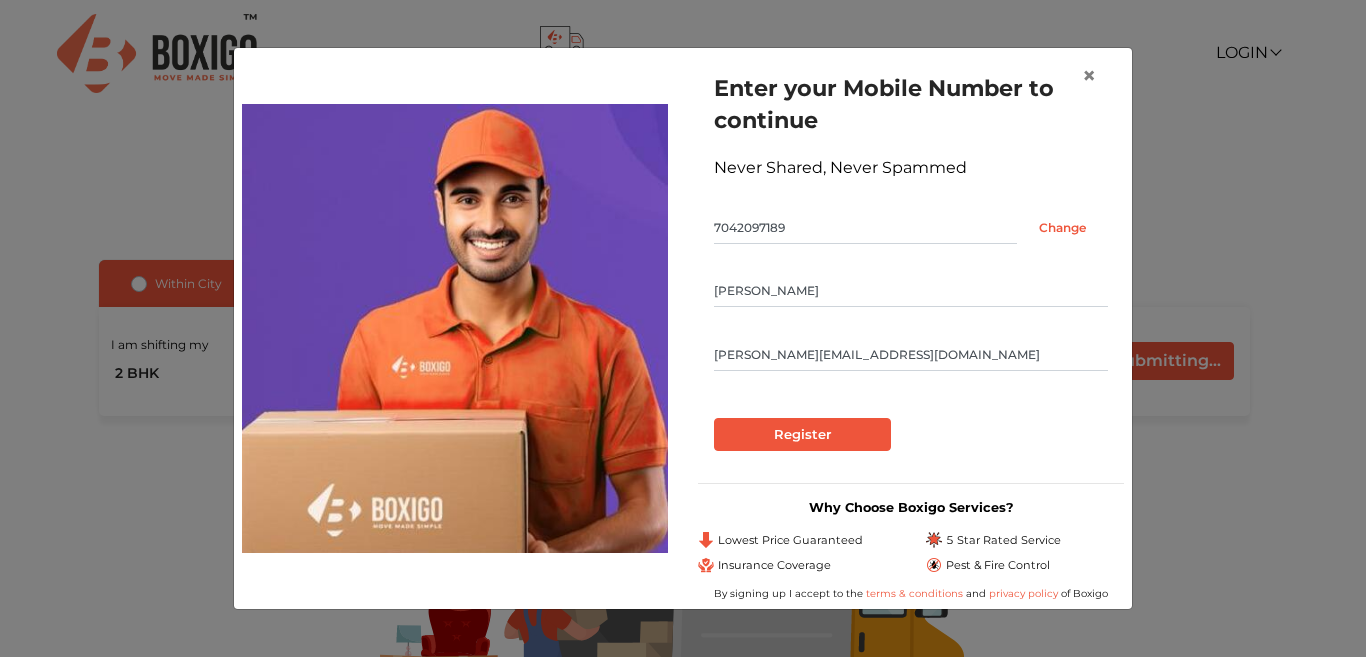 type on "[PERSON_NAME][EMAIL_ADDRESS][DOMAIN_NAME]" 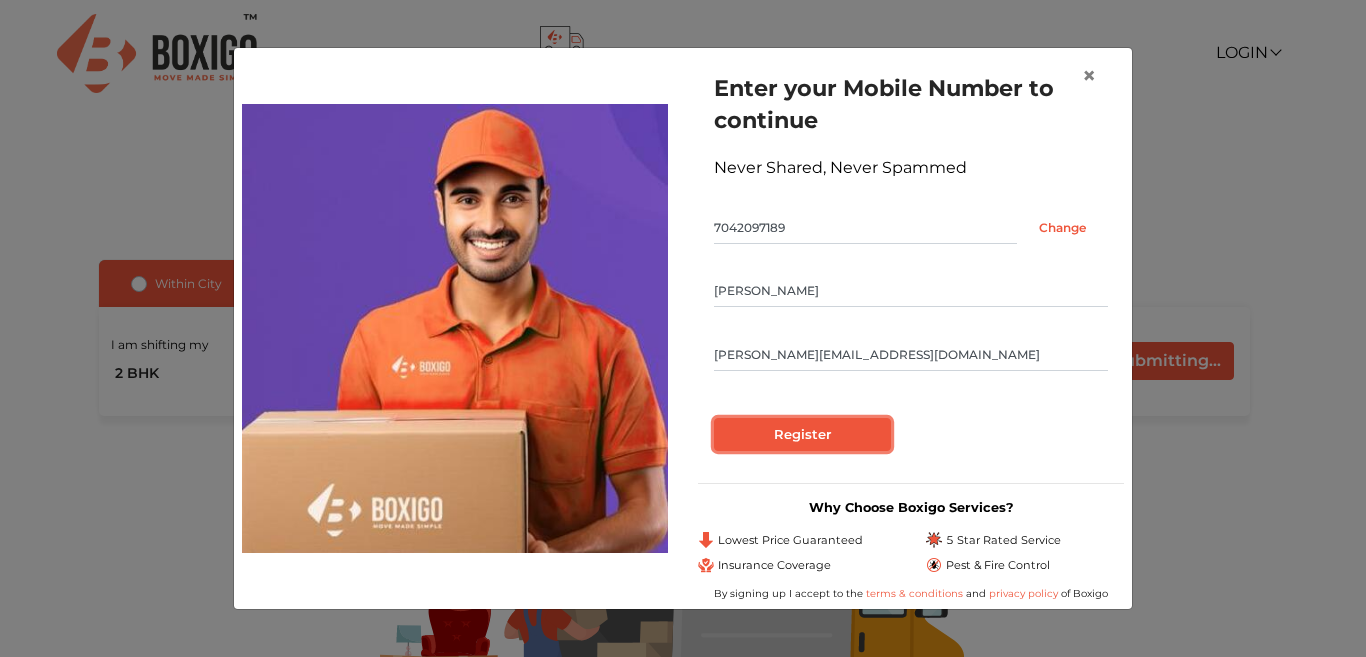 click on "Register" at bounding box center [802, 435] 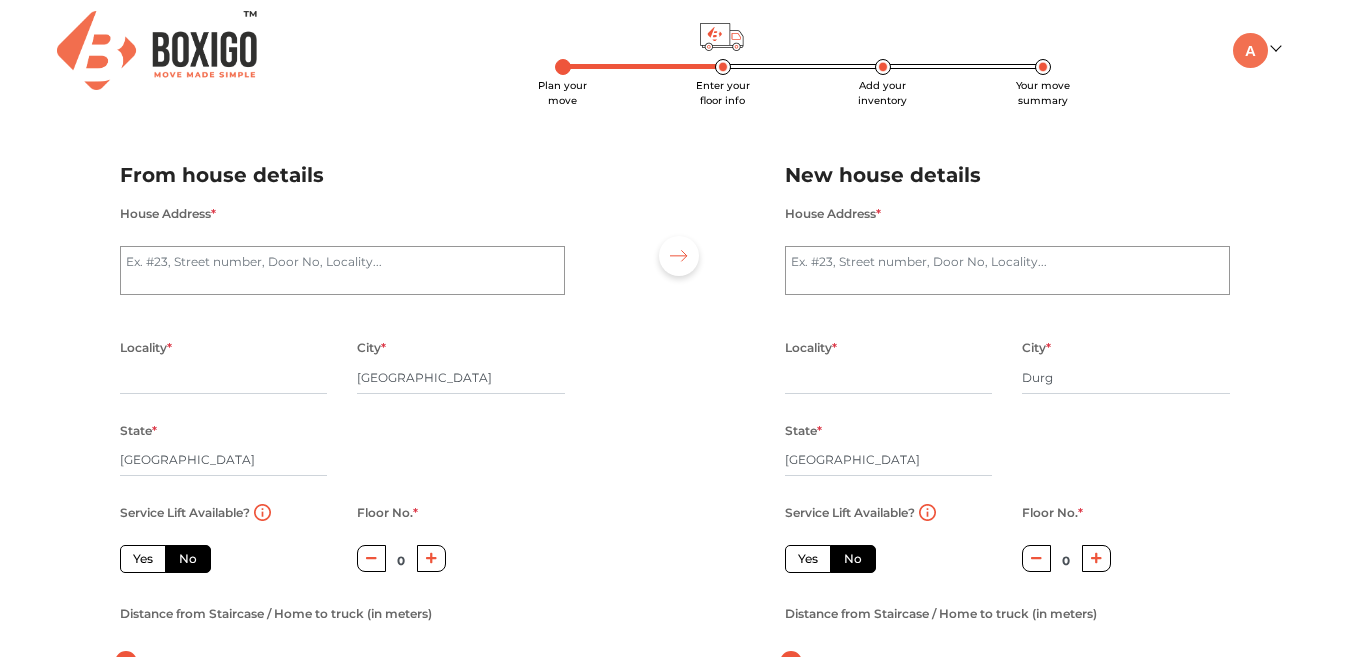 scroll, scrollTop: 0, scrollLeft: 0, axis: both 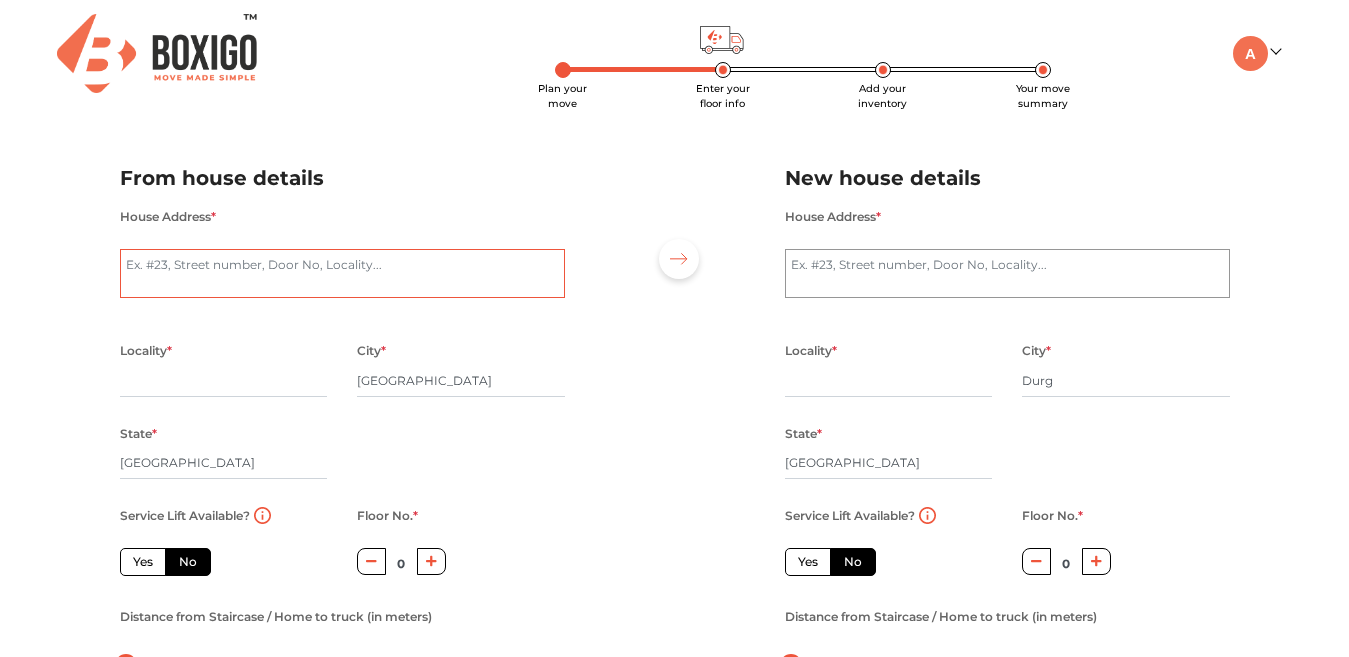 click on "House Address  *" at bounding box center (342, 274) 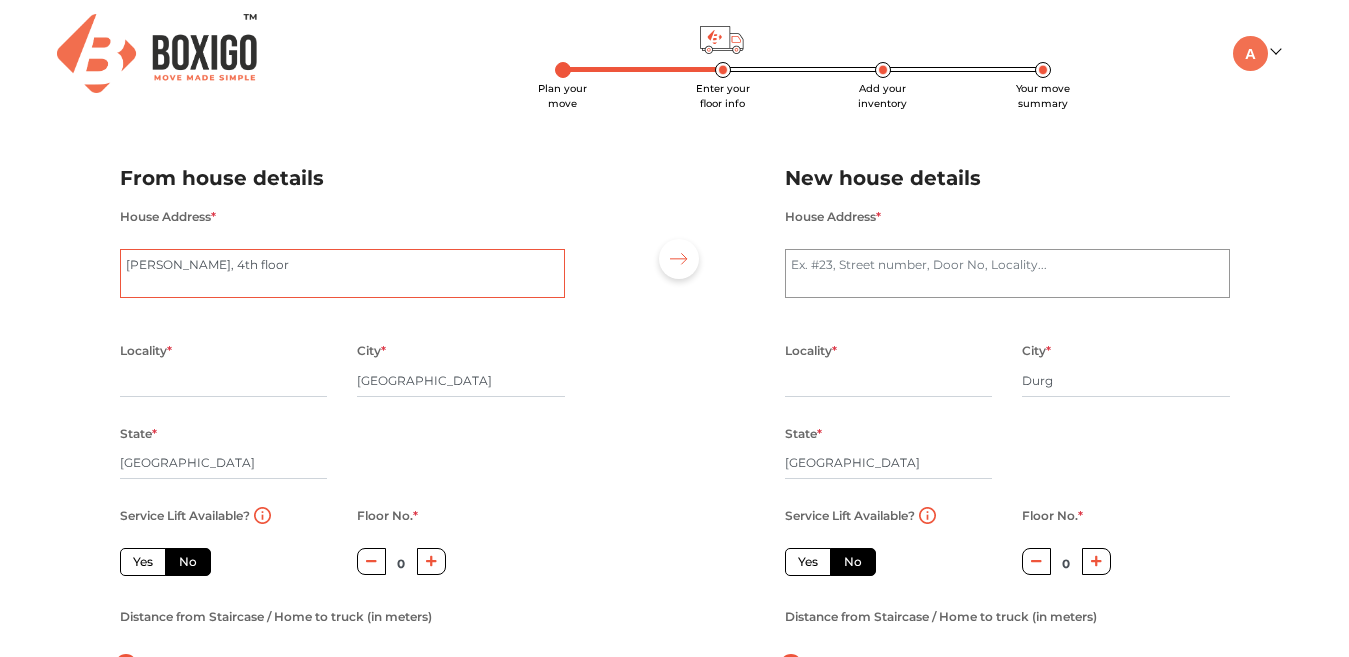 type on "[PERSON_NAME], 4th floor" 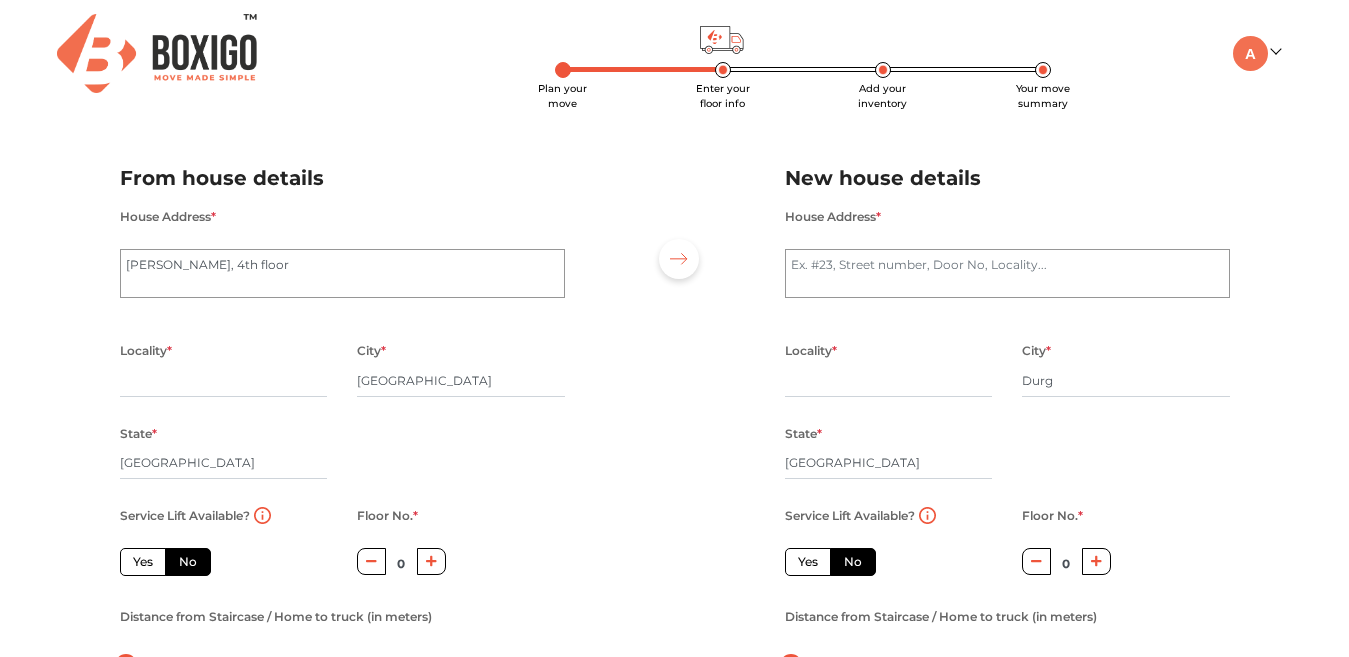 click on "Locality  *" at bounding box center (224, 379) 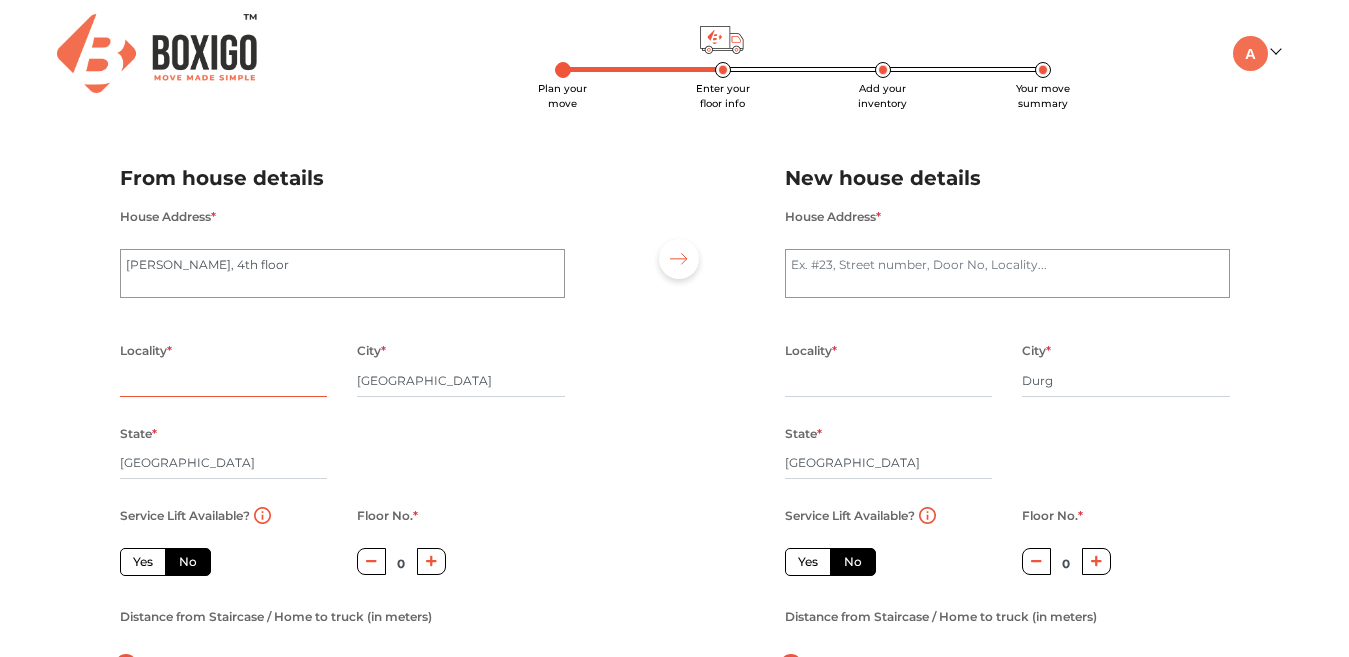click at bounding box center (224, 381) 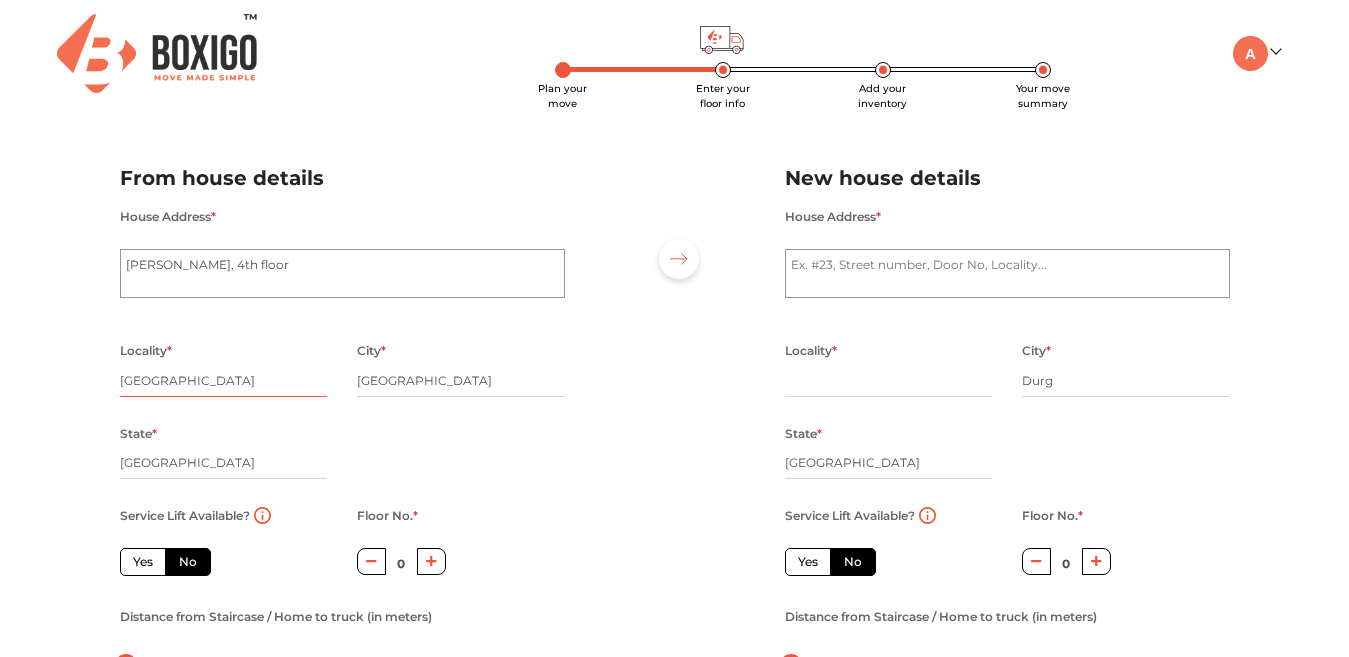 type on "[GEOGRAPHIC_DATA]" 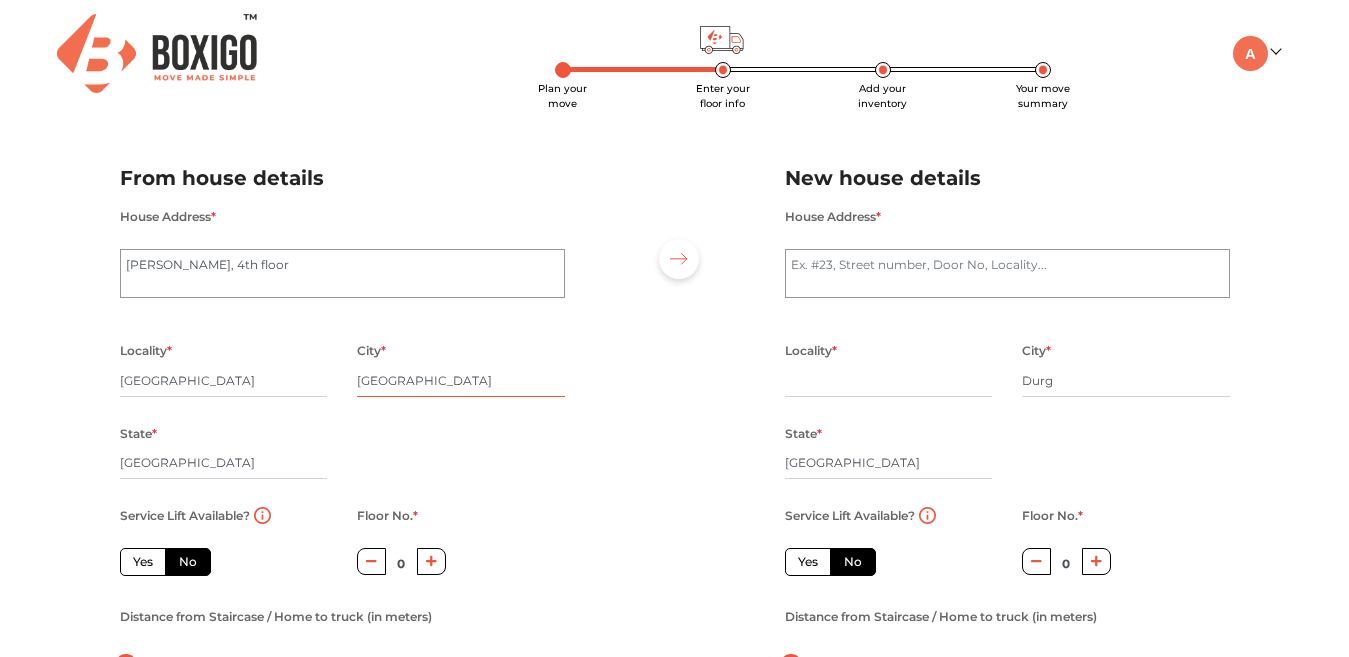 click on "[GEOGRAPHIC_DATA]" at bounding box center (461, 381) 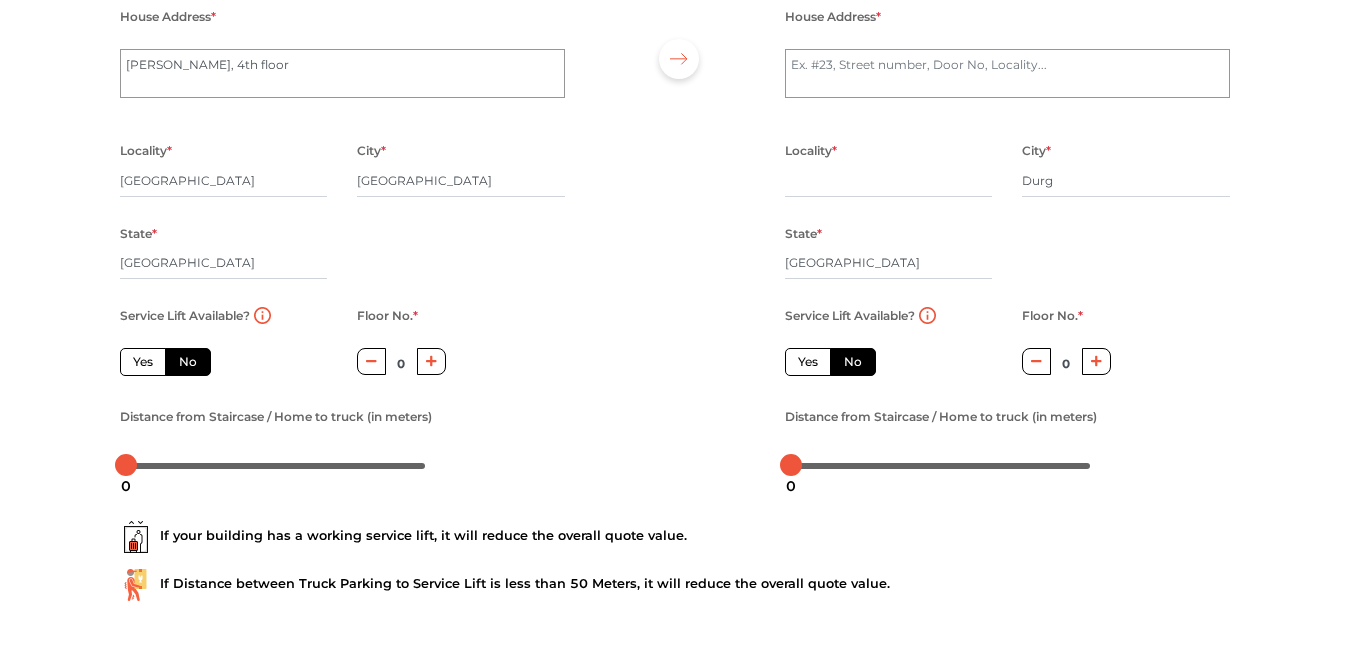click on "Yes" at bounding box center (143, 362) 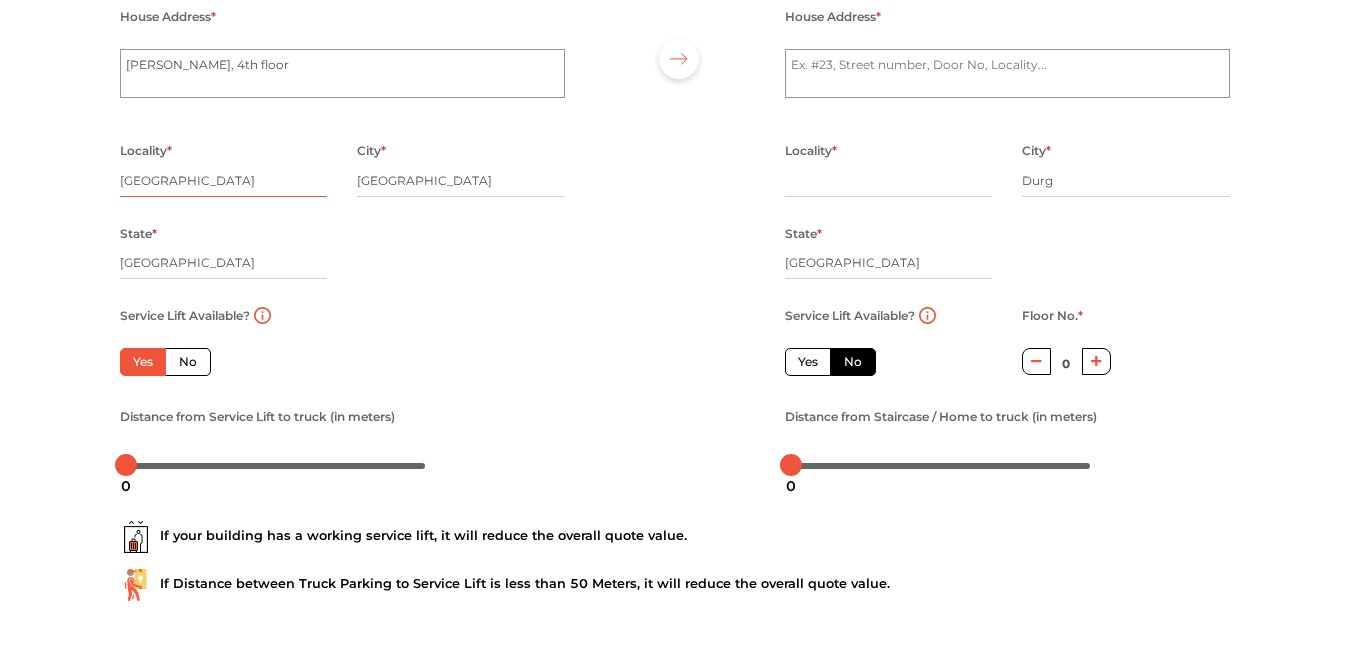 drag, startPoint x: 203, startPoint y: 183, endPoint x: 99, endPoint y: 183, distance: 104 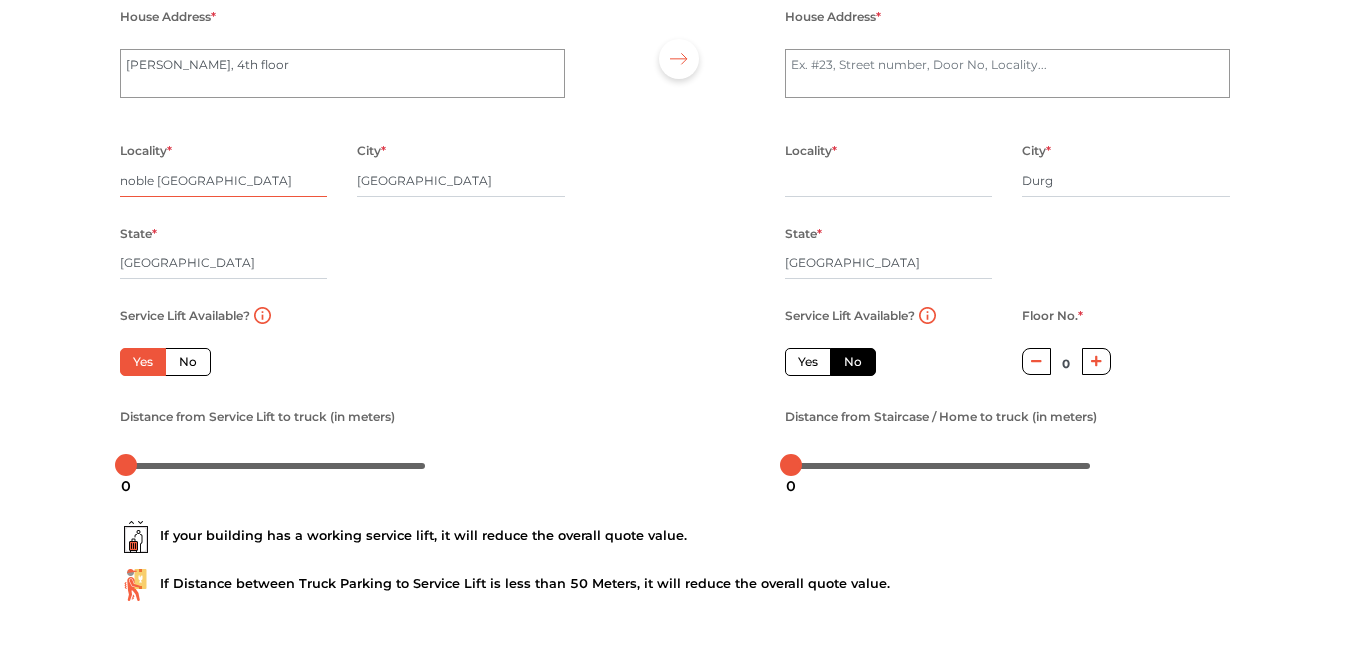 type on "noble [GEOGRAPHIC_DATA]" 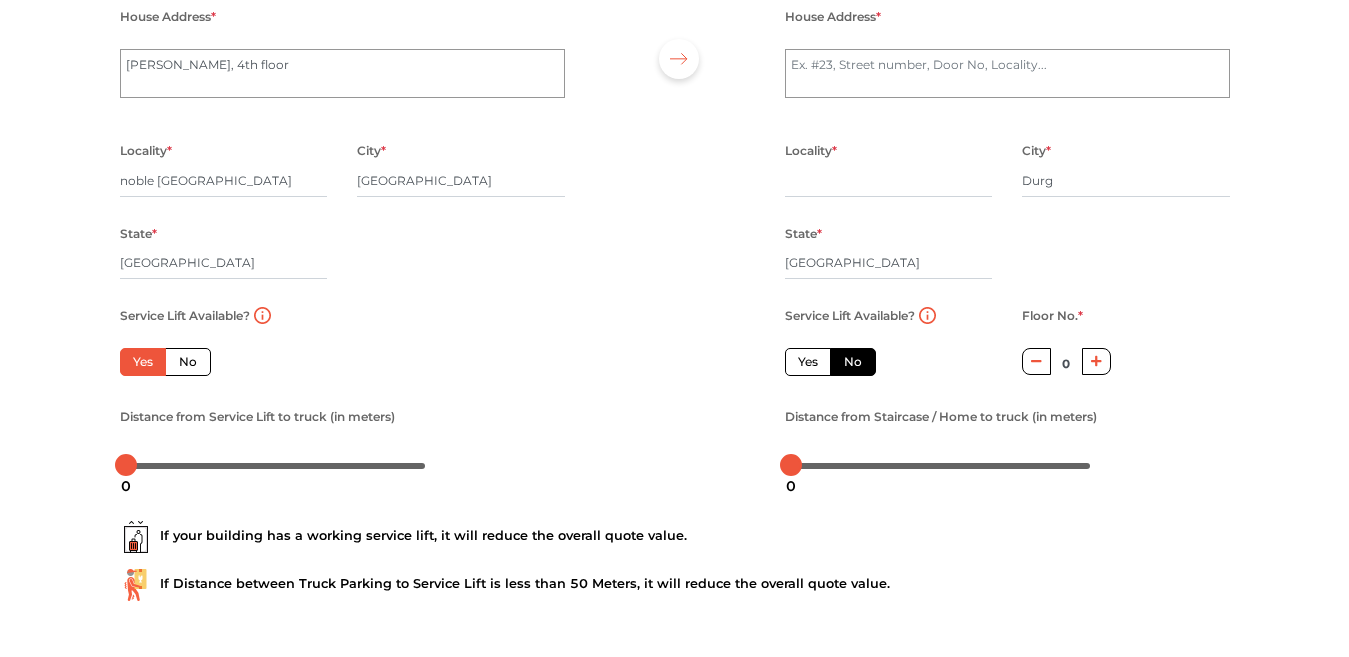 click on "Service Lift Available?  Yes No   Floor No.  * 0 Distance from Service Lift to truck   (in meters)" at bounding box center (342, 392) 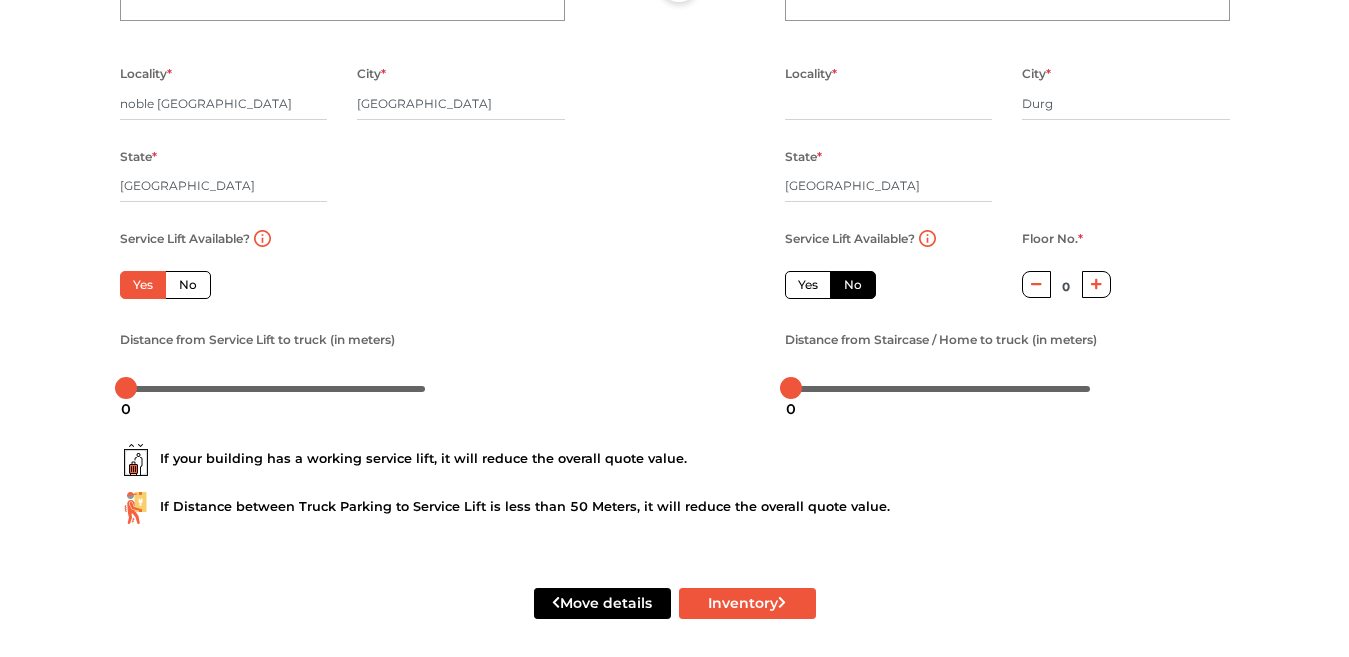 scroll, scrollTop: 287, scrollLeft: 0, axis: vertical 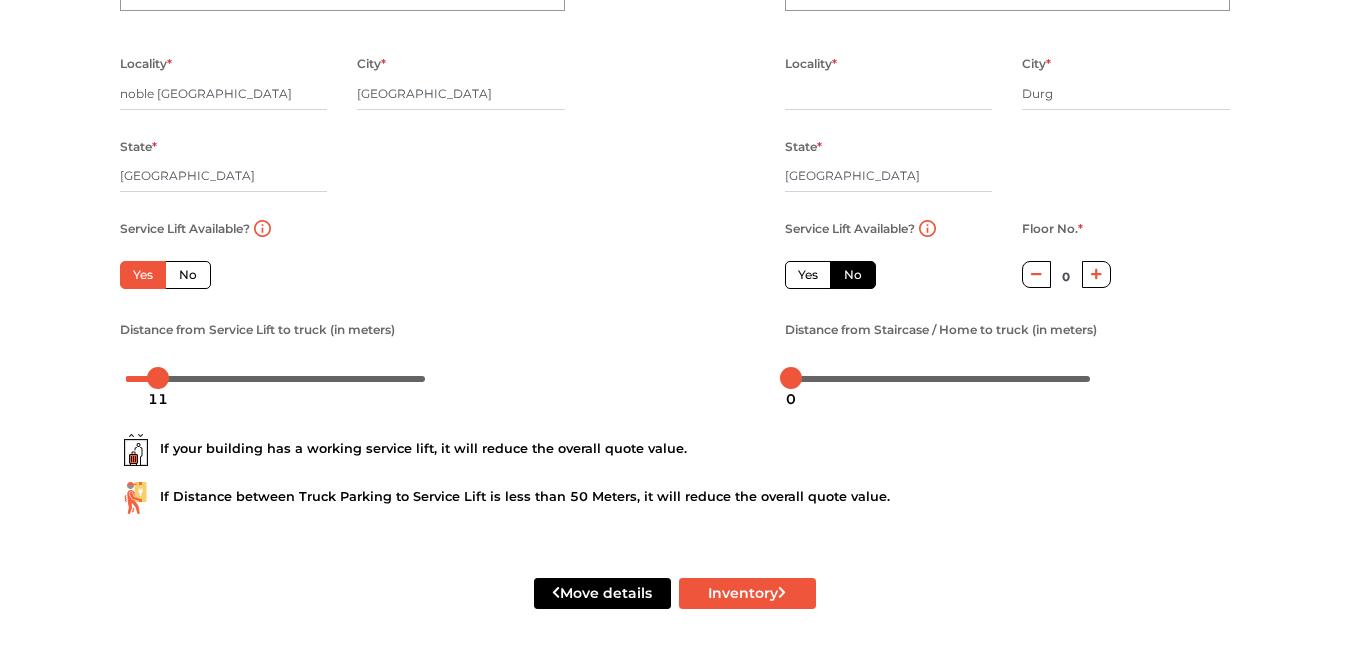 drag, startPoint x: 127, startPoint y: 381, endPoint x: 159, endPoint y: 381, distance: 32 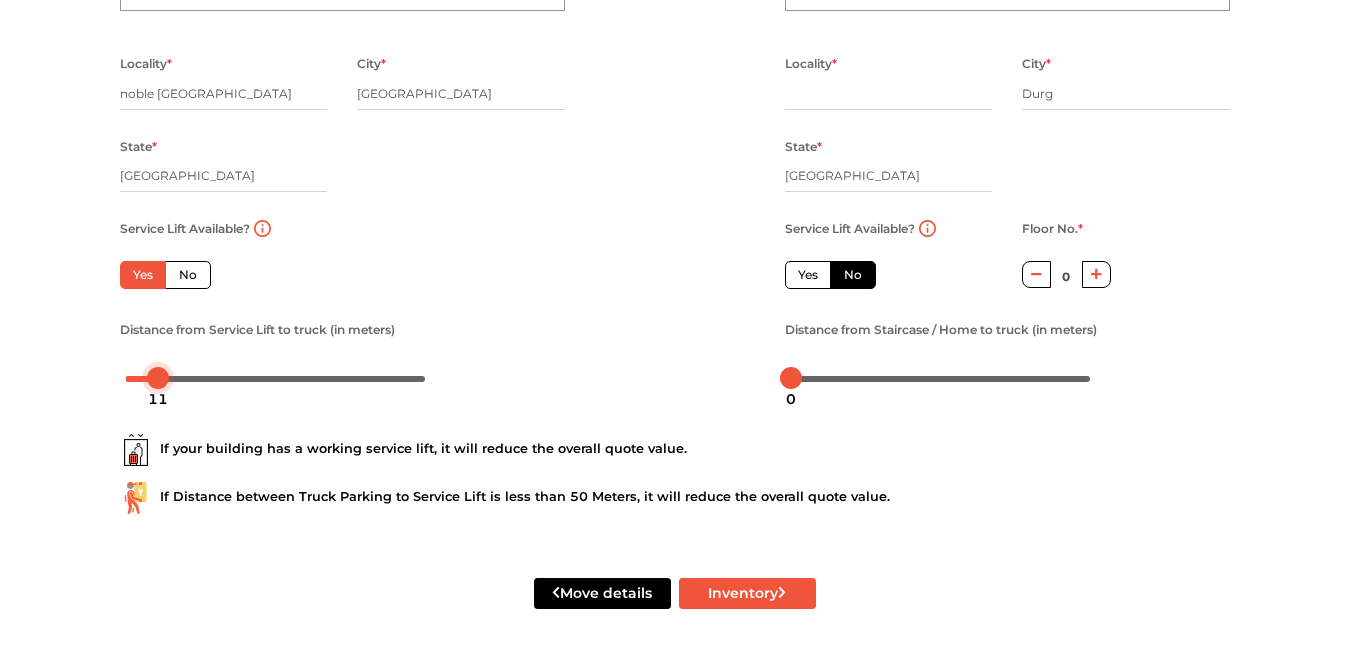 click on "11" at bounding box center (158, 399) 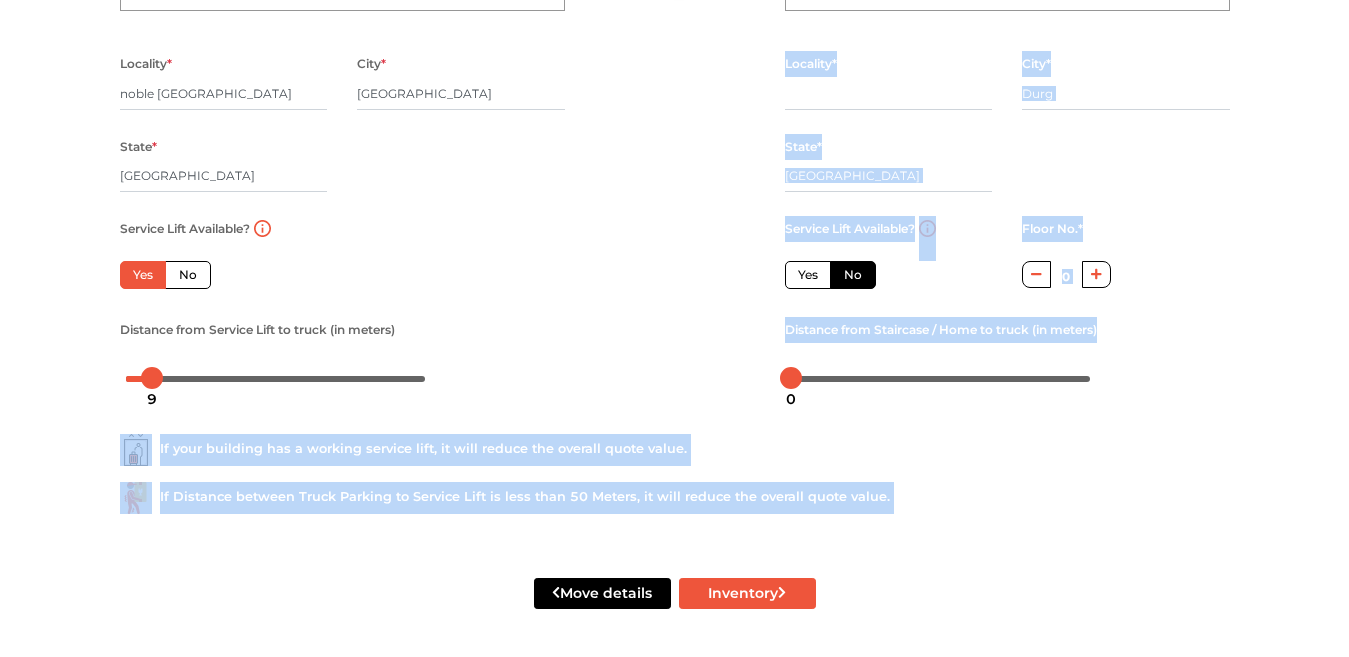 drag, startPoint x: 151, startPoint y: 381, endPoint x: 192, endPoint y: 382, distance: 41.01219 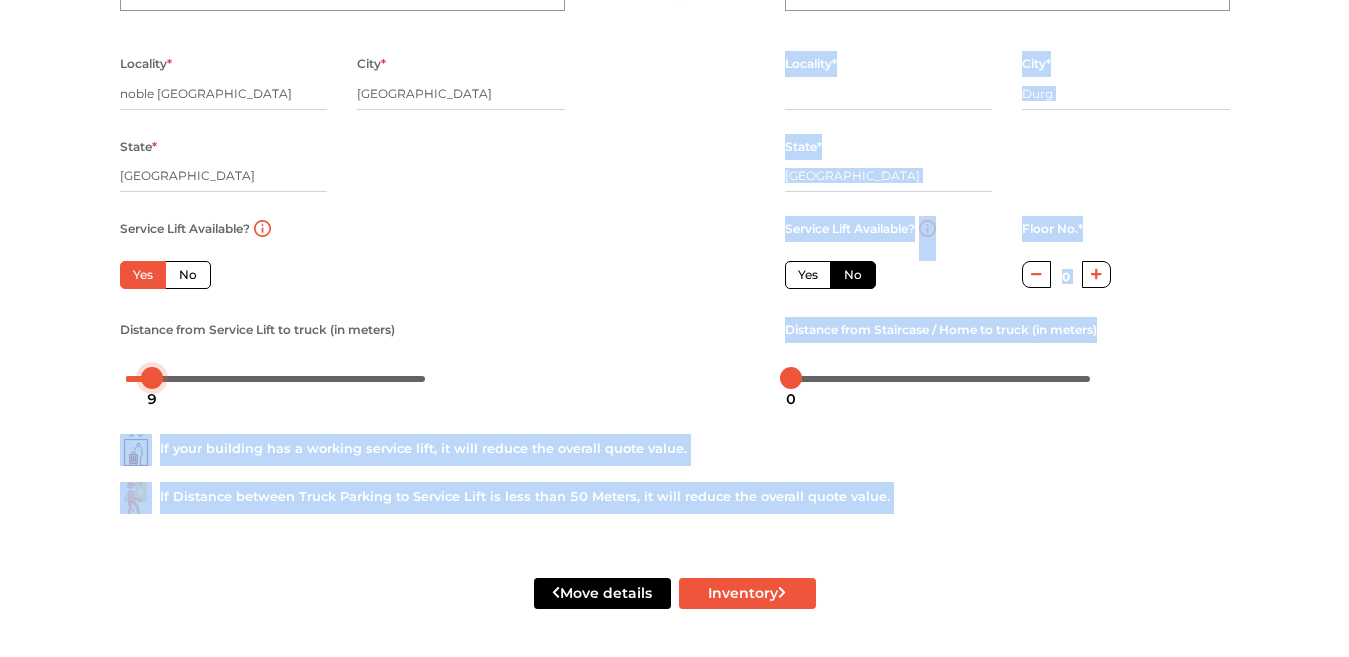 click on "Plan your   move Enter your   floor info Add your   inventory Your move   summary My Moves My Profile Make Estimate LOGOUT Plan your   move Enter your   floor info Add your   inventory Your move   summary  From house details  House Address  *   [PERSON_NAME][GEOGRAPHIC_DATA] floor Locality  * noble residency [GEOGRAPHIC_DATA]  * [GEOGRAPHIC_DATA] State  * [GEOGRAPHIC_DATA] Pincode  * Service Lift Available?  Yes No   Floor No.  * 0 Distance from Service Lift to truck   (in meters)  New house details  House Address  * Locality  * City  * Durg State  * Chhattisgarh Pincode  * Service Lift Available?  Yes No   Floor No.  * 0 Distance from Staircase / Home to truck   (in meters) If your building has a working service lift, it will reduce the overall quote value. If Distance between Truck Parking to Service Lift is less than 50 Meters, it will reduce the overall quote value.  Move details Inventory  9 0" at bounding box center (674, 41) 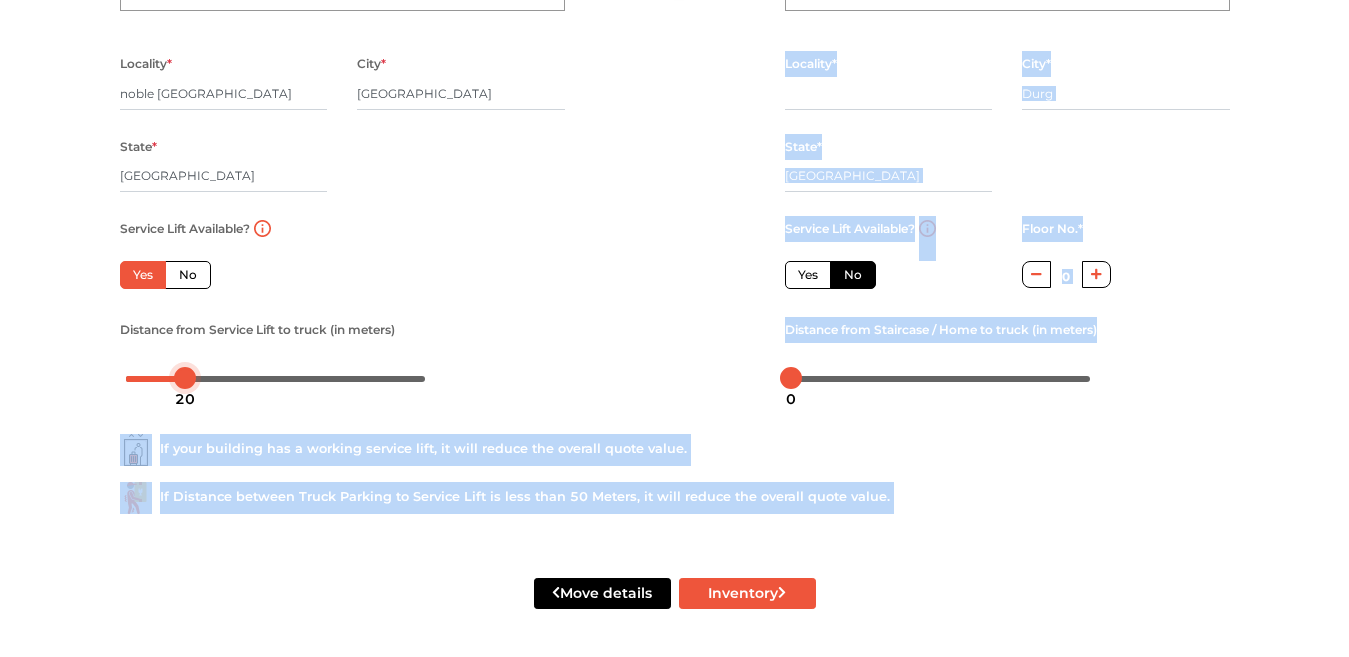 drag, startPoint x: 153, startPoint y: 376, endPoint x: 187, endPoint y: 376, distance: 34 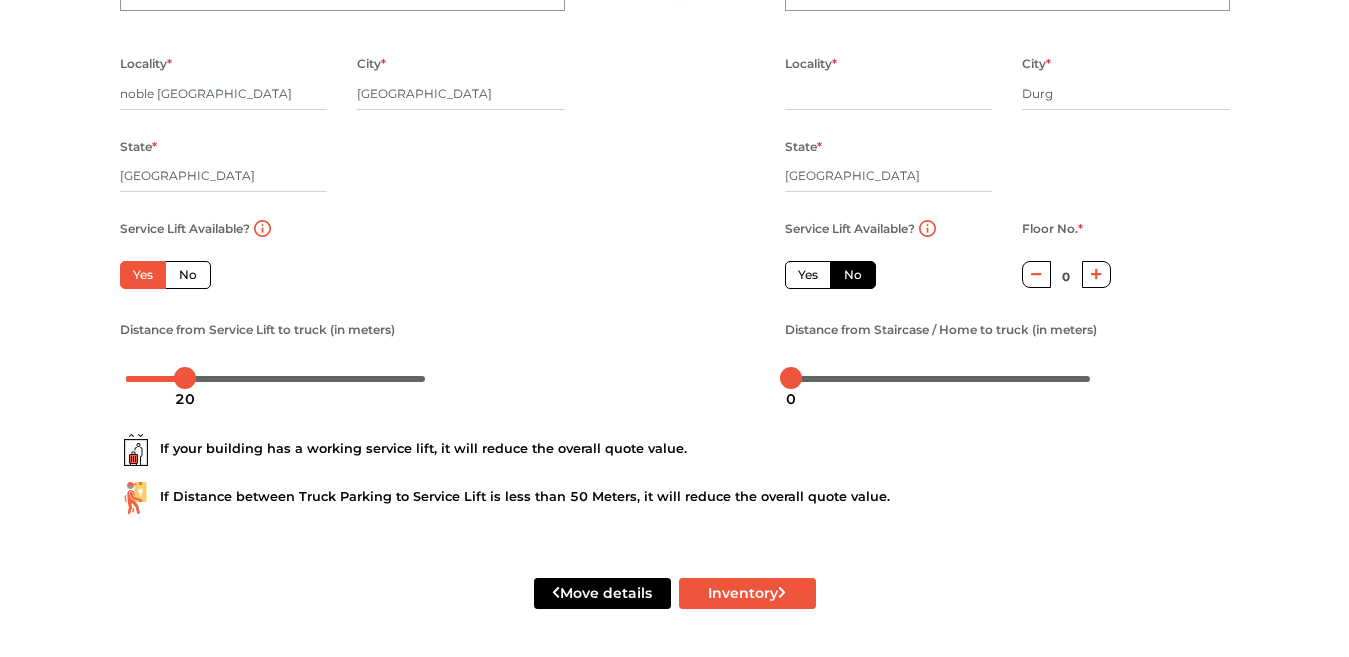 click on "Distance from Service Lift to truck   (in meters)" at bounding box center [342, 355] 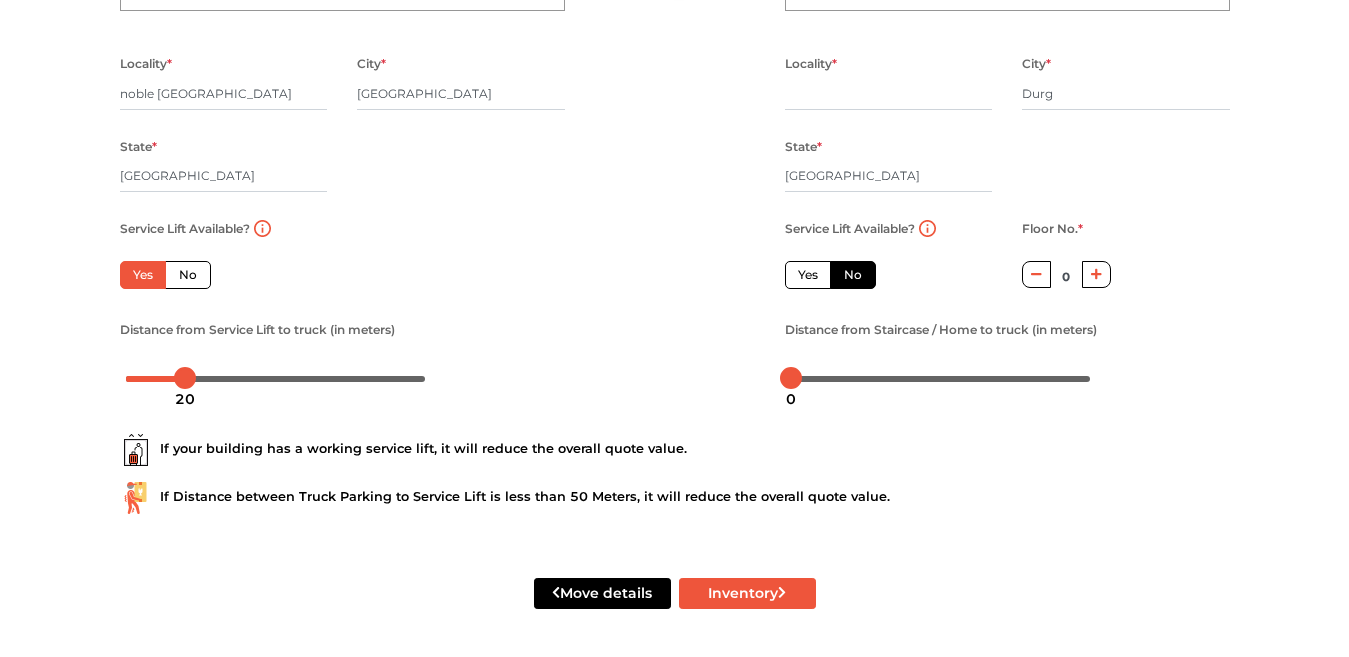 click at bounding box center [675, 126] 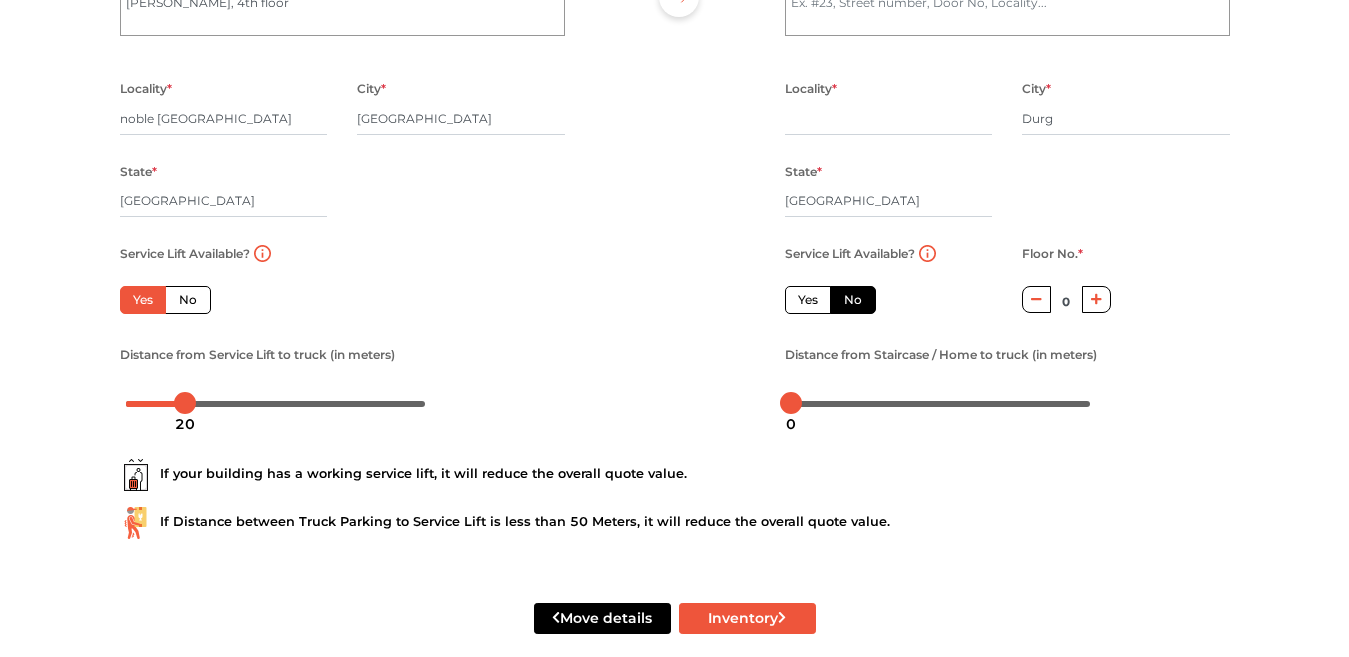 scroll, scrollTop: 0, scrollLeft: 0, axis: both 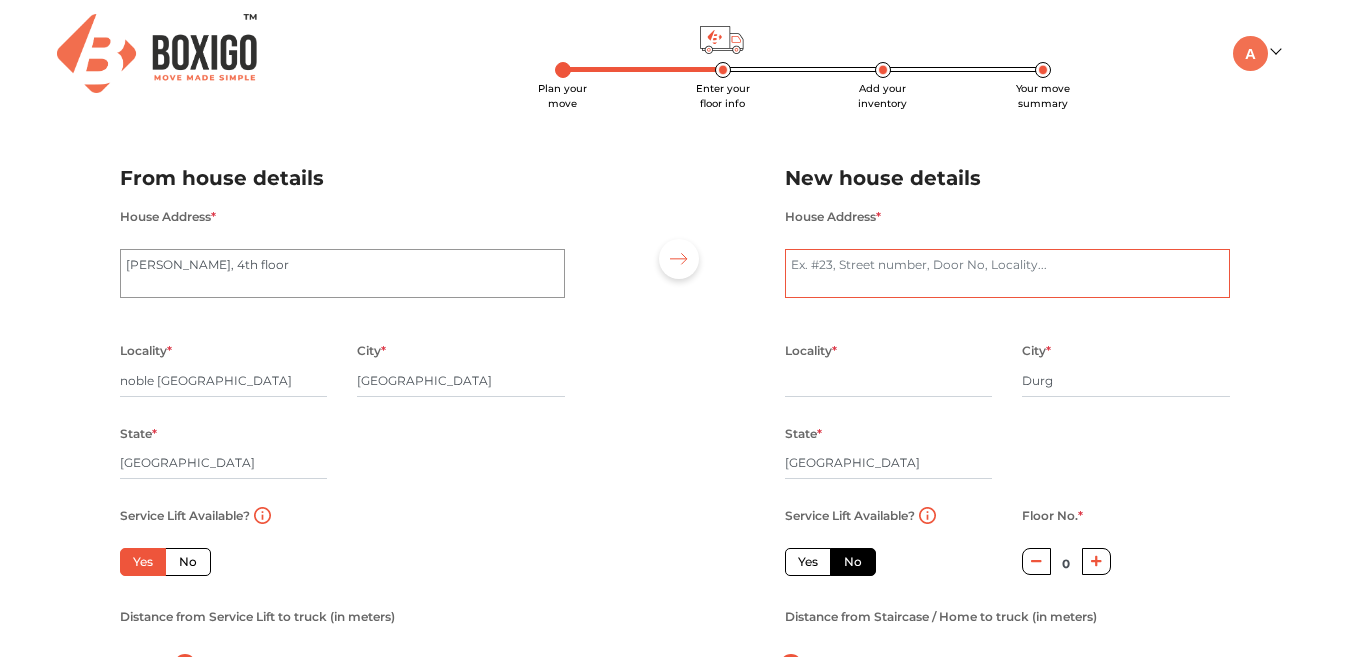 click on "House Address  *" at bounding box center [1007, 274] 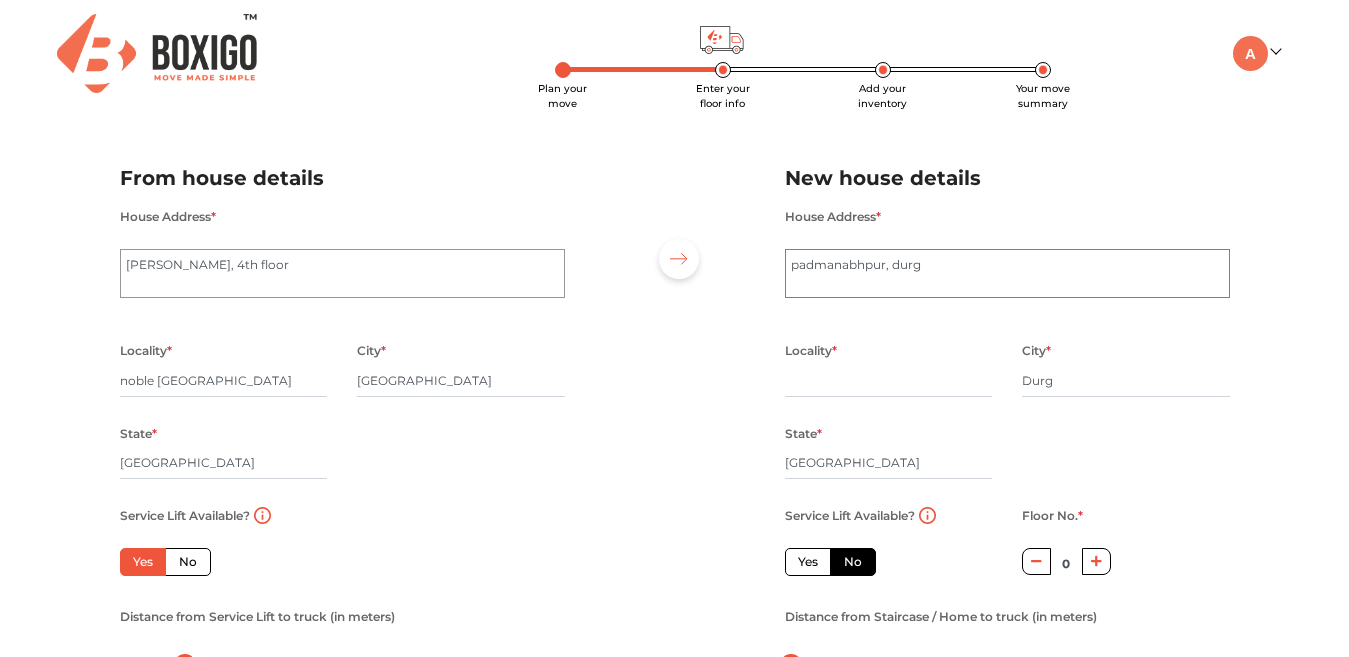 type on "padmanabhpur, durg" 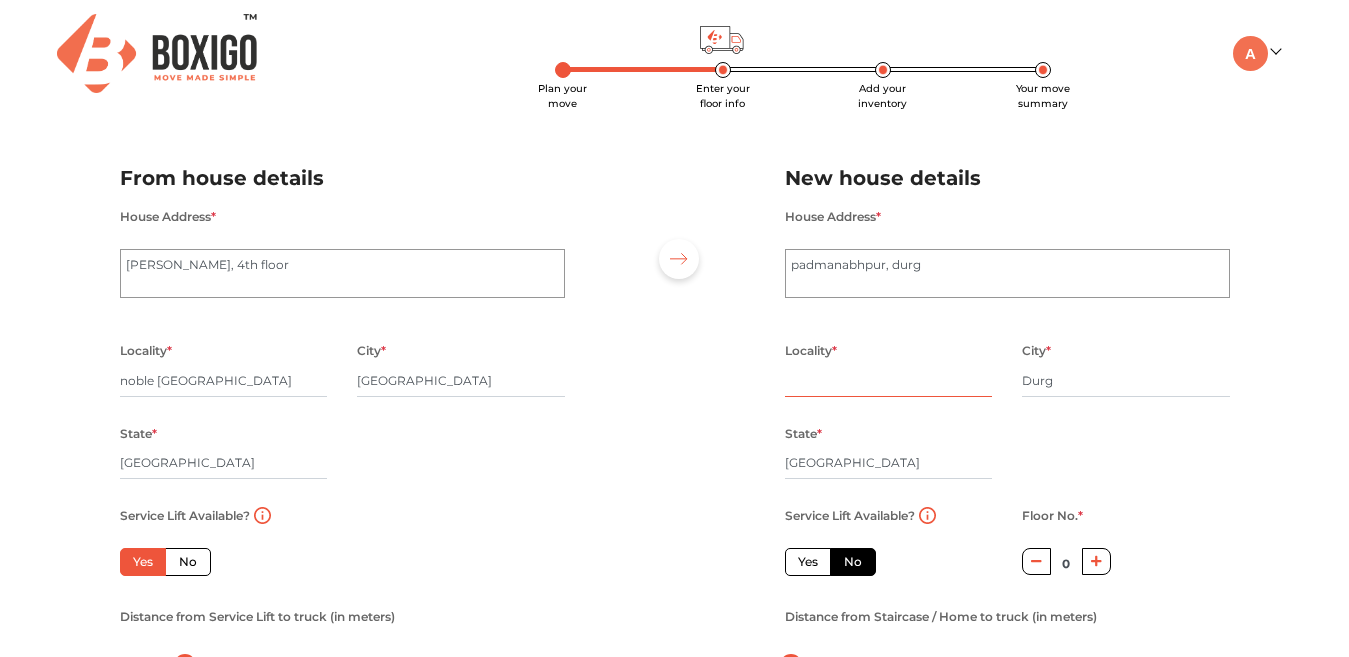 click at bounding box center [889, 381] 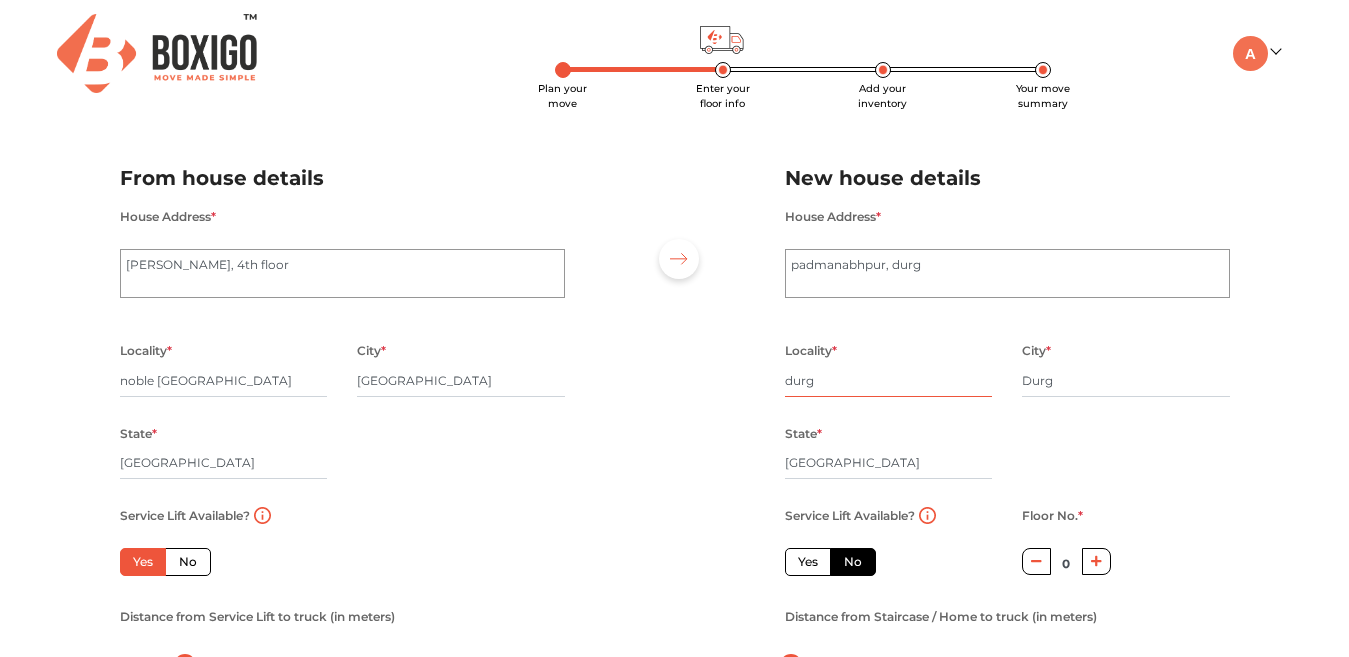 drag, startPoint x: 817, startPoint y: 374, endPoint x: 772, endPoint y: 374, distance: 45 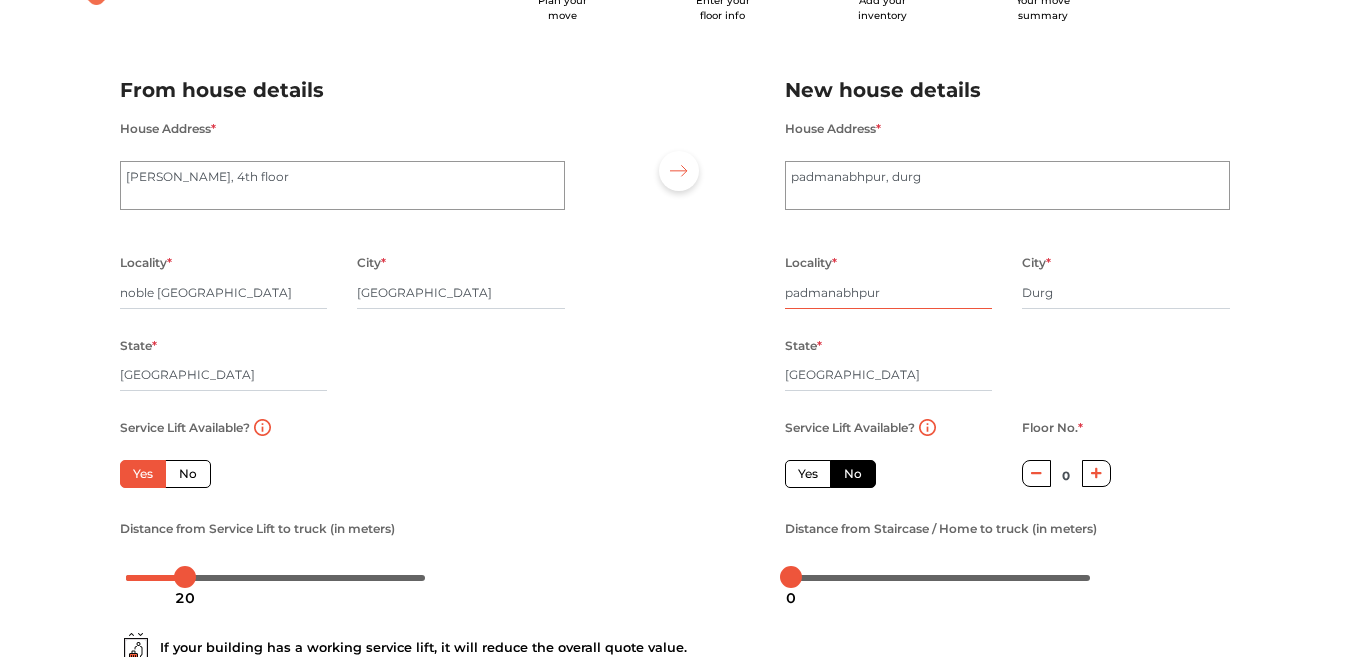 scroll, scrollTop: 100, scrollLeft: 0, axis: vertical 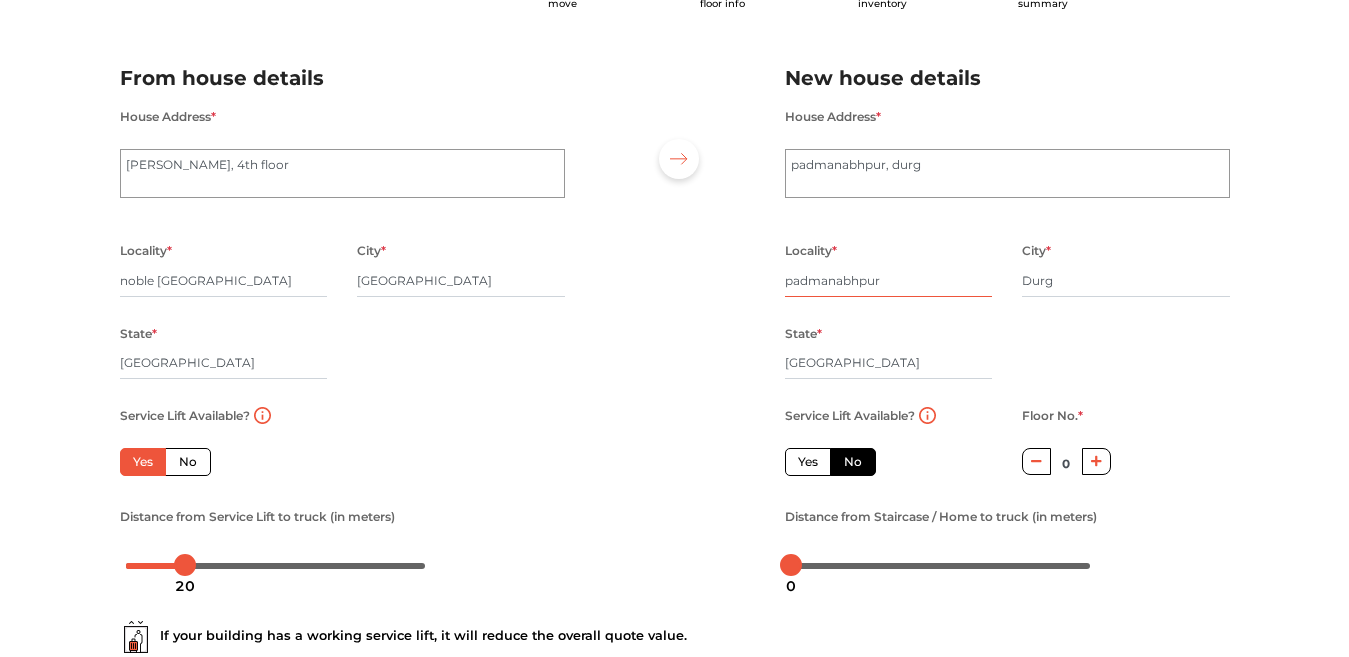 type on "padmanabhpur" 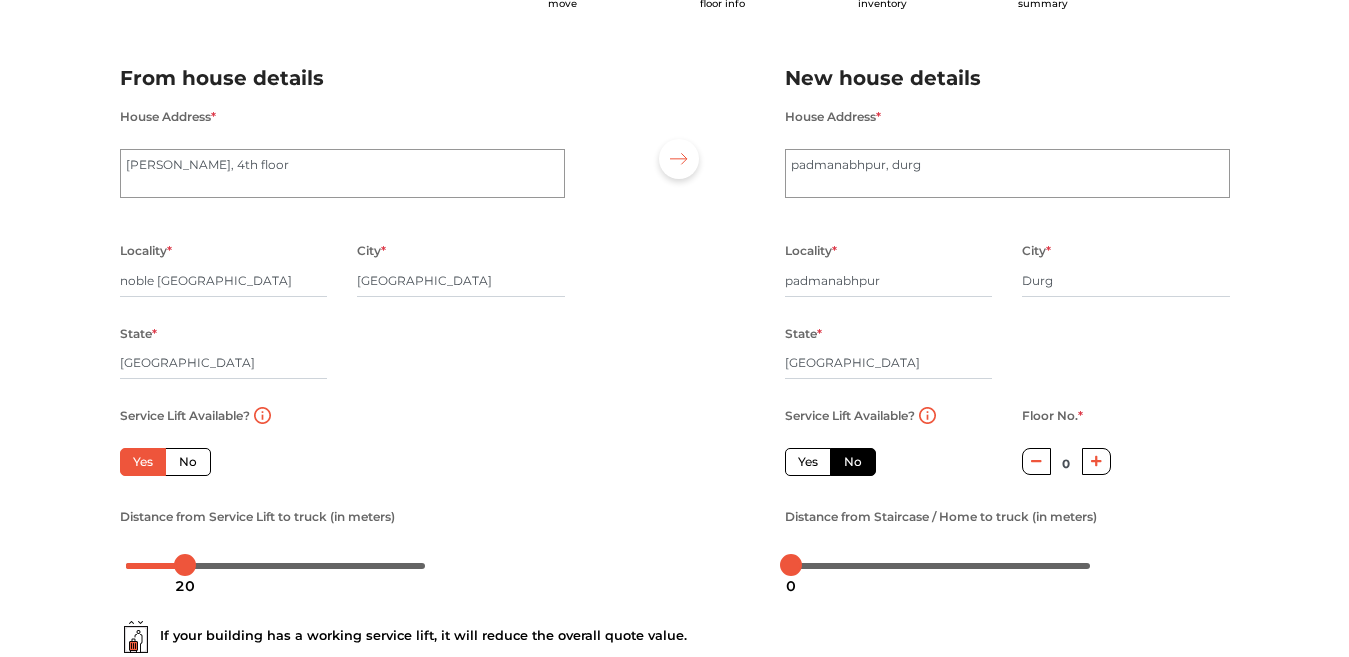 click on "No" at bounding box center (853, 462) 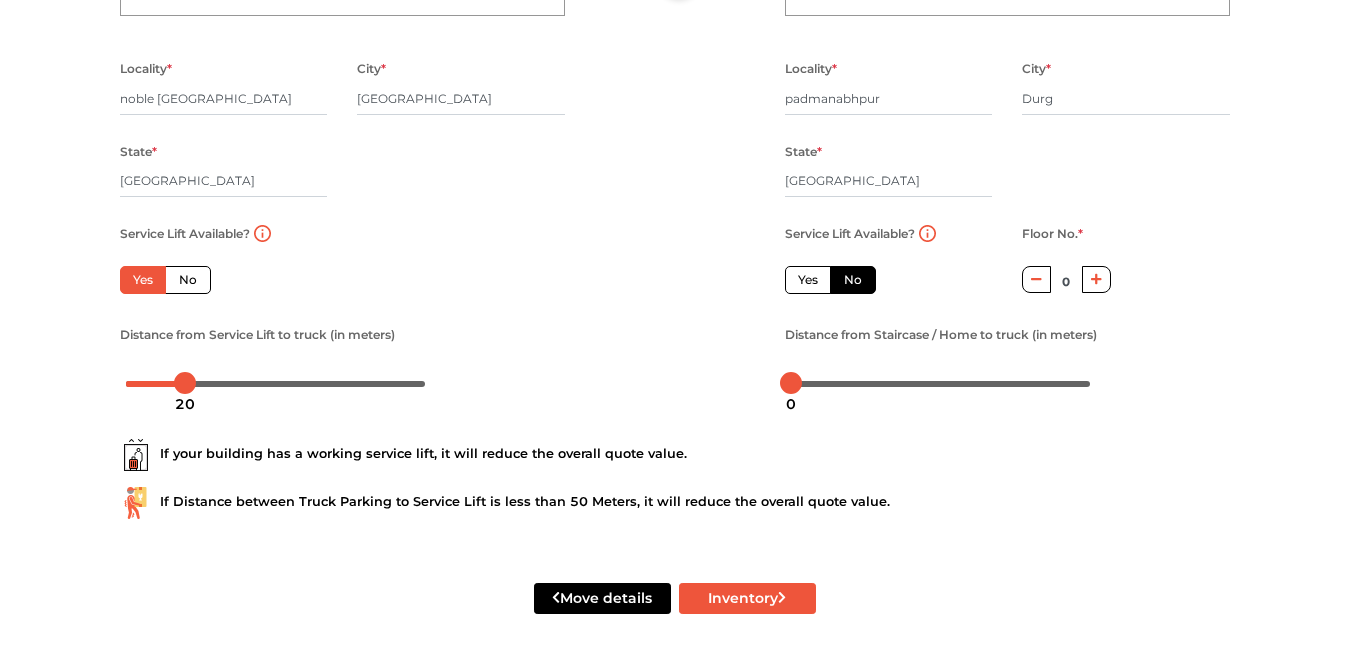 scroll, scrollTop: 287, scrollLeft: 0, axis: vertical 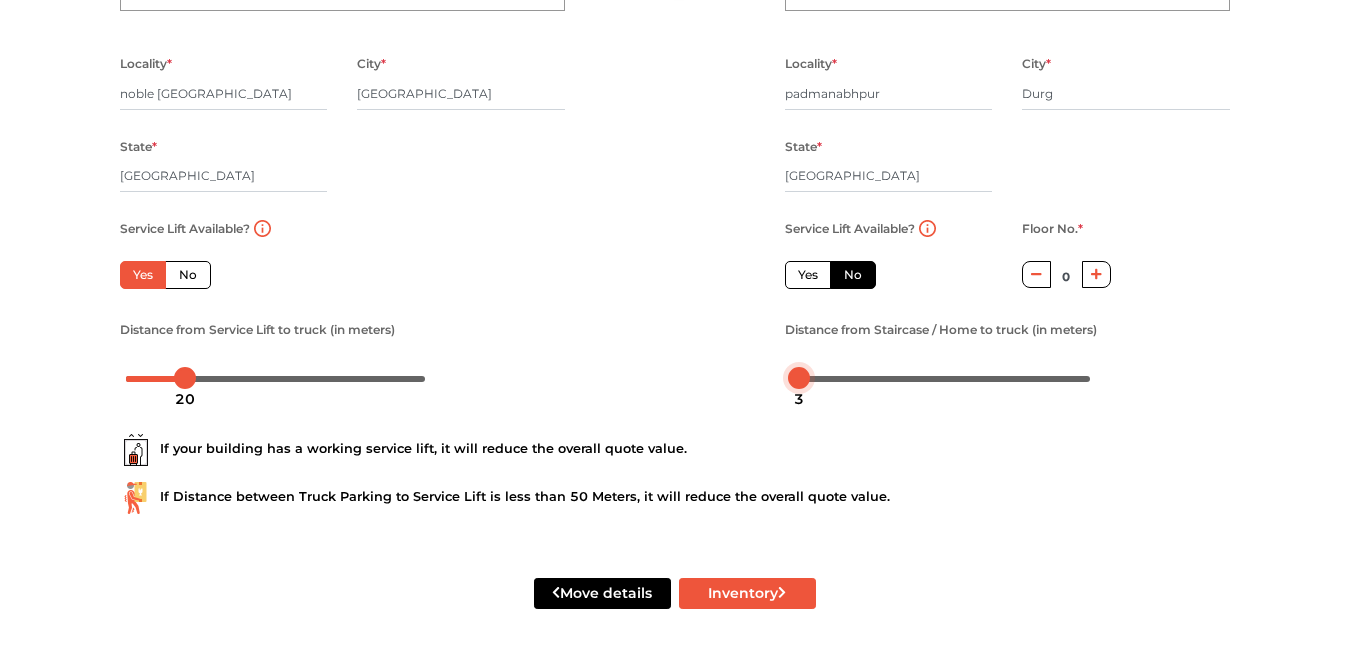 click at bounding box center [799, 378] 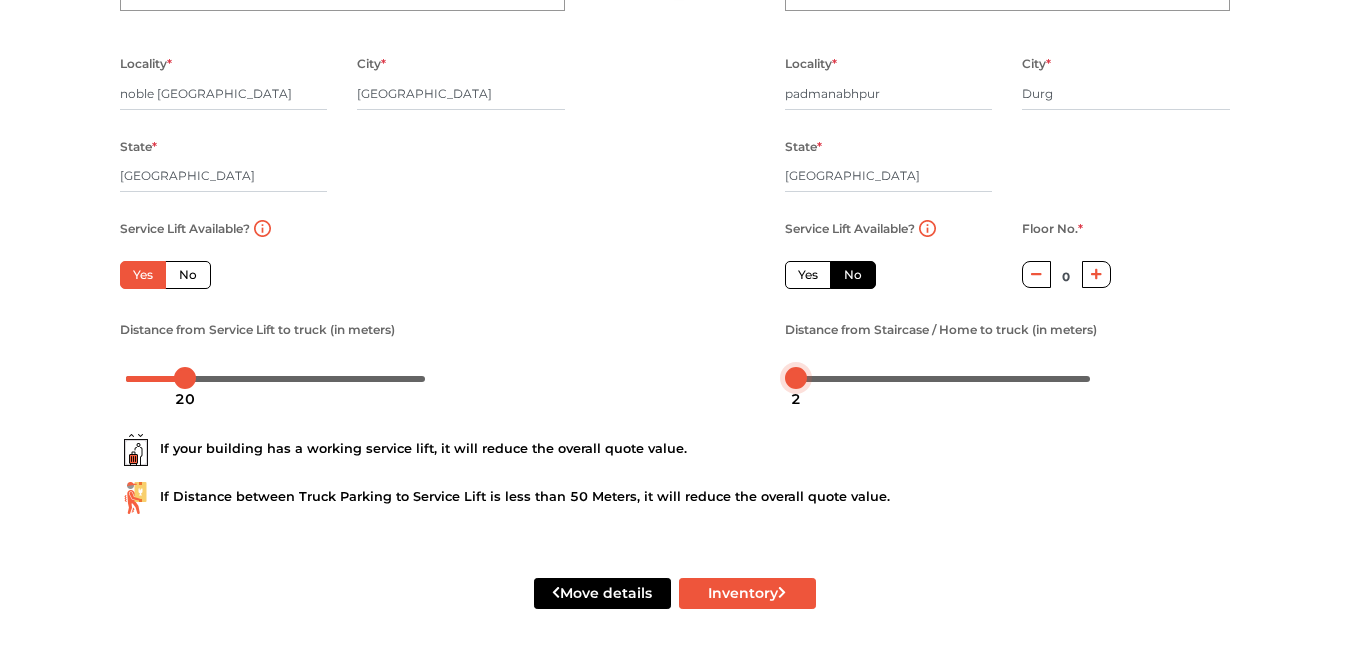 click at bounding box center [796, 378] 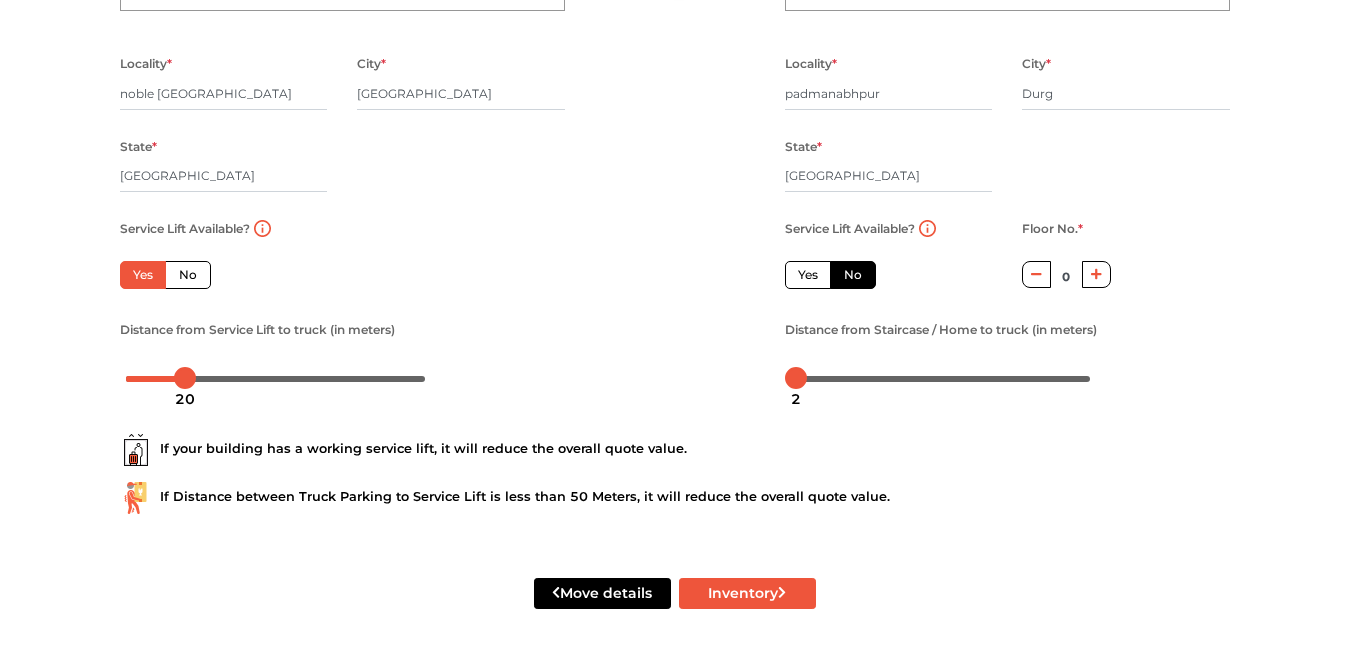 click on "If your building has a working service lift, it will reduce the overall quote value. If Distance between Truck Parking to Service Lift is less than 50 Meters, it will reduce the overall quote value." at bounding box center [675, 466] 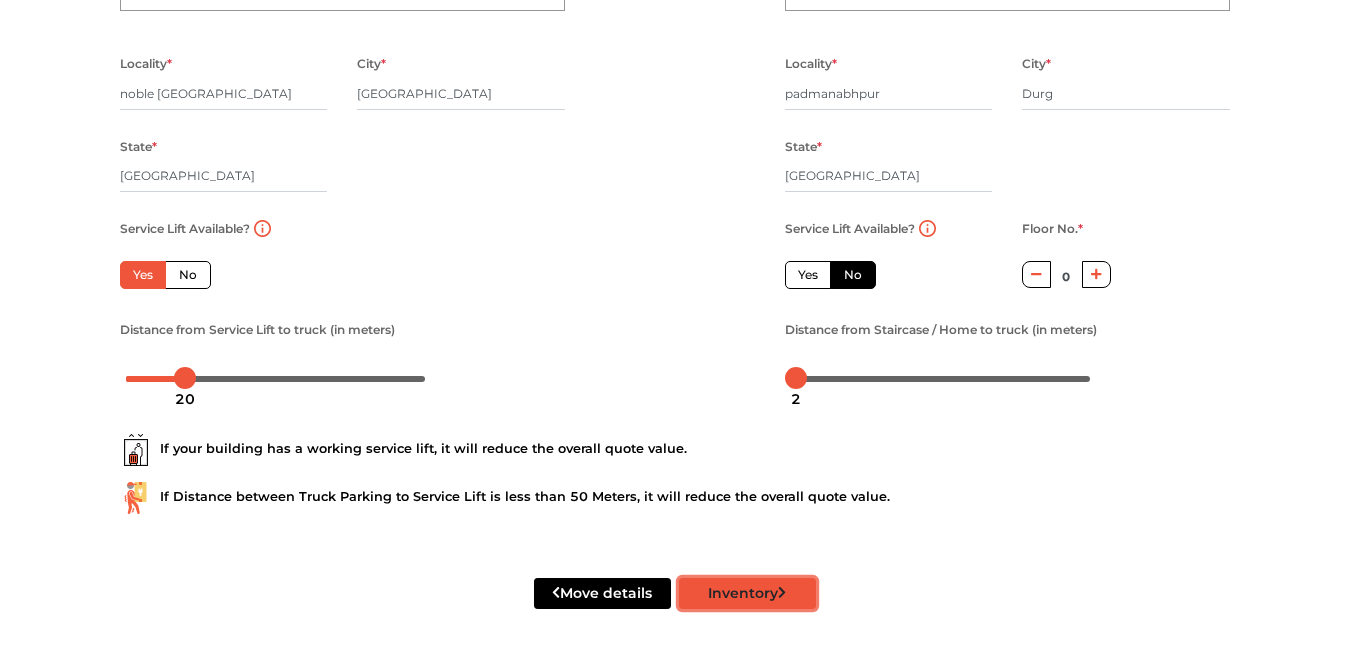 click on "Inventory" at bounding box center (747, 593) 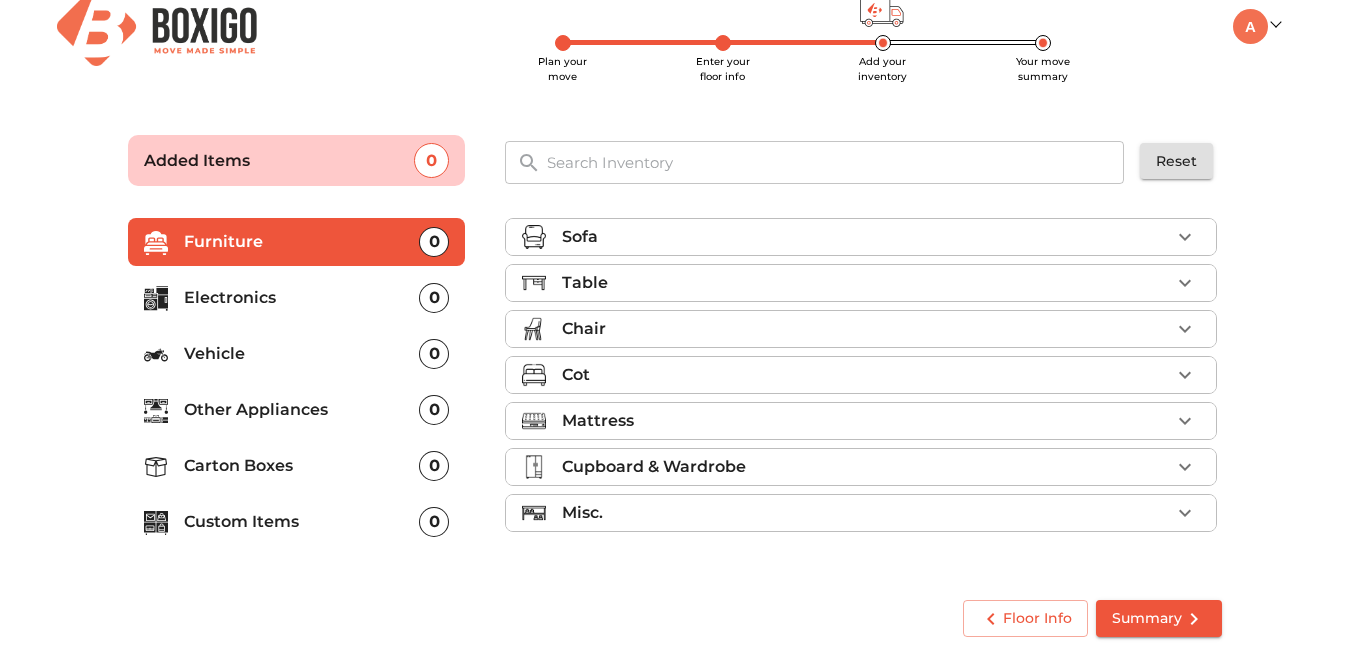 scroll, scrollTop: 27, scrollLeft: 0, axis: vertical 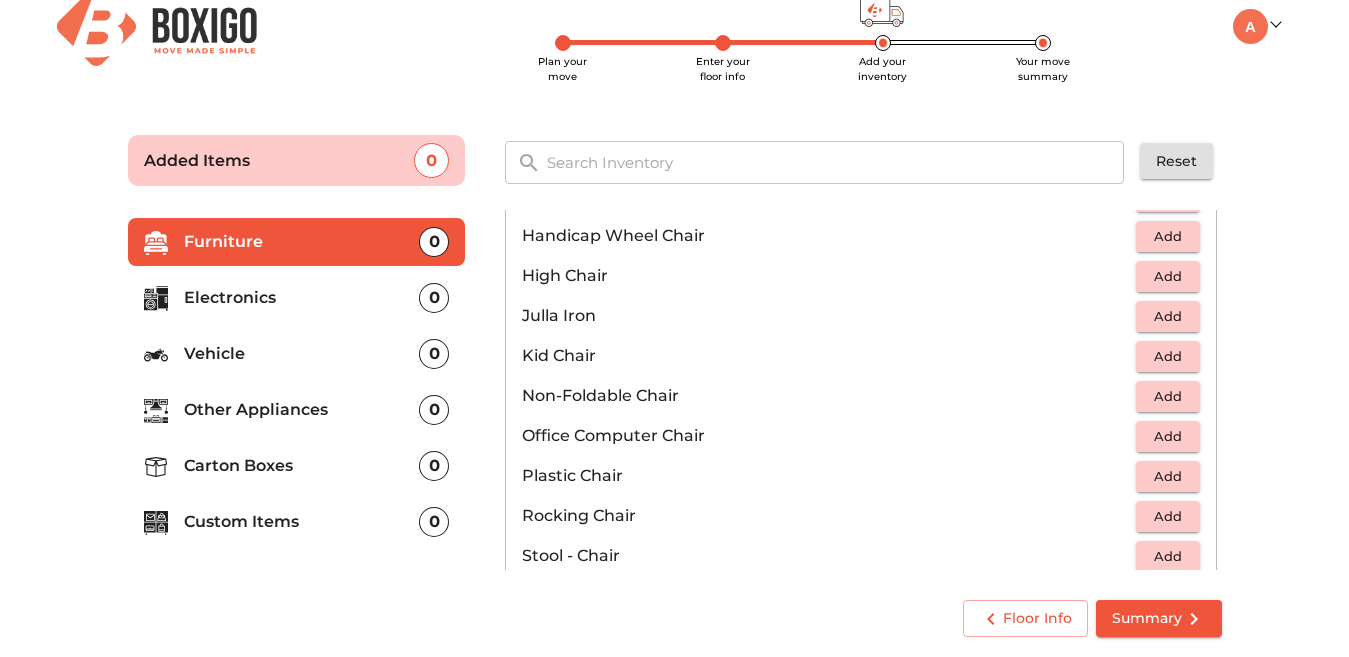 click on "Add" at bounding box center [1168, 476] 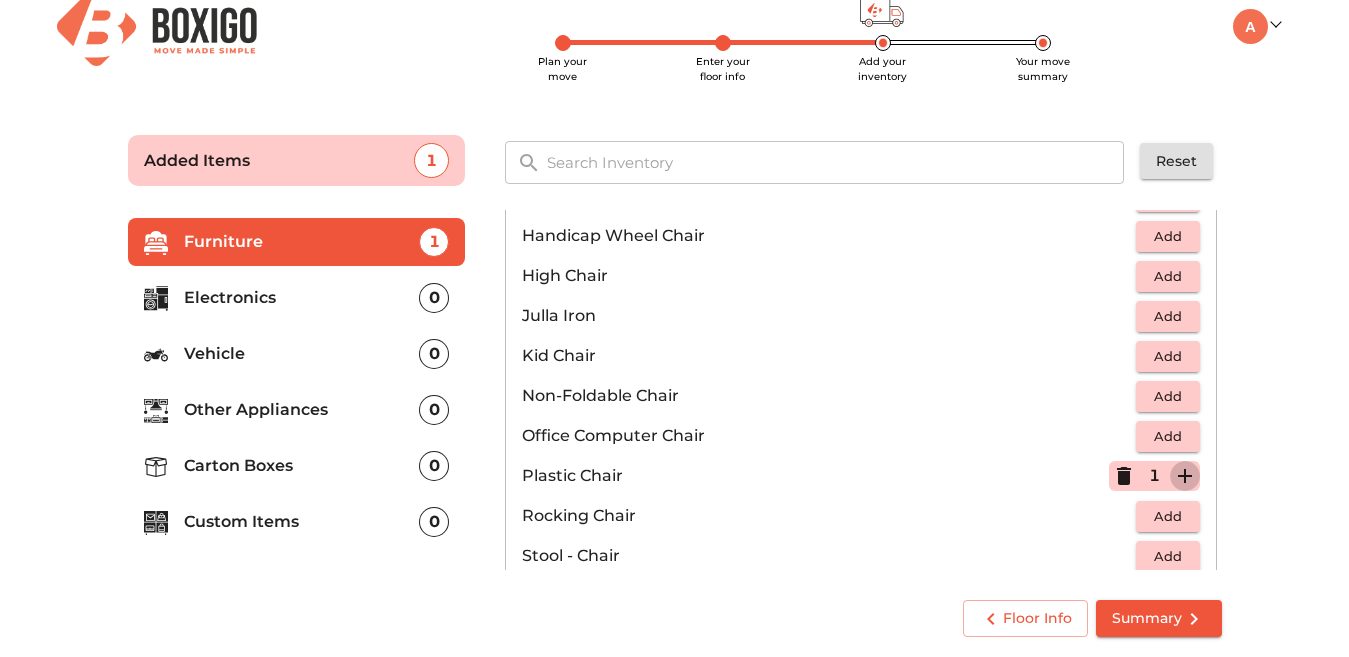 click 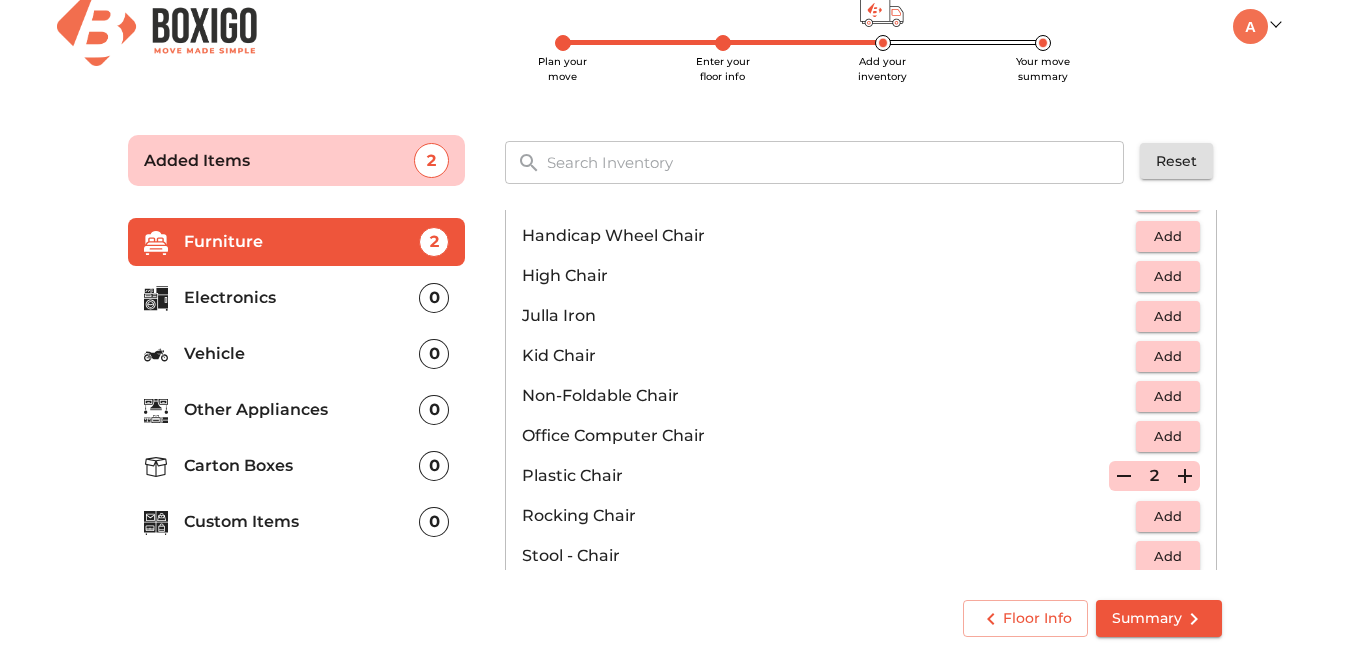 click on "Office Computer Chair Add" at bounding box center (861, 436) 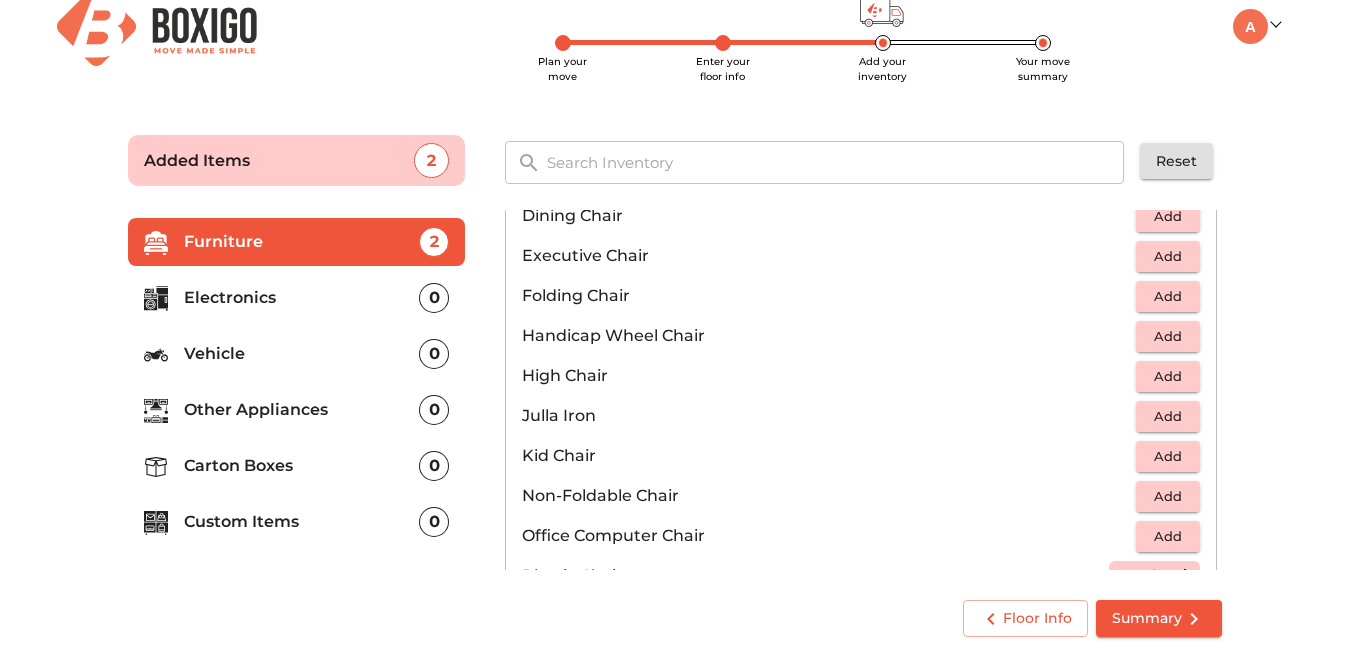 click on "High Chair" at bounding box center [829, 376] 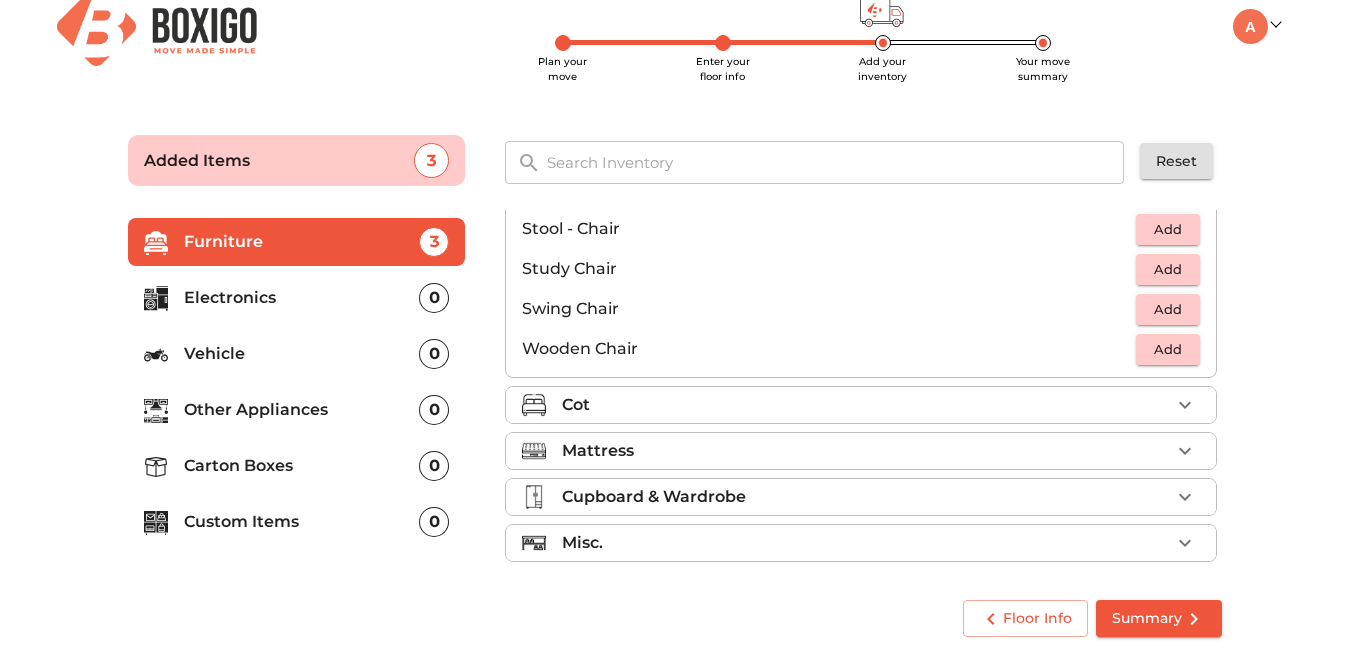 scroll, scrollTop: 835, scrollLeft: 0, axis: vertical 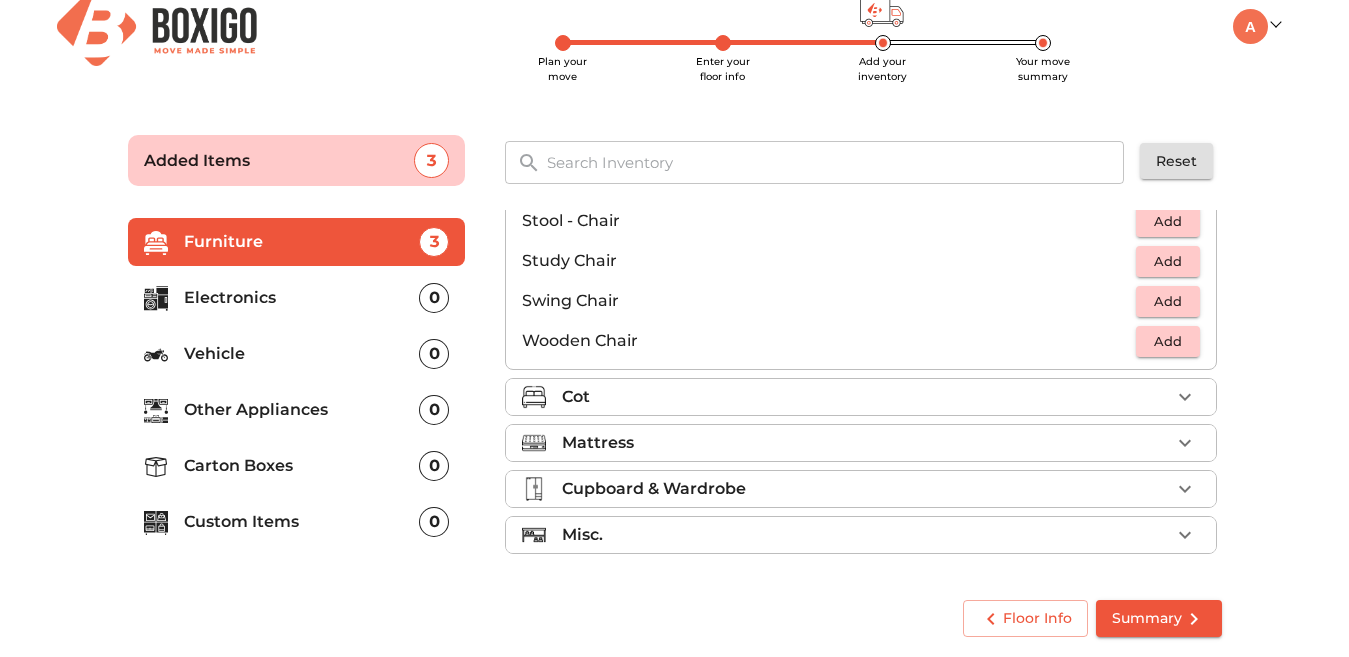 click on "Cot" at bounding box center [866, 397] 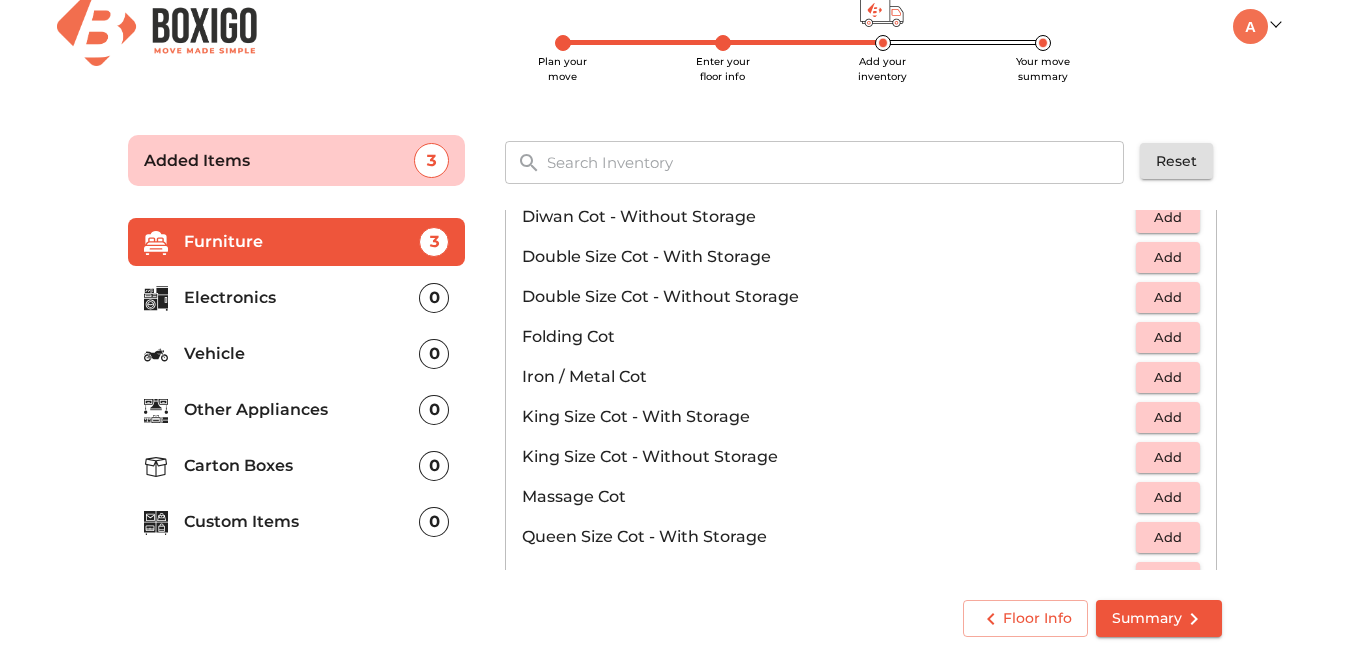 scroll, scrollTop: 151, scrollLeft: 0, axis: vertical 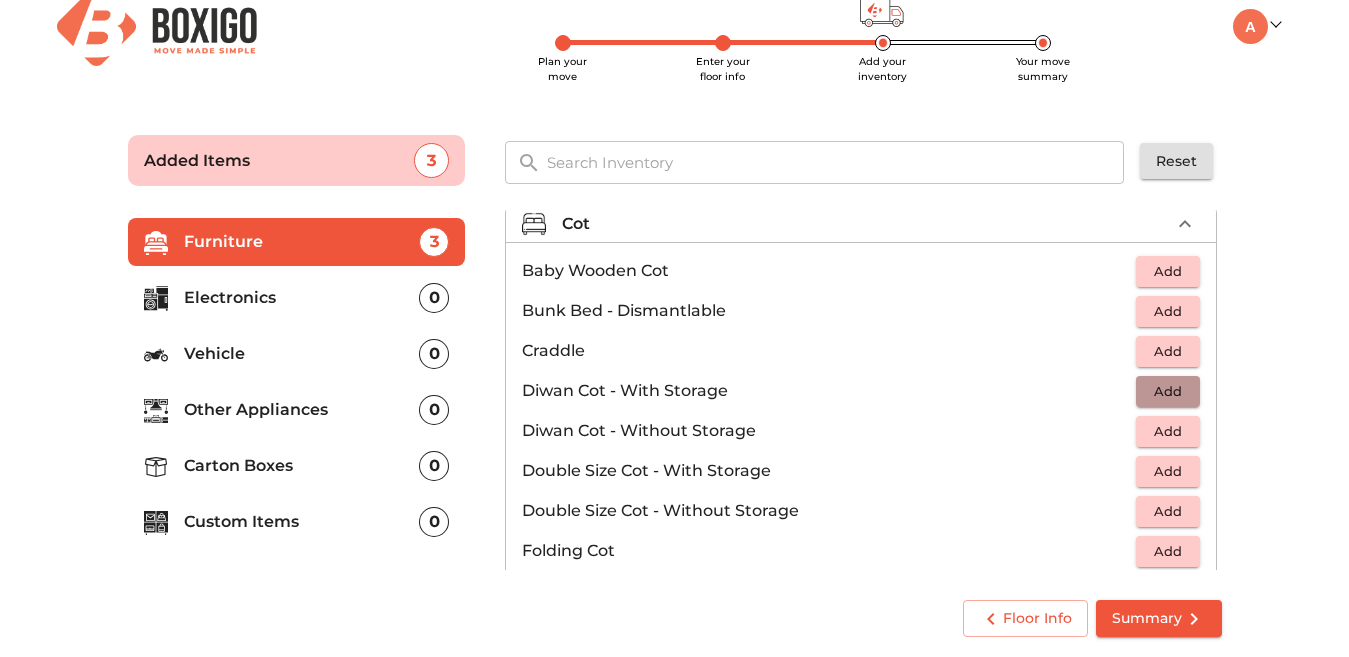 click on "Add" at bounding box center (1168, 391) 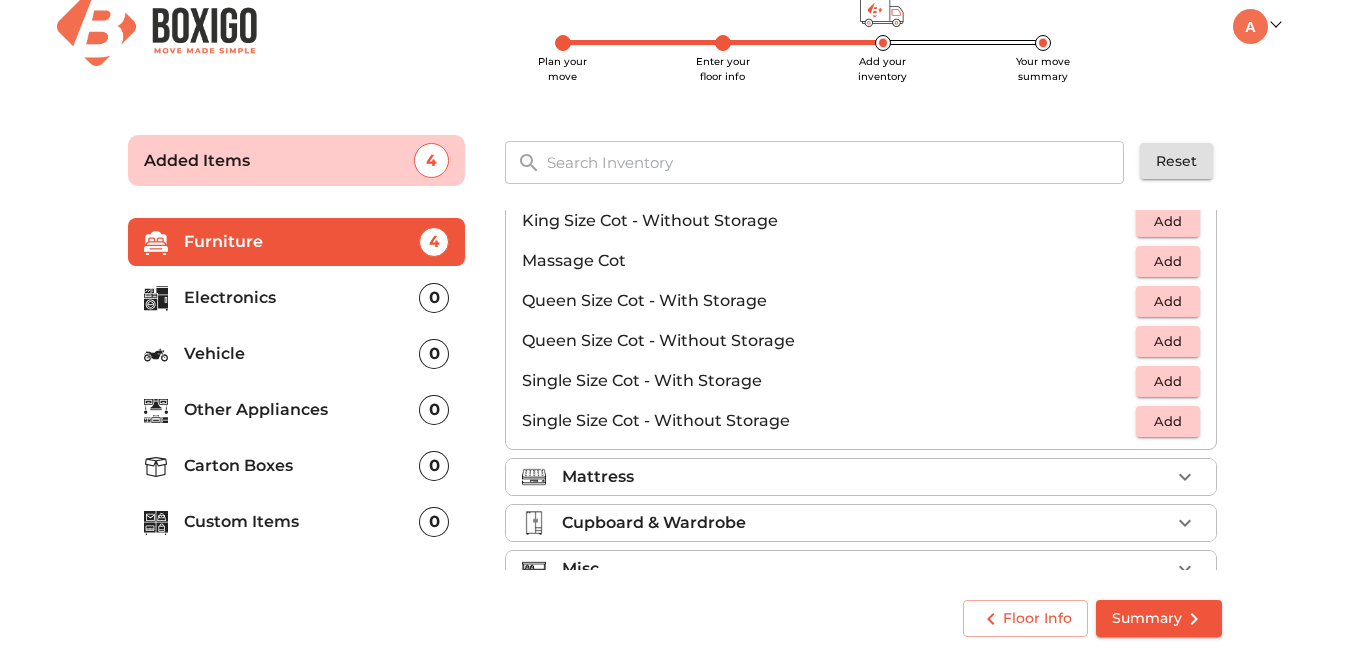 scroll, scrollTop: 635, scrollLeft: 0, axis: vertical 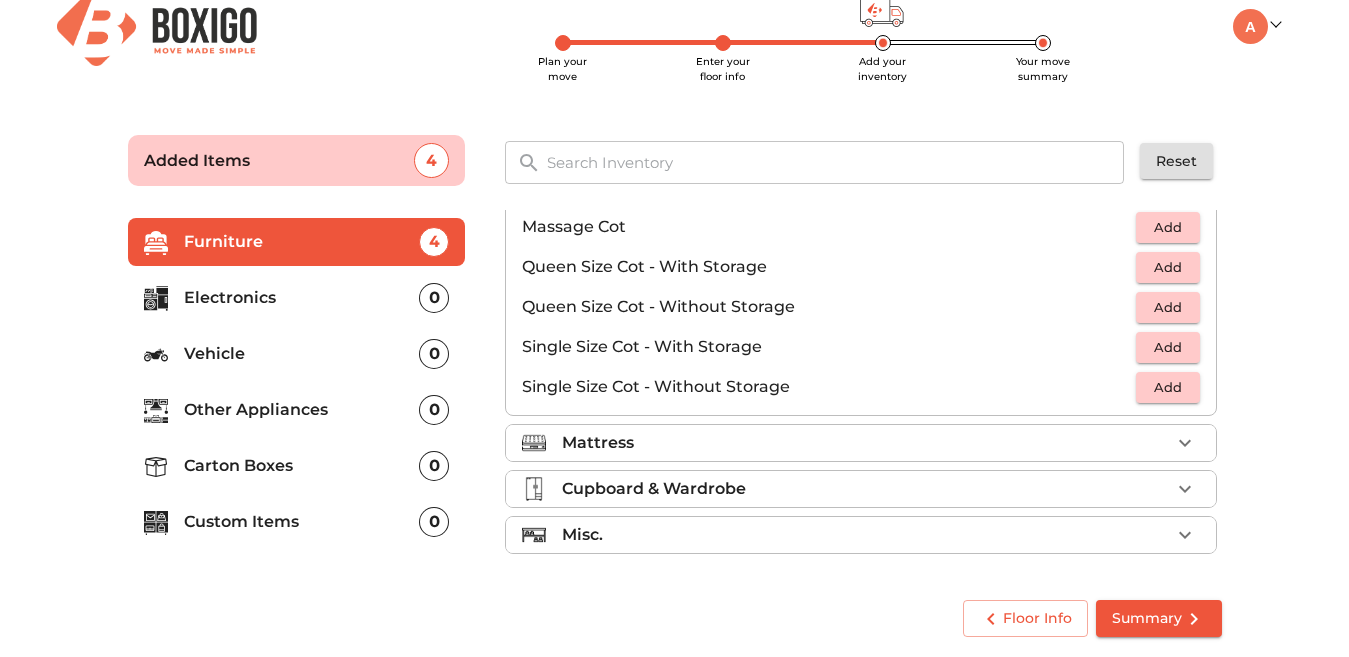 click at bounding box center (542, 443) 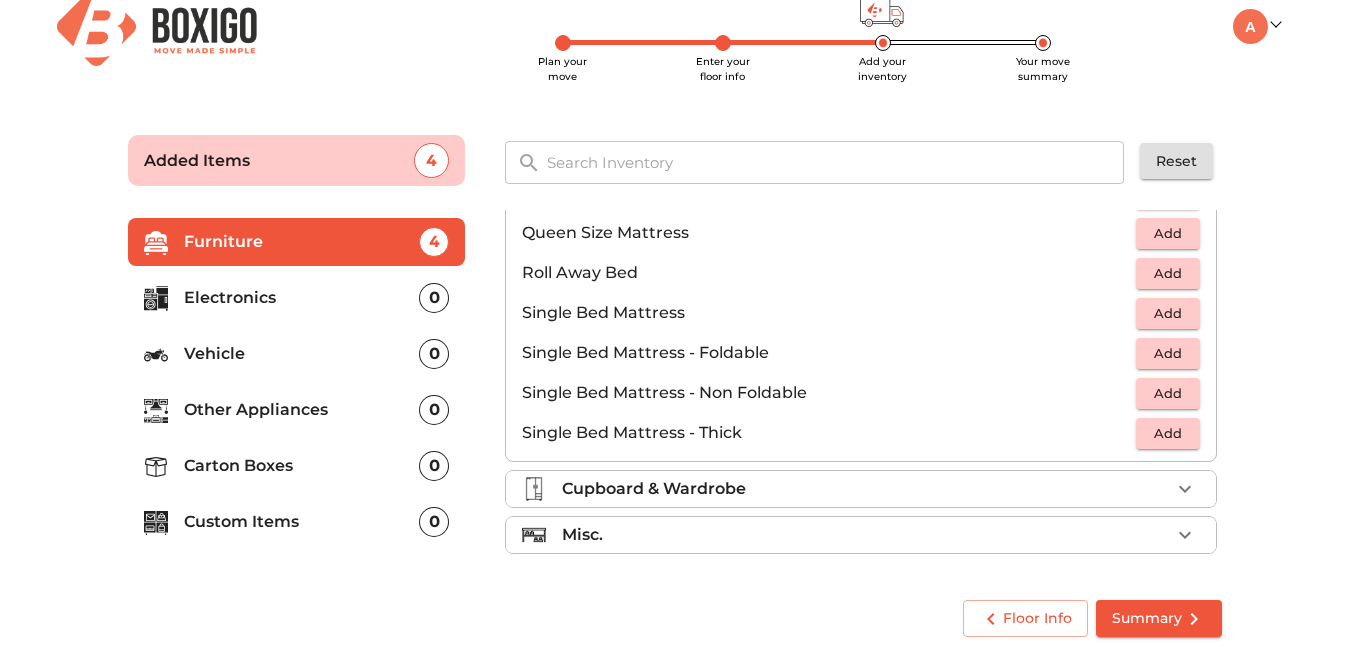 scroll, scrollTop: 395, scrollLeft: 0, axis: vertical 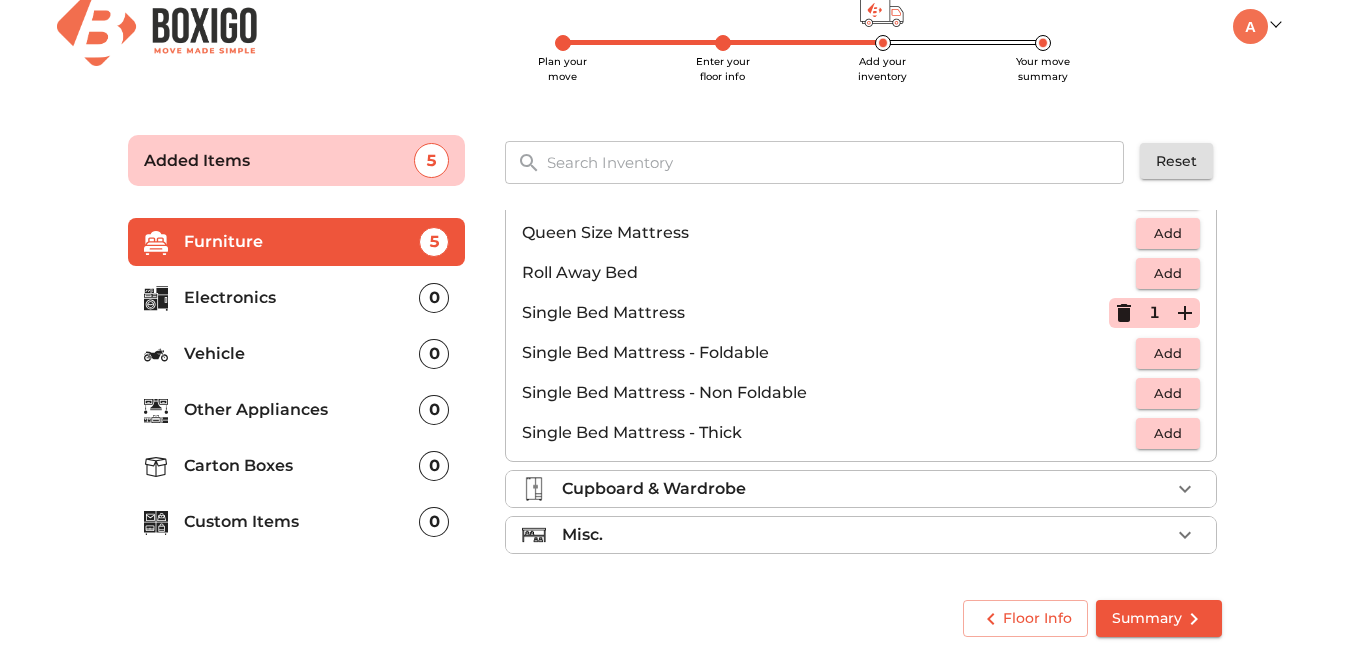 click on "Cupboard & Wardrobe" at bounding box center [654, 489] 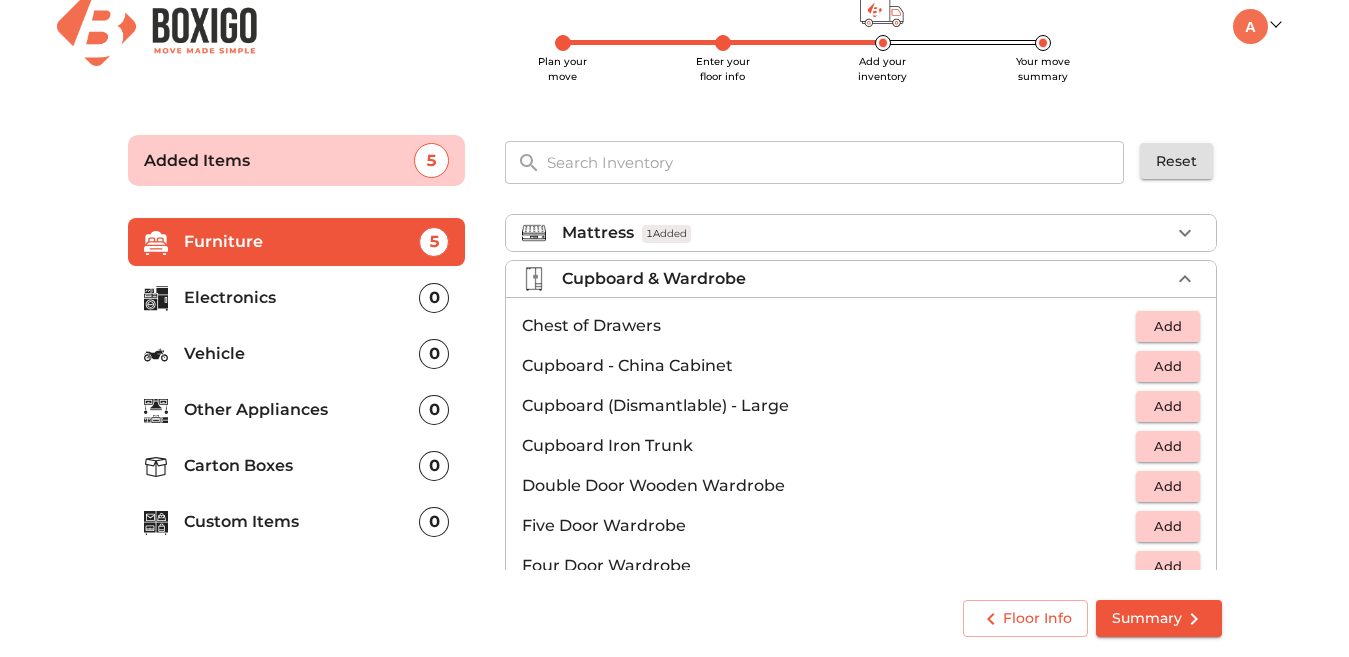 scroll, scrollTop: 200, scrollLeft: 0, axis: vertical 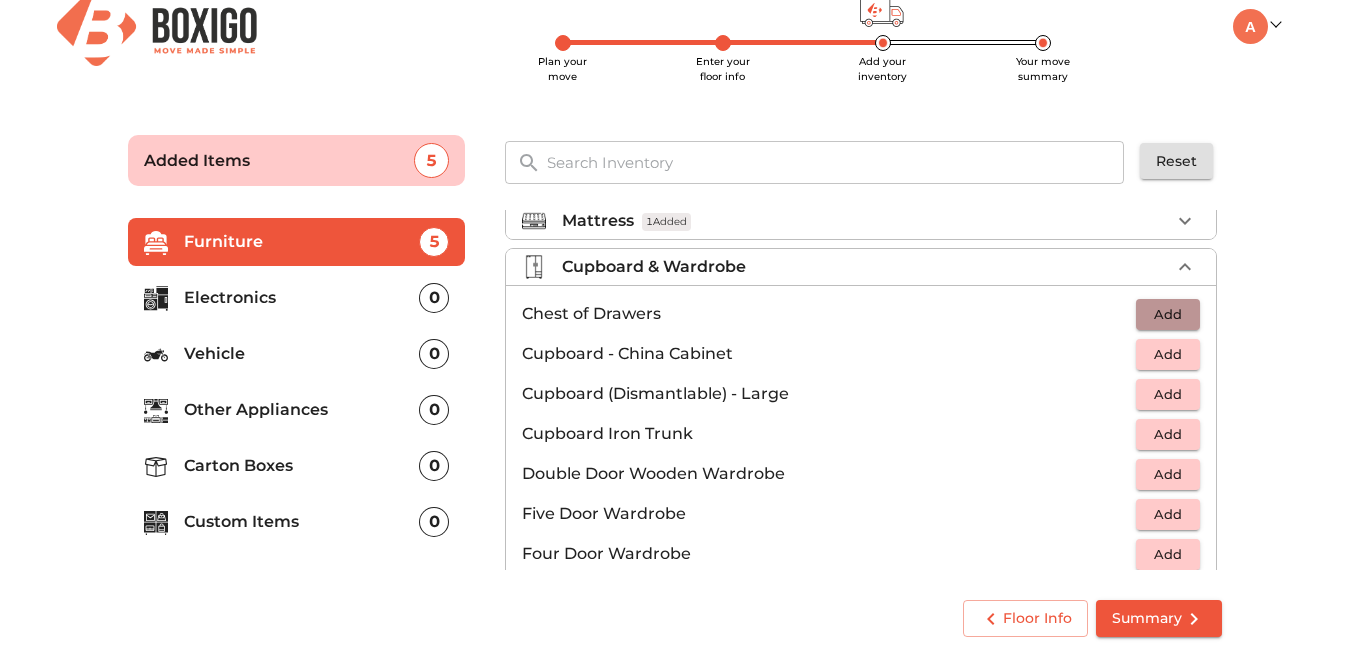 click on "Add" at bounding box center (1168, 314) 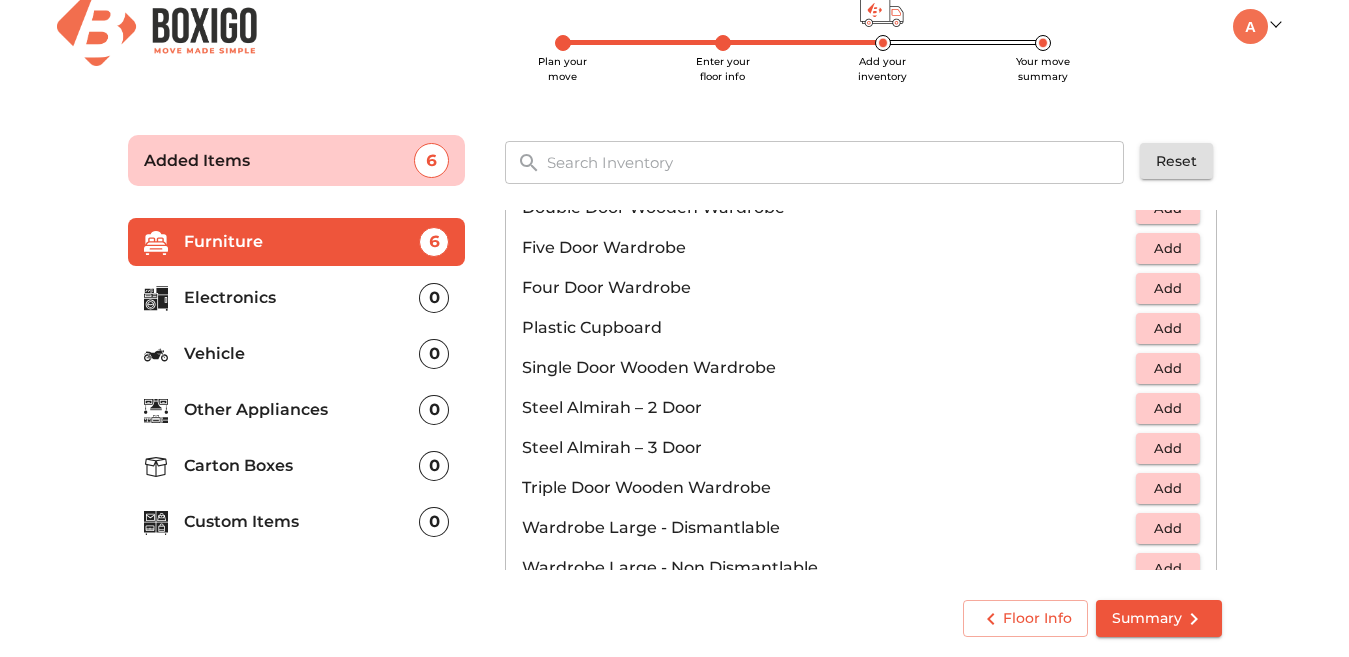 scroll, scrollTop: 500, scrollLeft: 0, axis: vertical 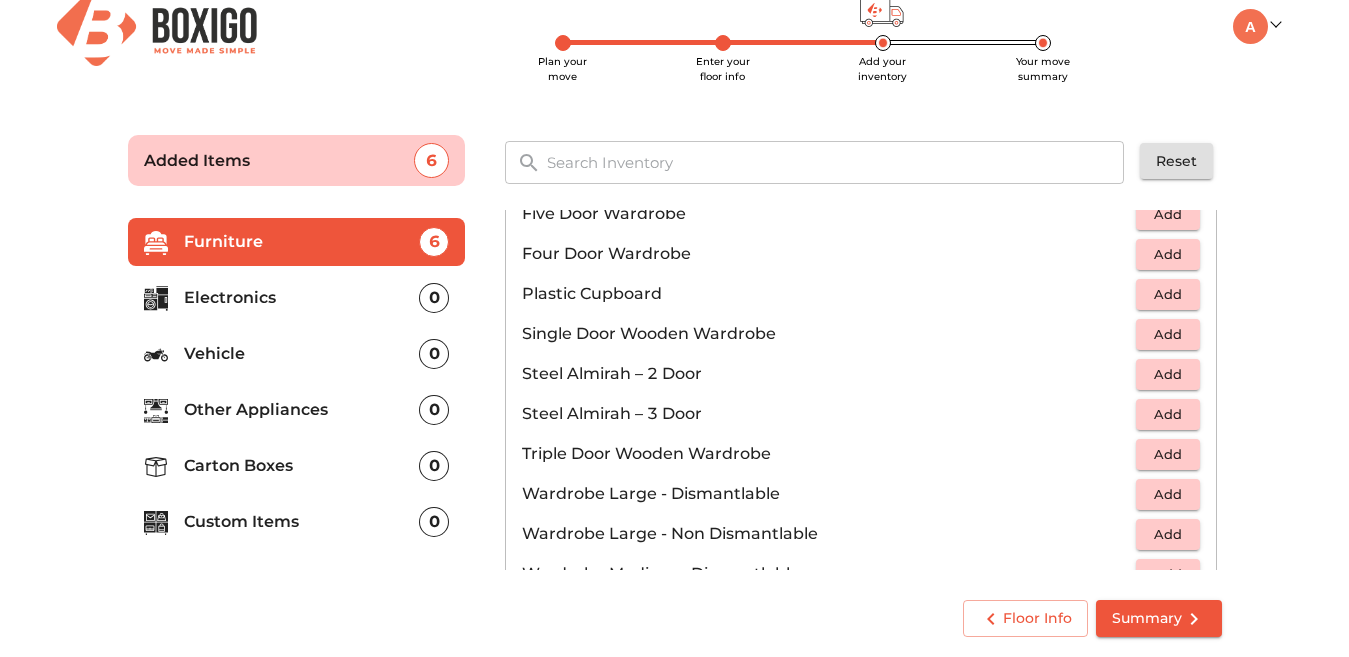 click on "Add" at bounding box center (1168, 334) 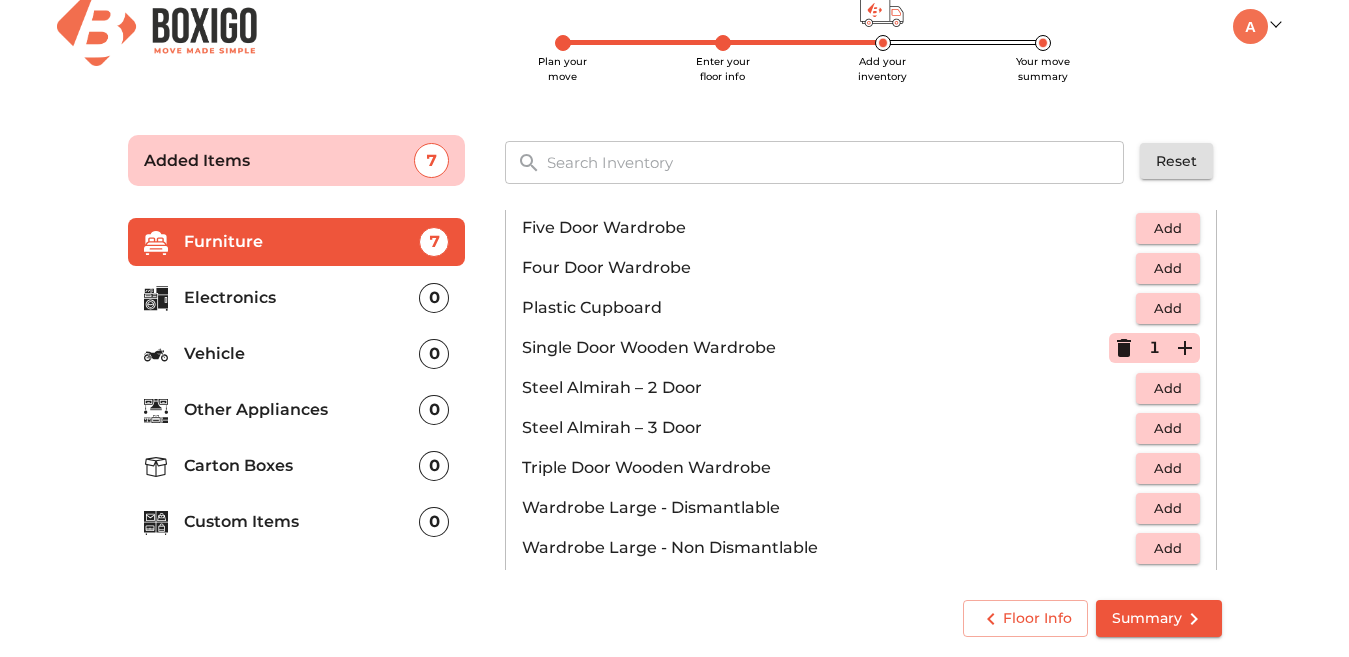 scroll, scrollTop: 475, scrollLeft: 0, axis: vertical 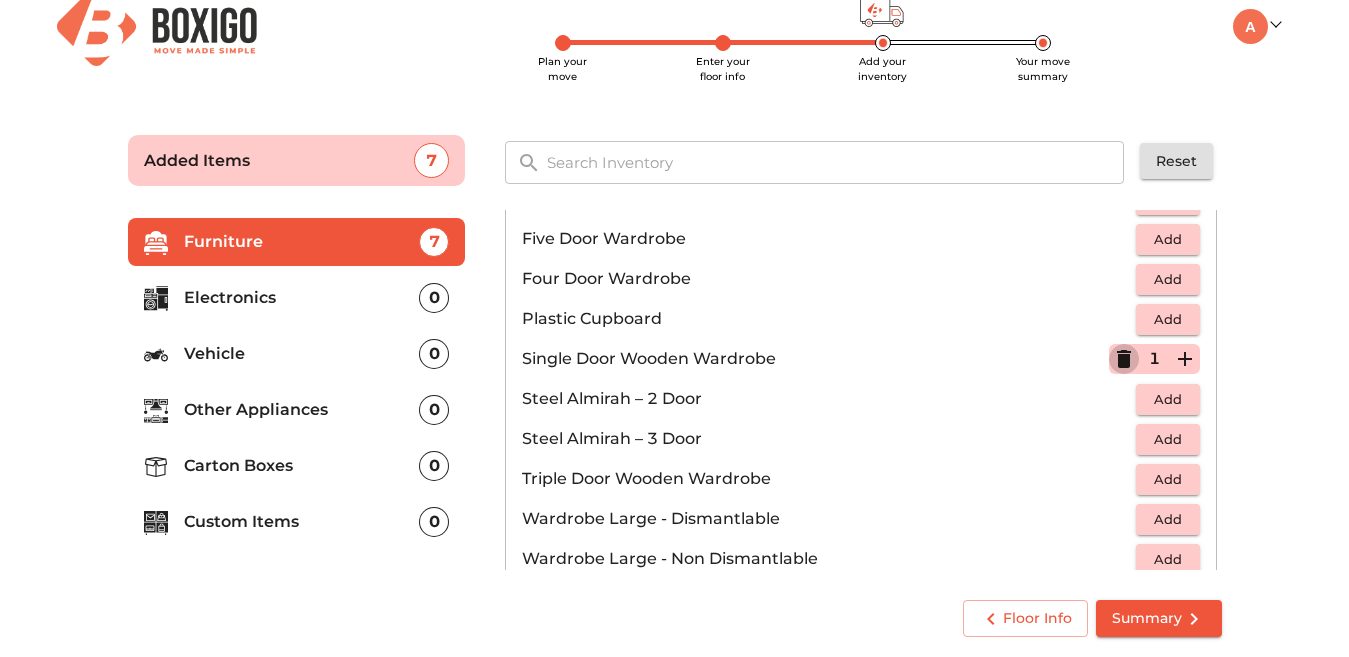 click 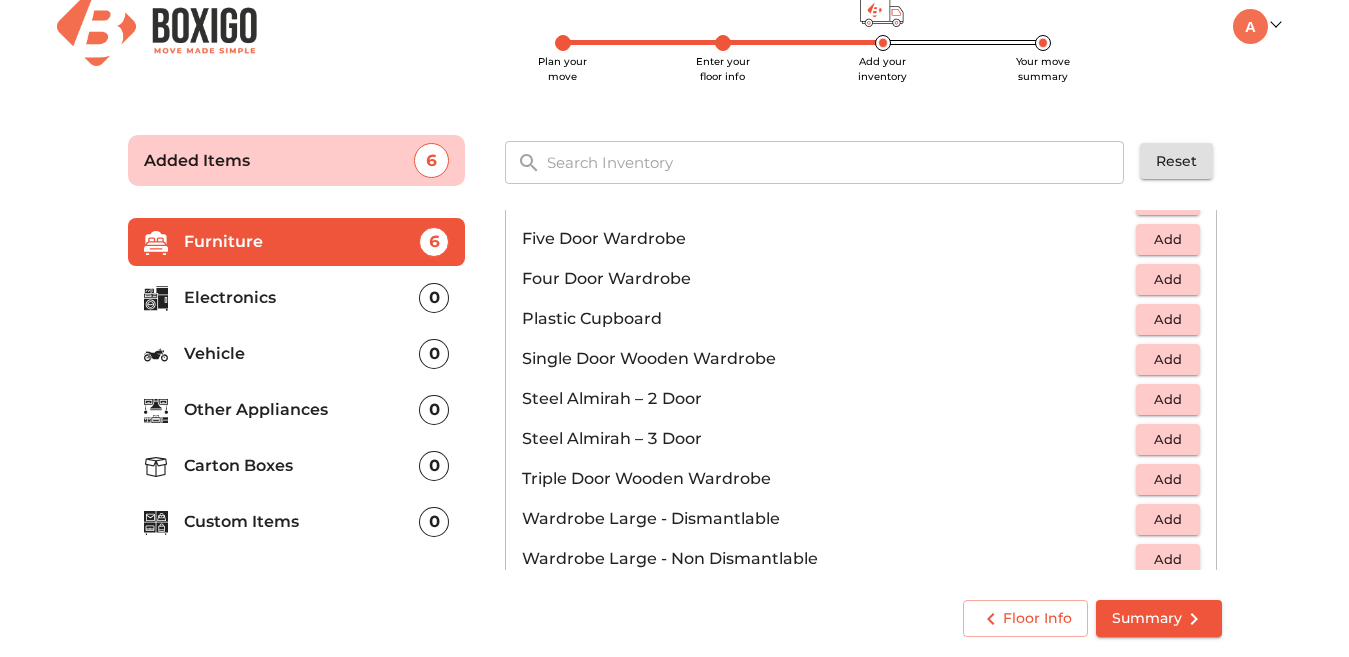 scroll, scrollTop: 675, scrollLeft: 0, axis: vertical 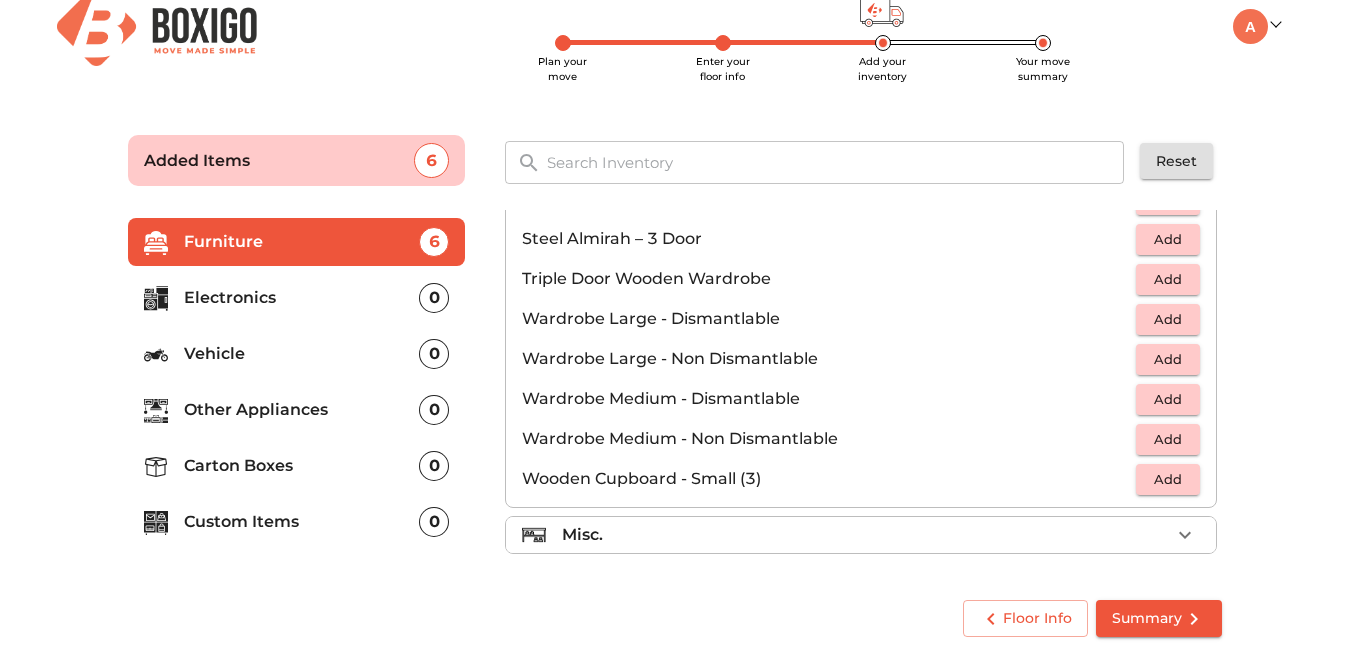click on "Add" at bounding box center (1168, 479) 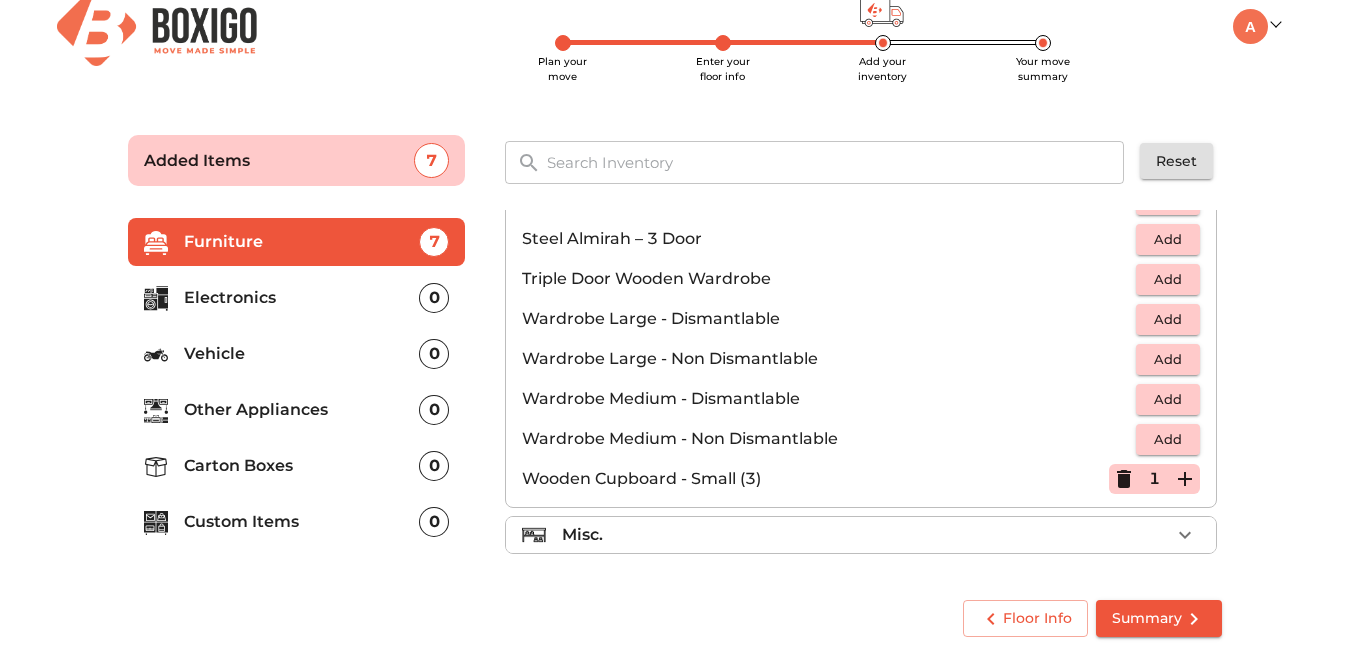 click on "Misc." at bounding box center (866, 535) 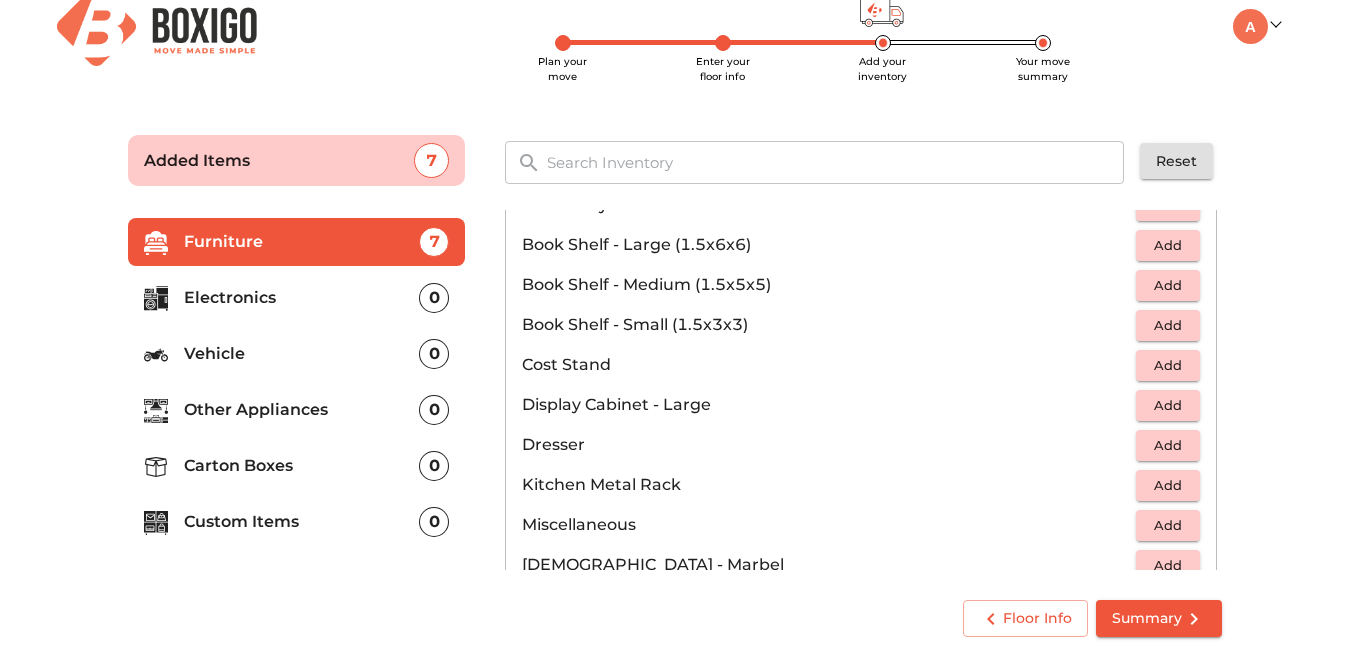 scroll, scrollTop: 0, scrollLeft: 0, axis: both 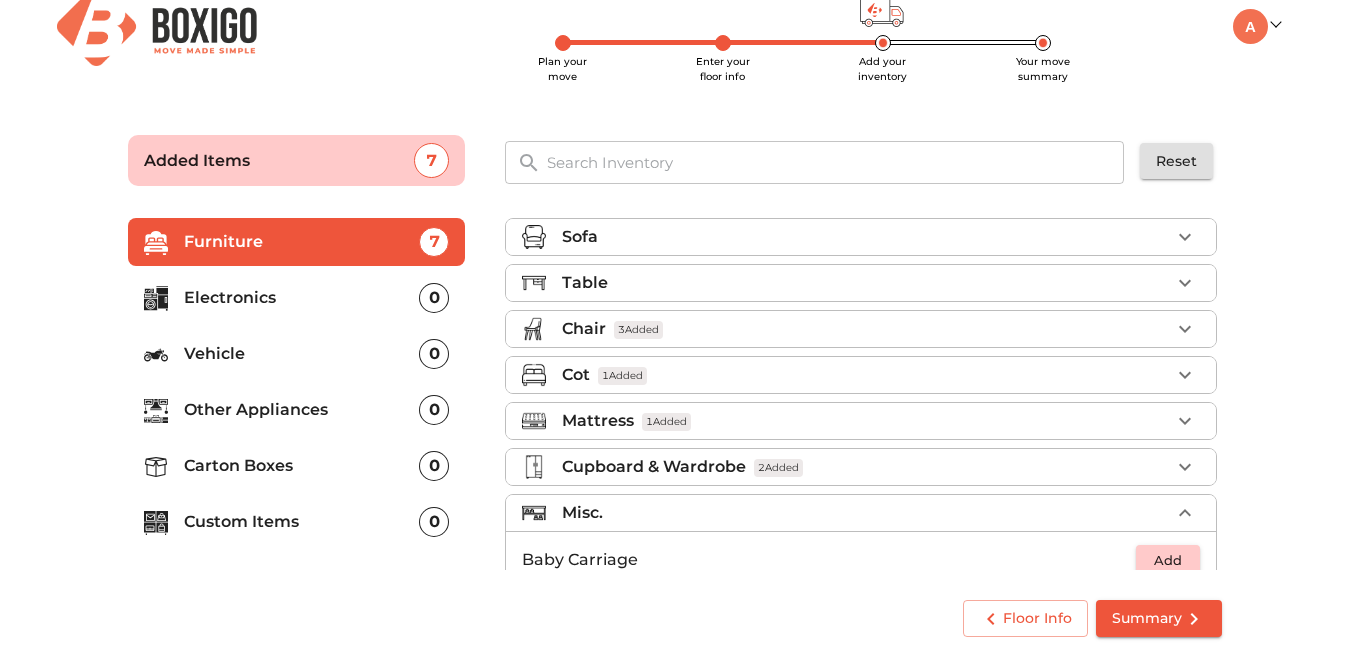 click on "Sofa" at bounding box center (580, 237) 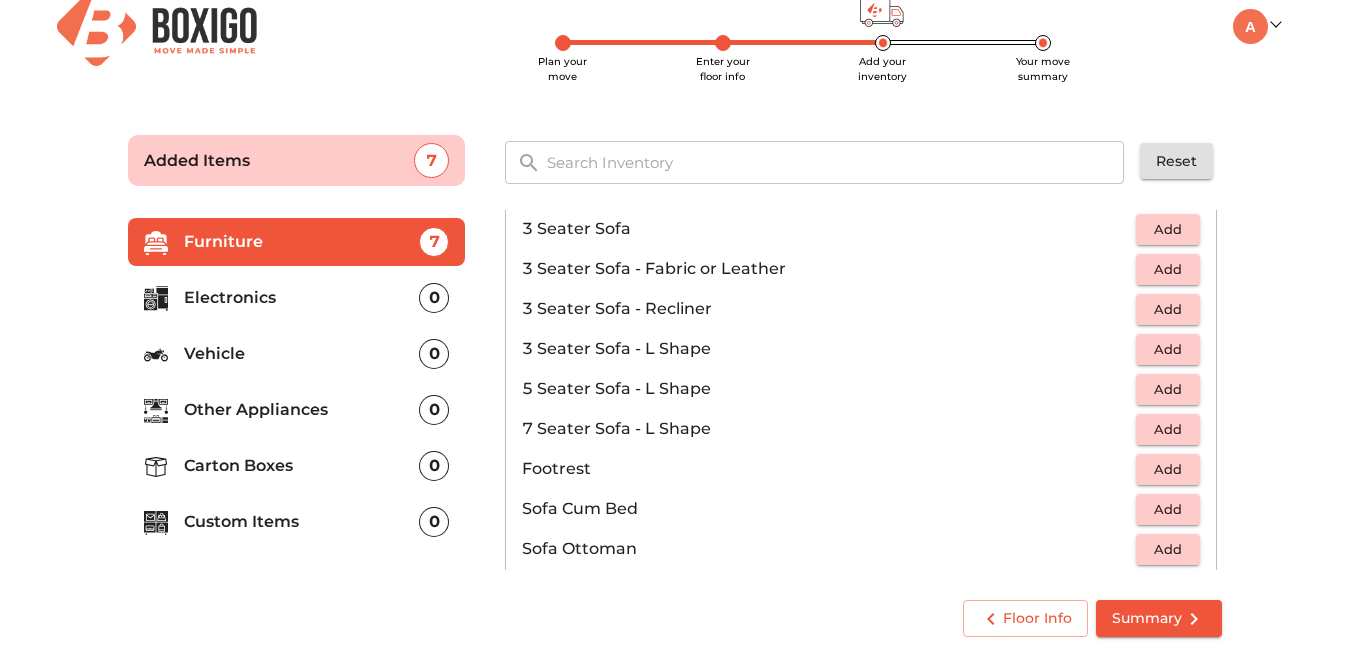 scroll, scrollTop: 595, scrollLeft: 0, axis: vertical 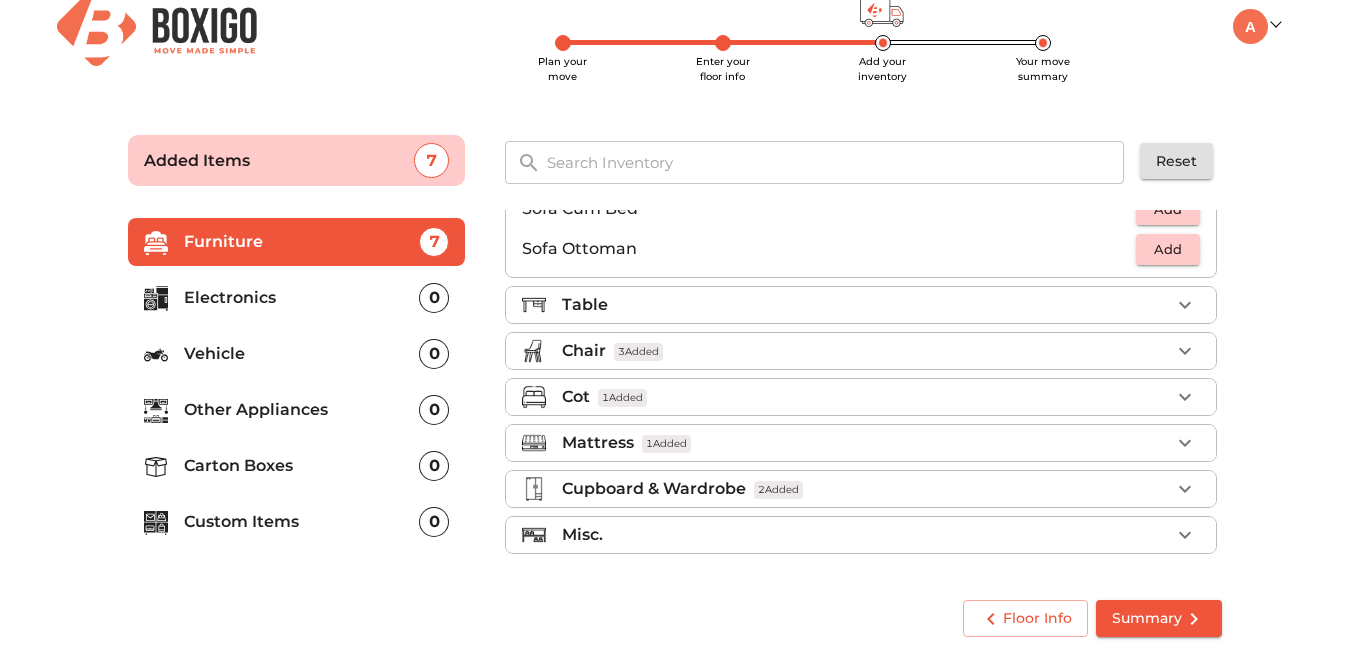 click on "Table" at bounding box center (861, 305) 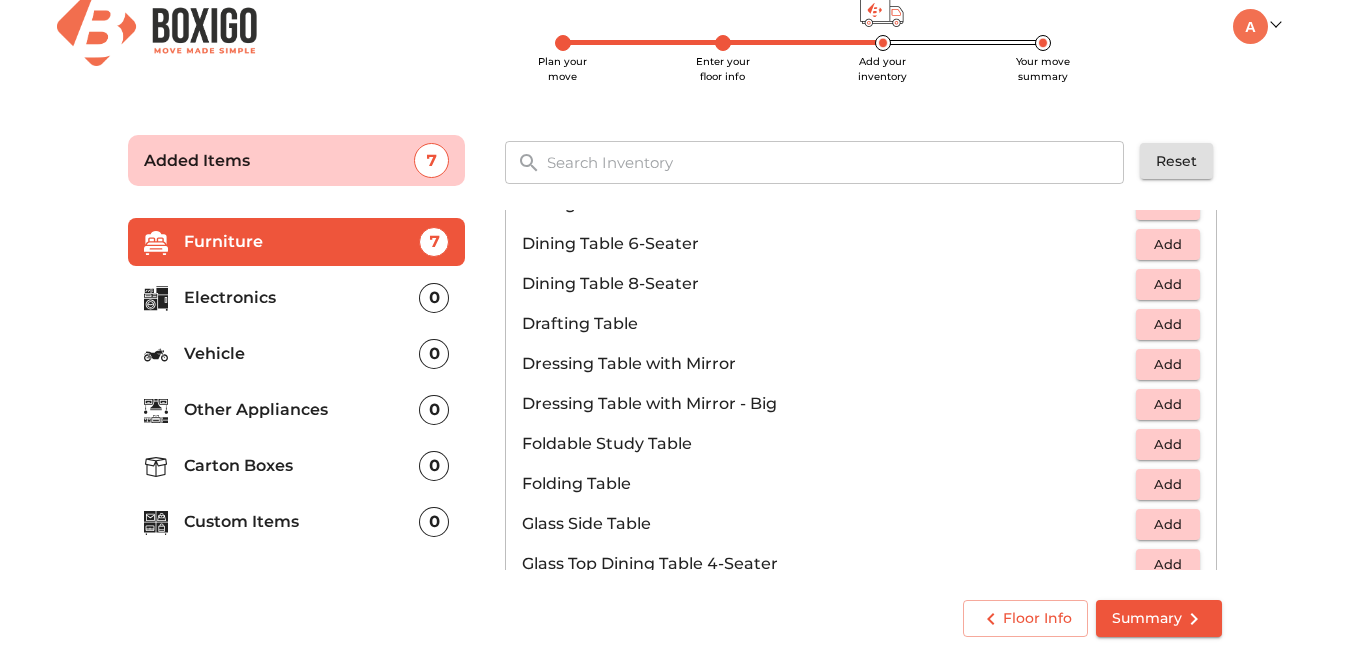 scroll, scrollTop: 195, scrollLeft: 0, axis: vertical 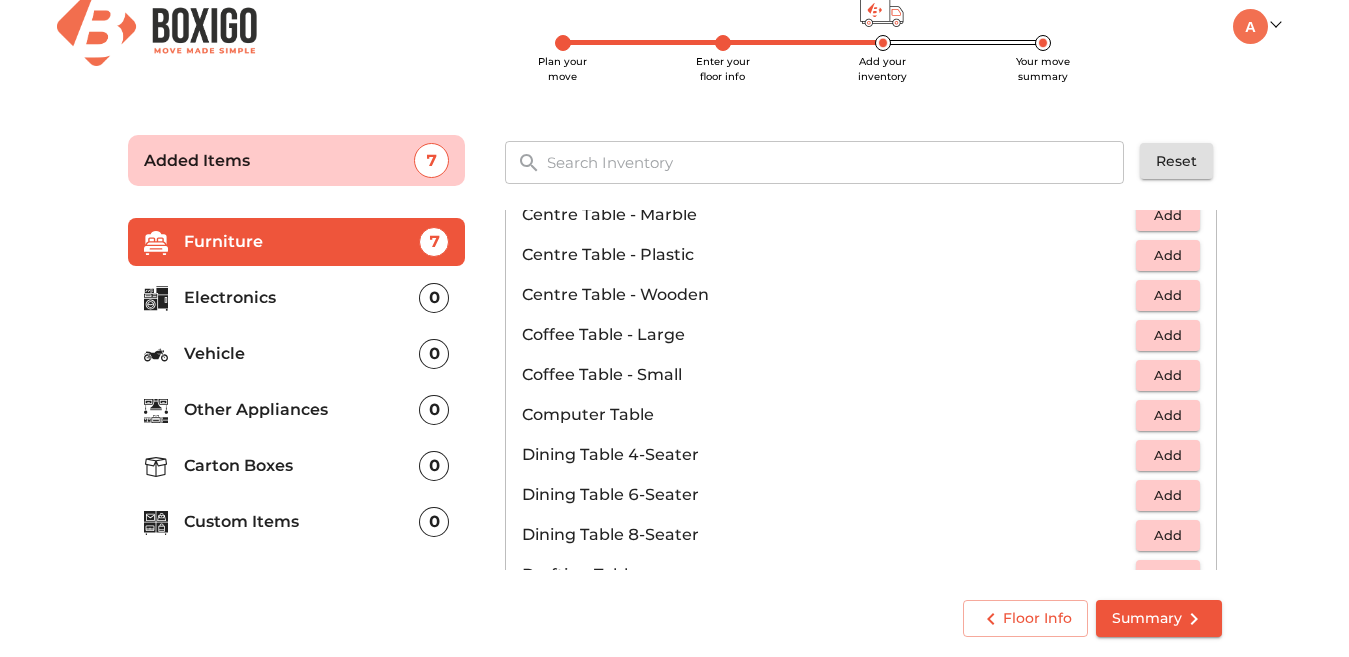 click on "Electronics" at bounding box center (302, 298) 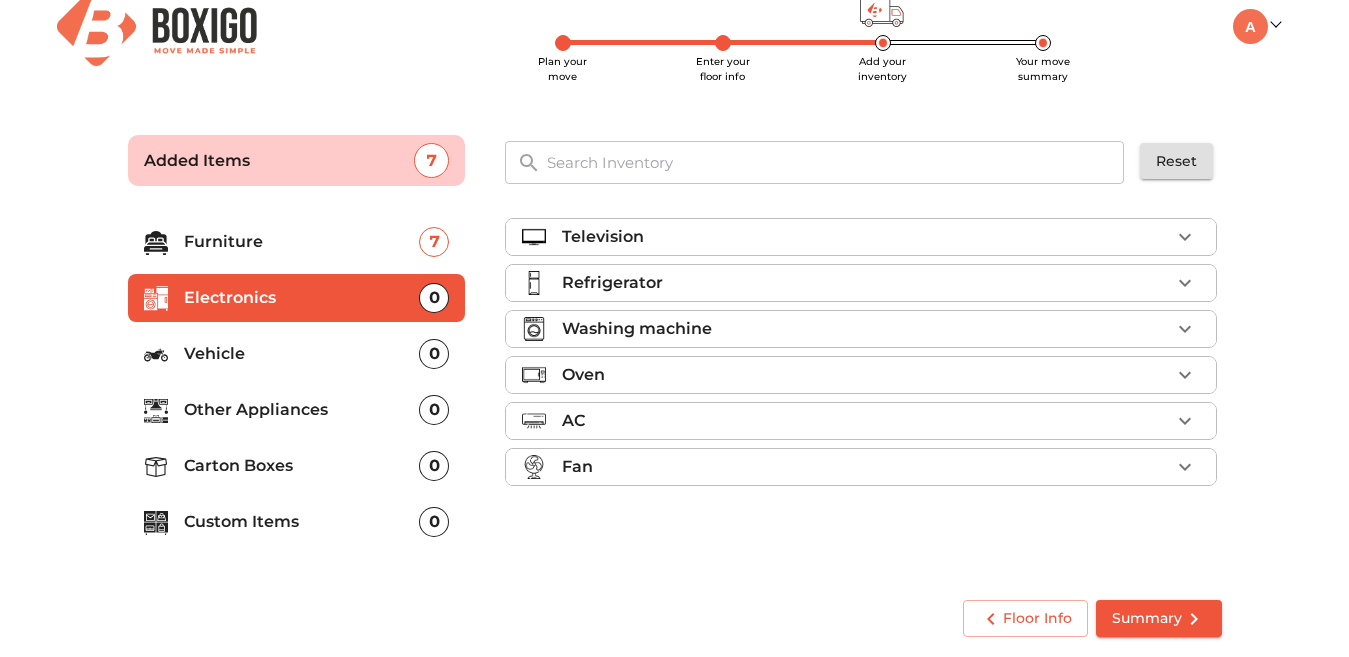 scroll, scrollTop: 0, scrollLeft: 0, axis: both 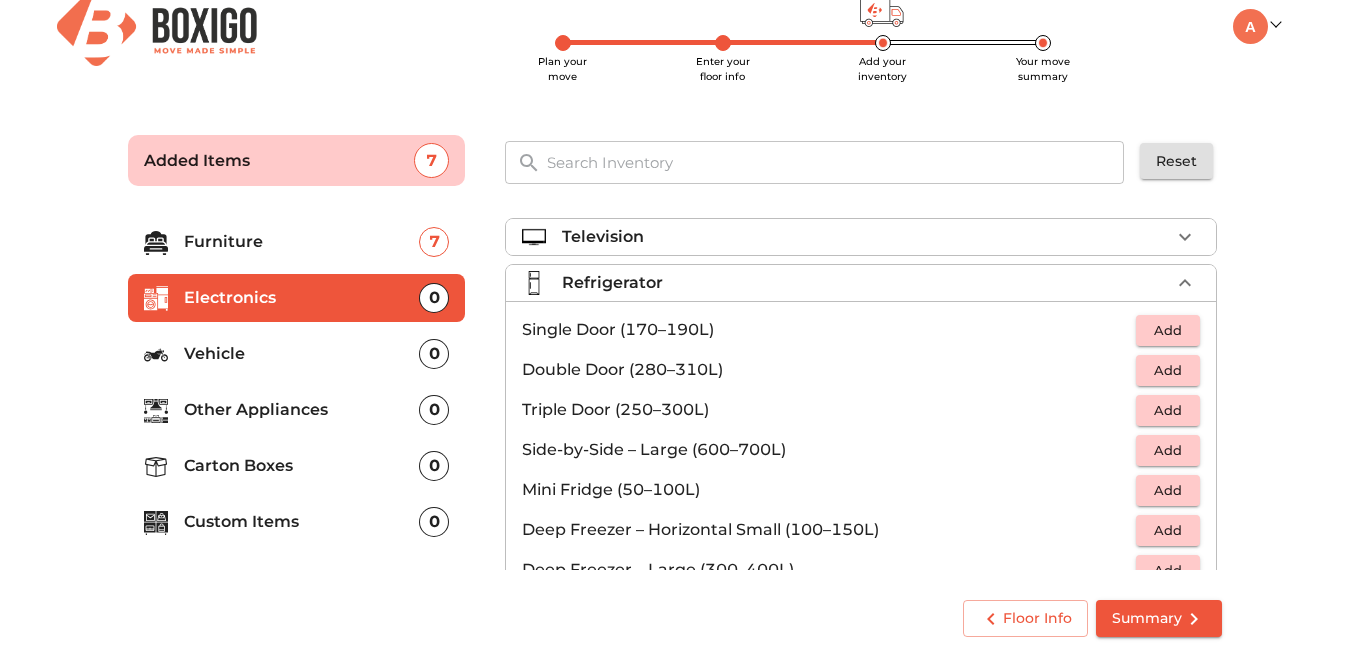 click on "Add" at bounding box center [1168, 330] 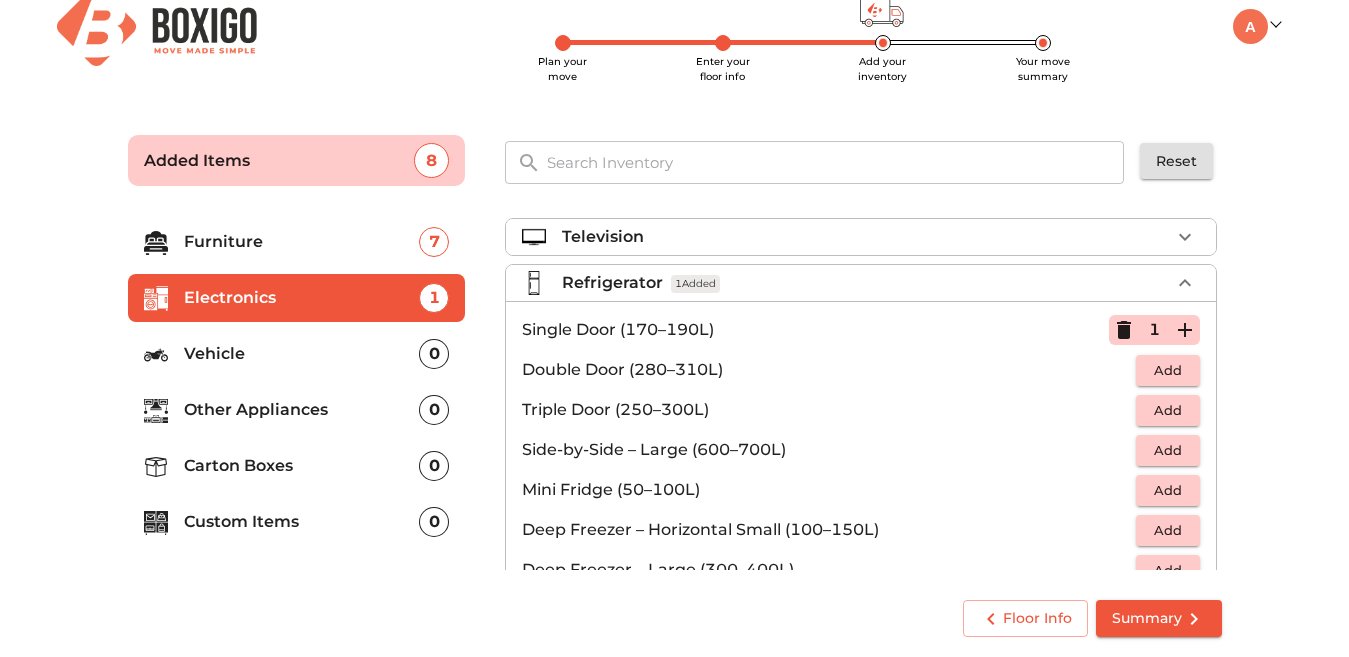 click on "Vehicle" at bounding box center (302, 354) 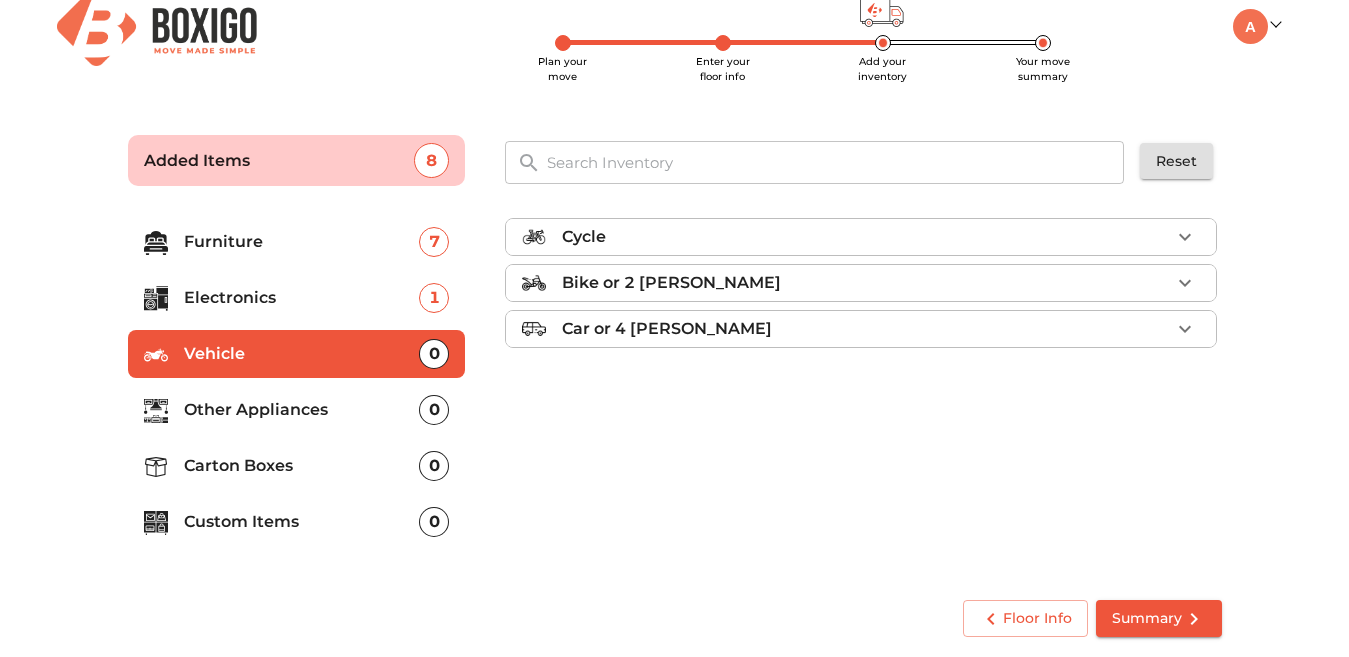 click on "Cycle" at bounding box center (866, 237) 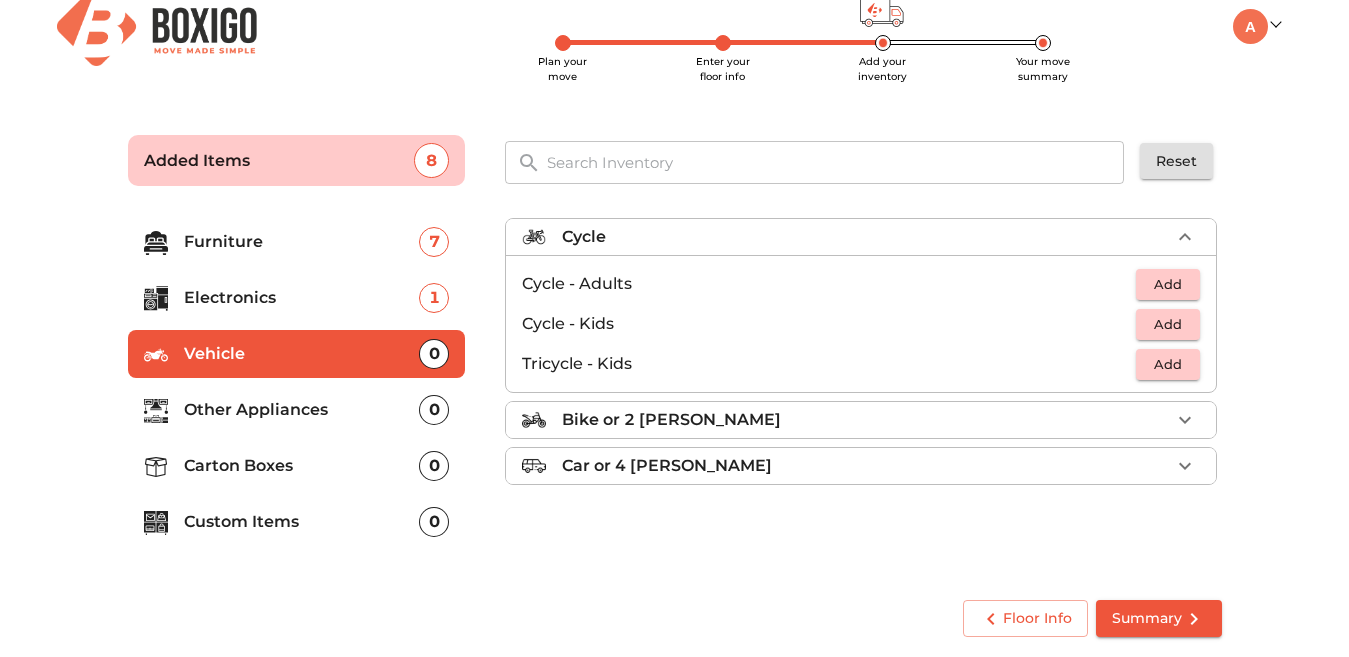 click on "Add" at bounding box center [1168, 284] 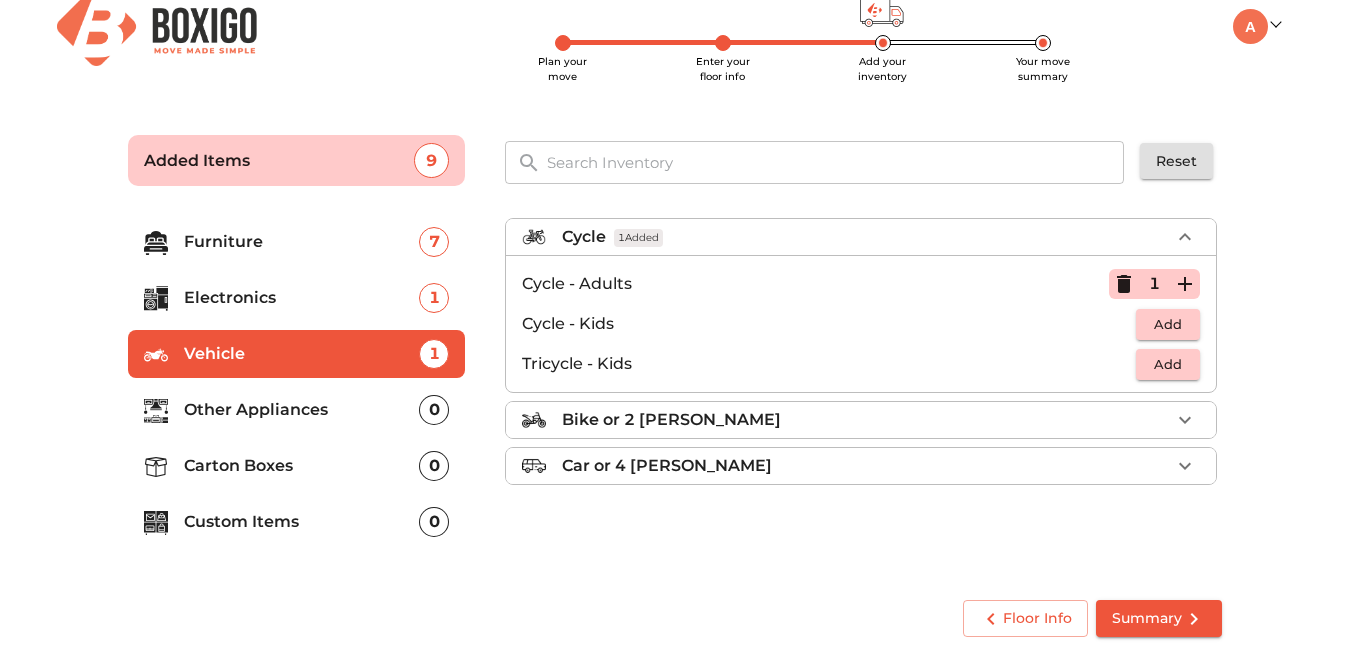 click on "Bike or 2 [PERSON_NAME]" at bounding box center (671, 420) 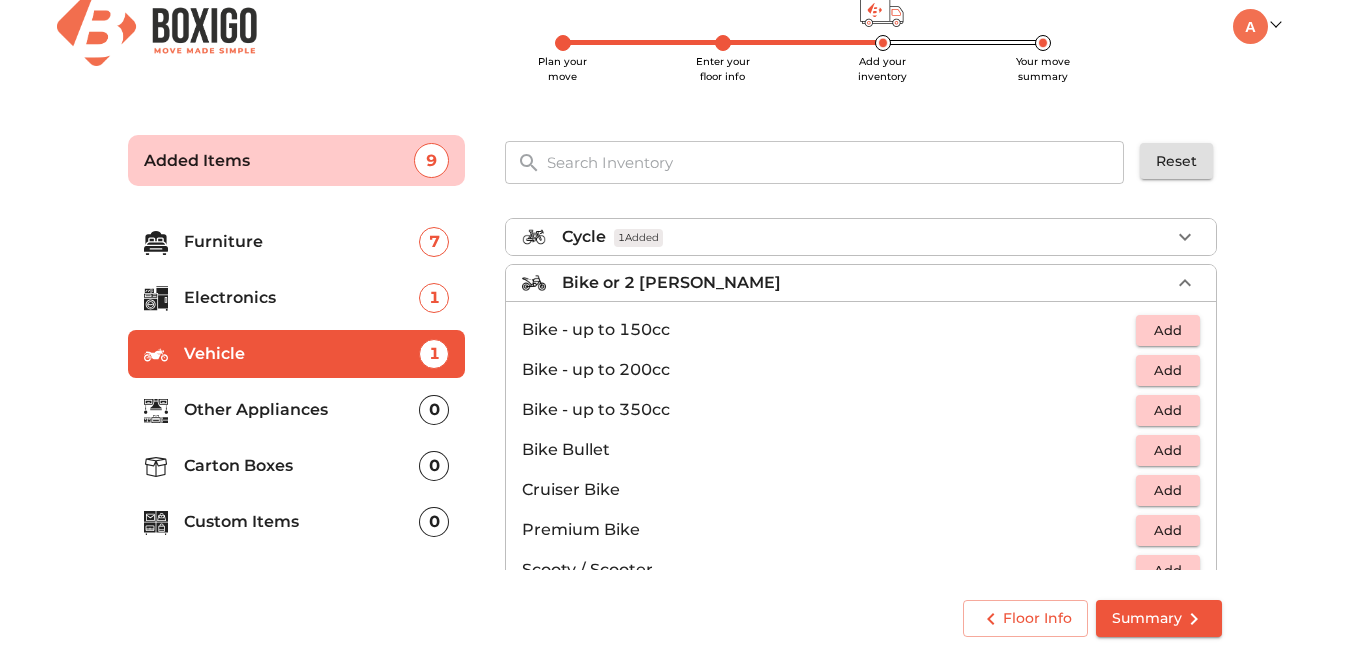 click on "Add" at bounding box center [1168, 330] 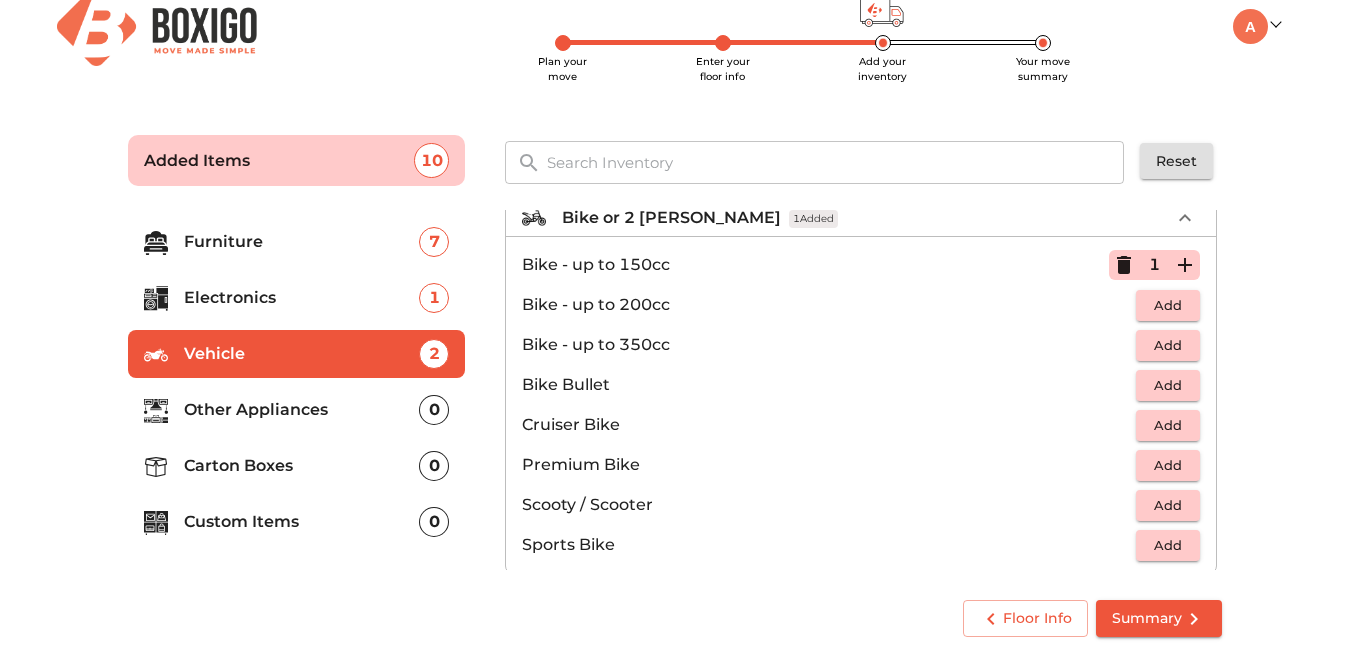 scroll, scrollTop: 31, scrollLeft: 0, axis: vertical 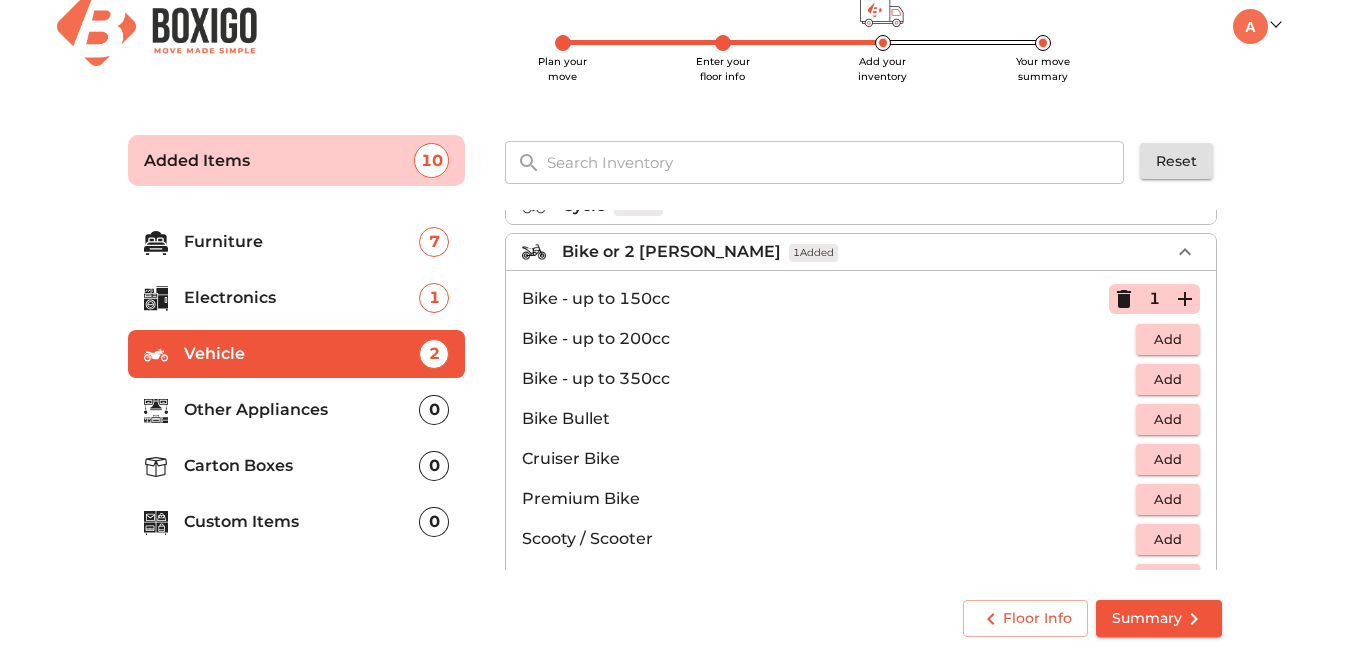 click 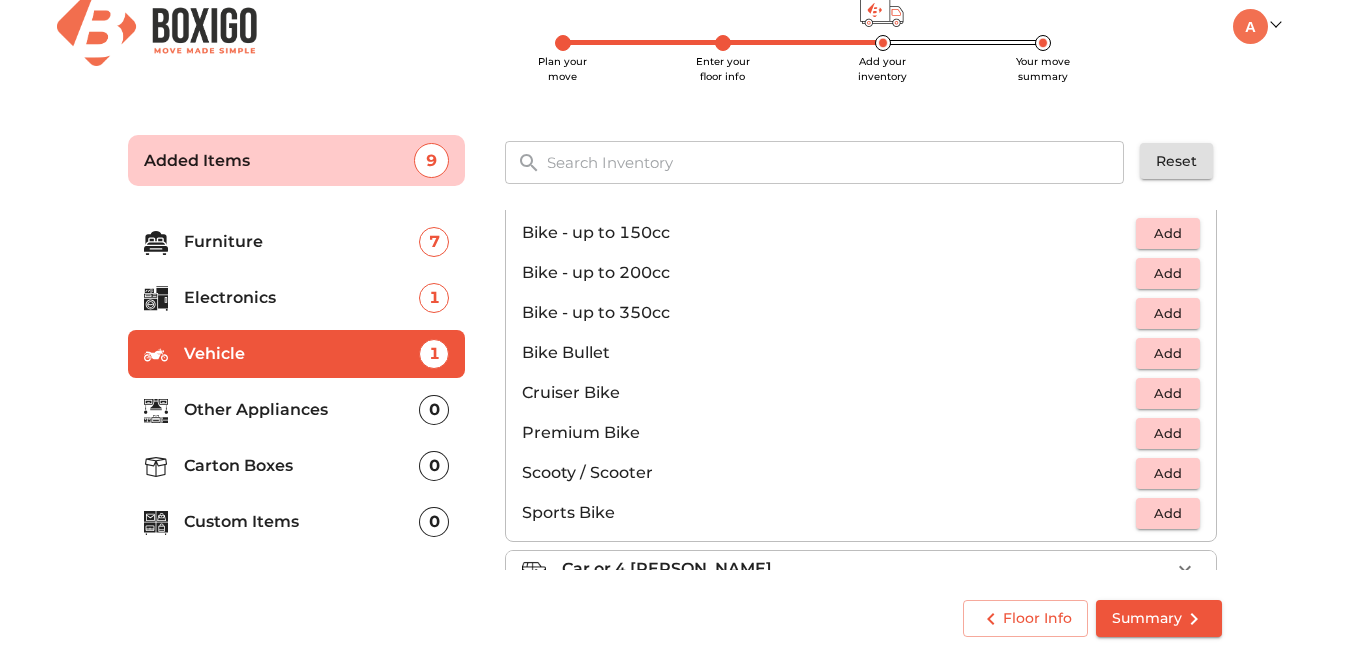 scroll, scrollTop: 131, scrollLeft: 0, axis: vertical 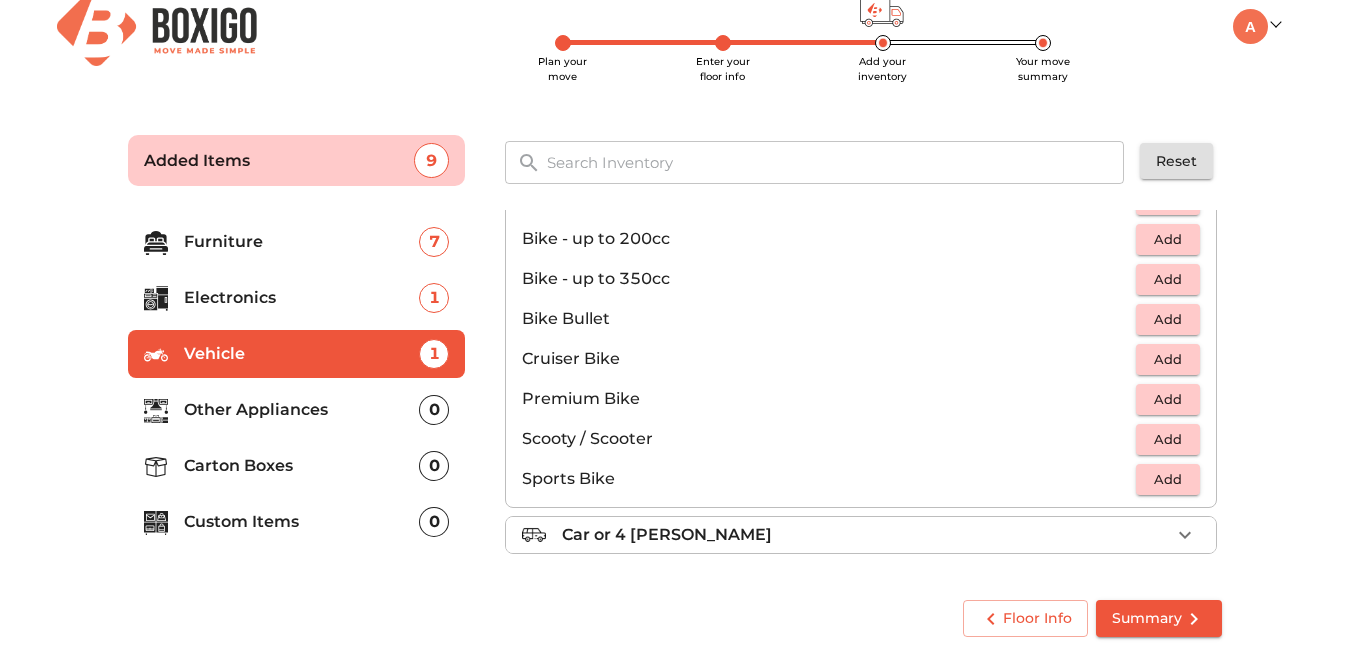click on "Add" at bounding box center [1168, 439] 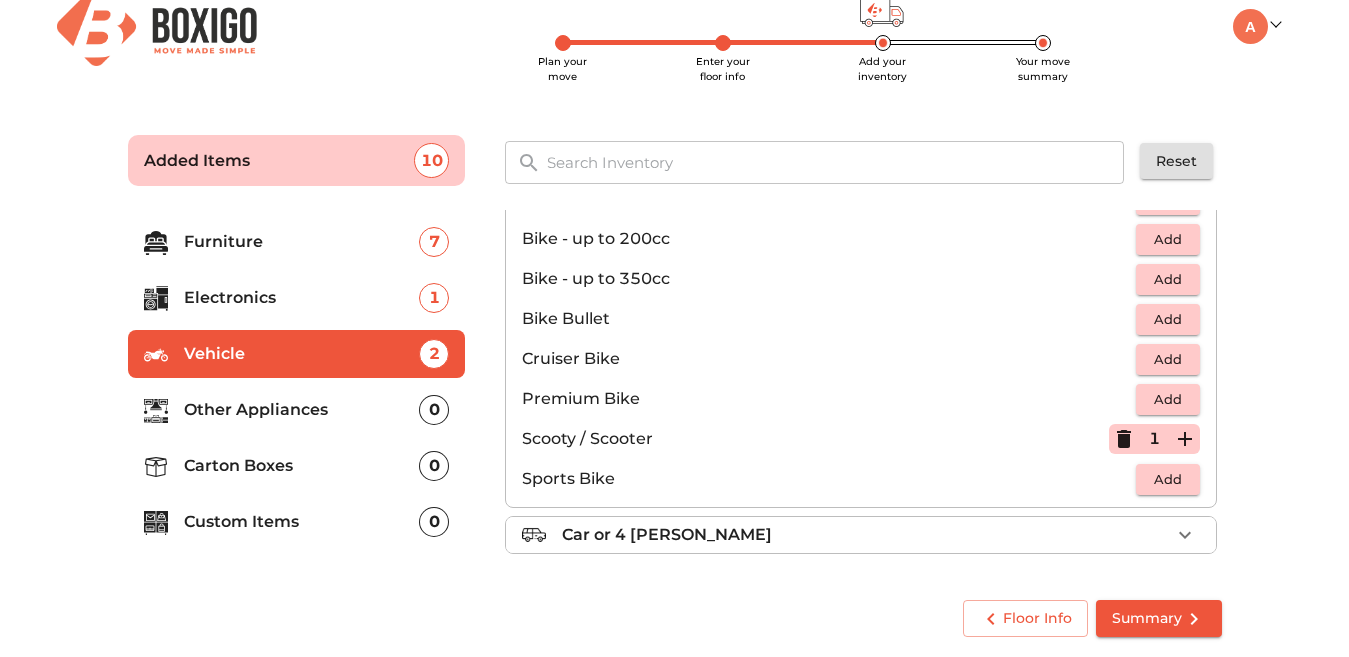 click on "Other Appliances 0" at bounding box center (297, 410) 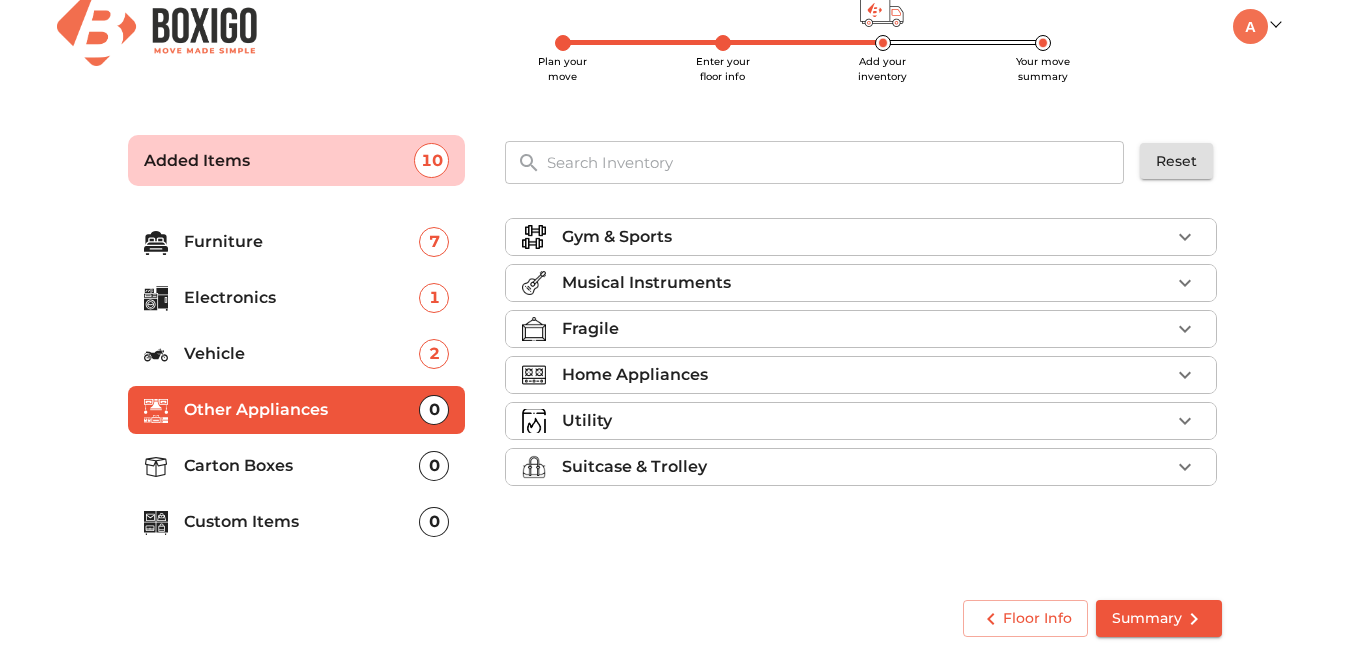 scroll, scrollTop: 0, scrollLeft: 0, axis: both 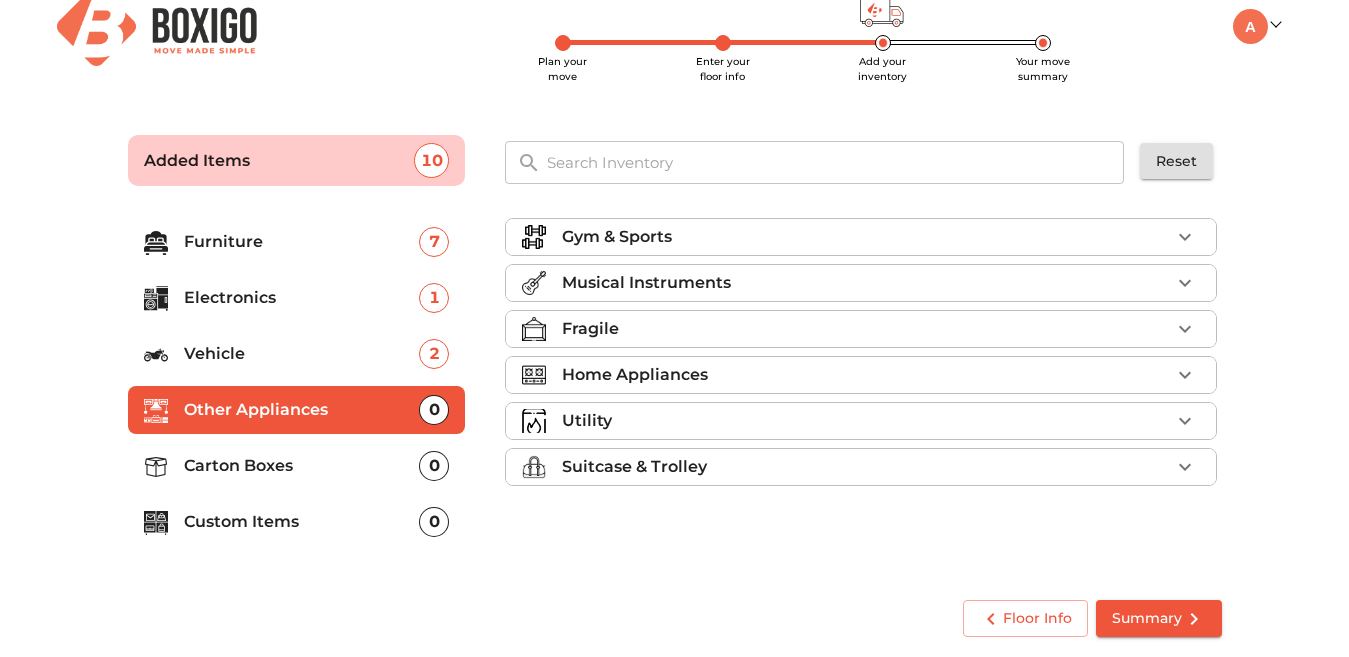 click on "Gym & Sports" at bounding box center (866, 237) 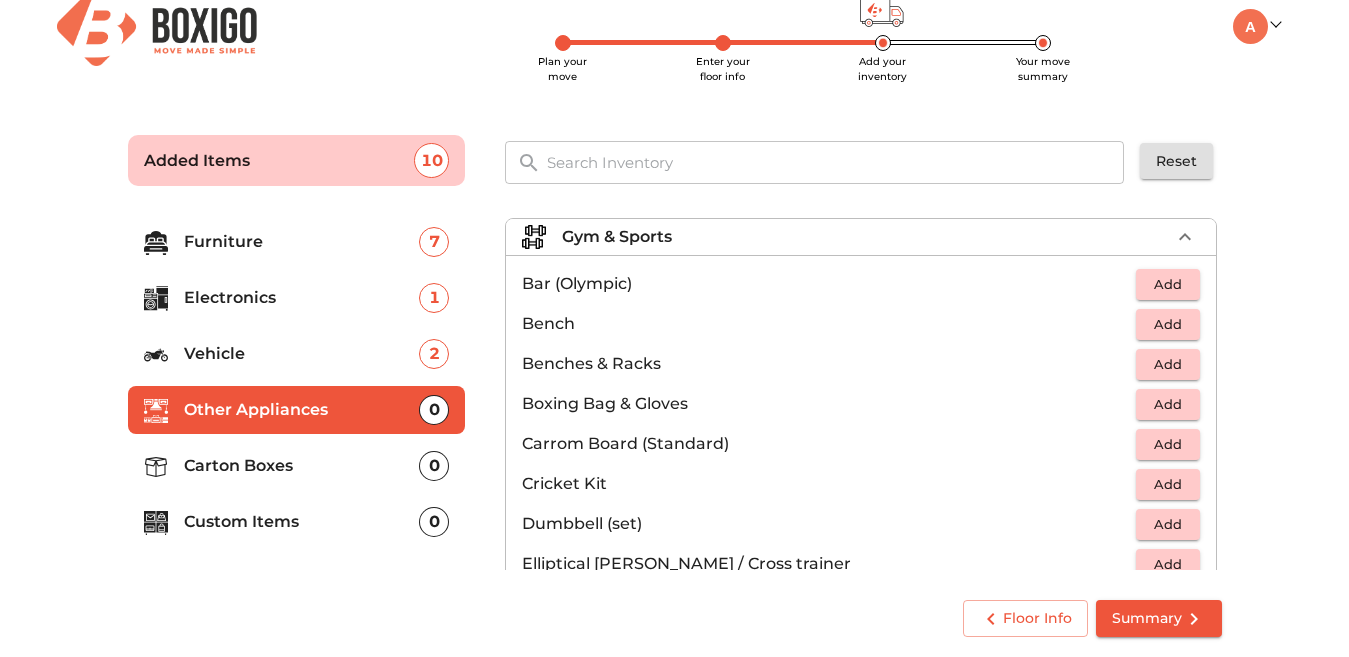 click on "Gym & Sports" at bounding box center (866, 237) 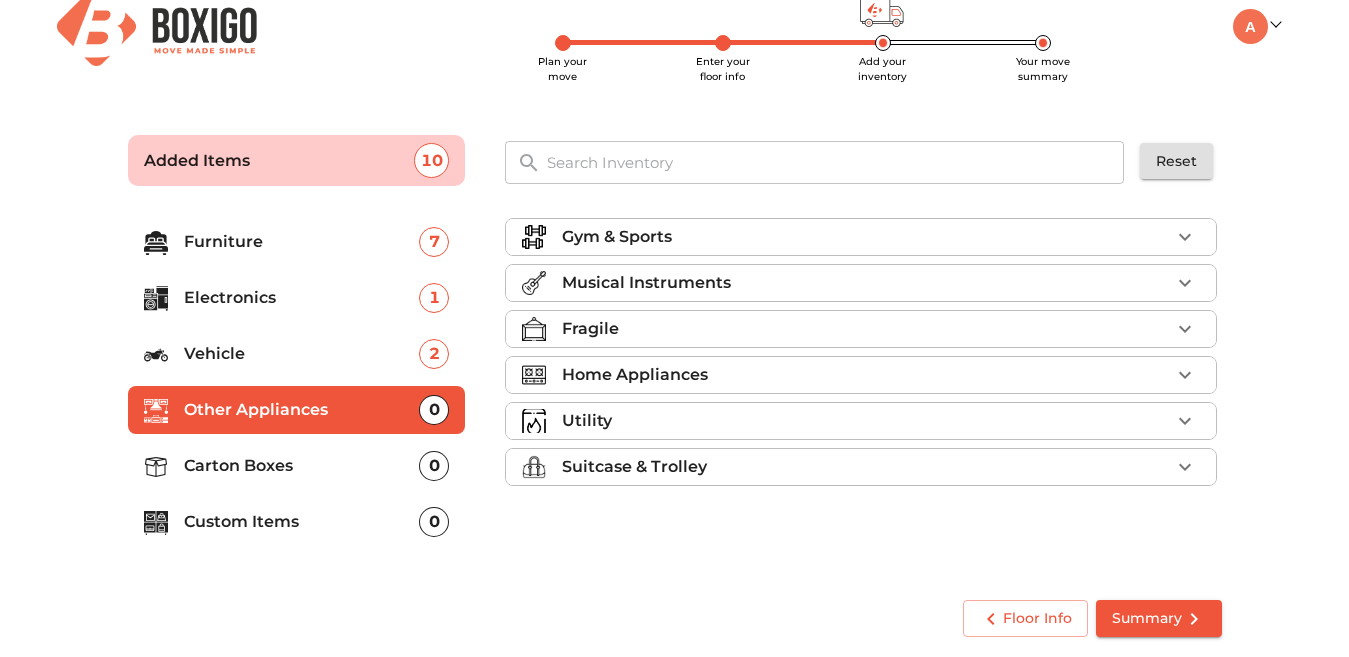 click on "Gym & Sports" at bounding box center [866, 237] 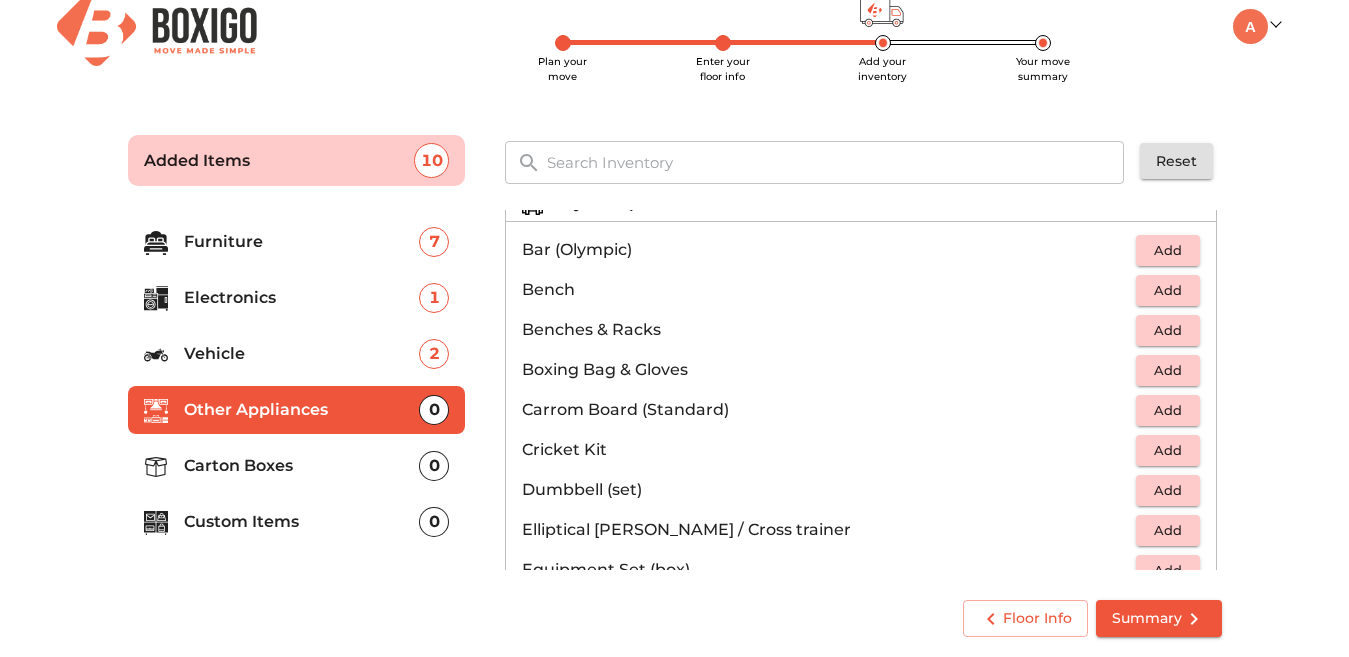 scroll, scrollTop: 0, scrollLeft: 0, axis: both 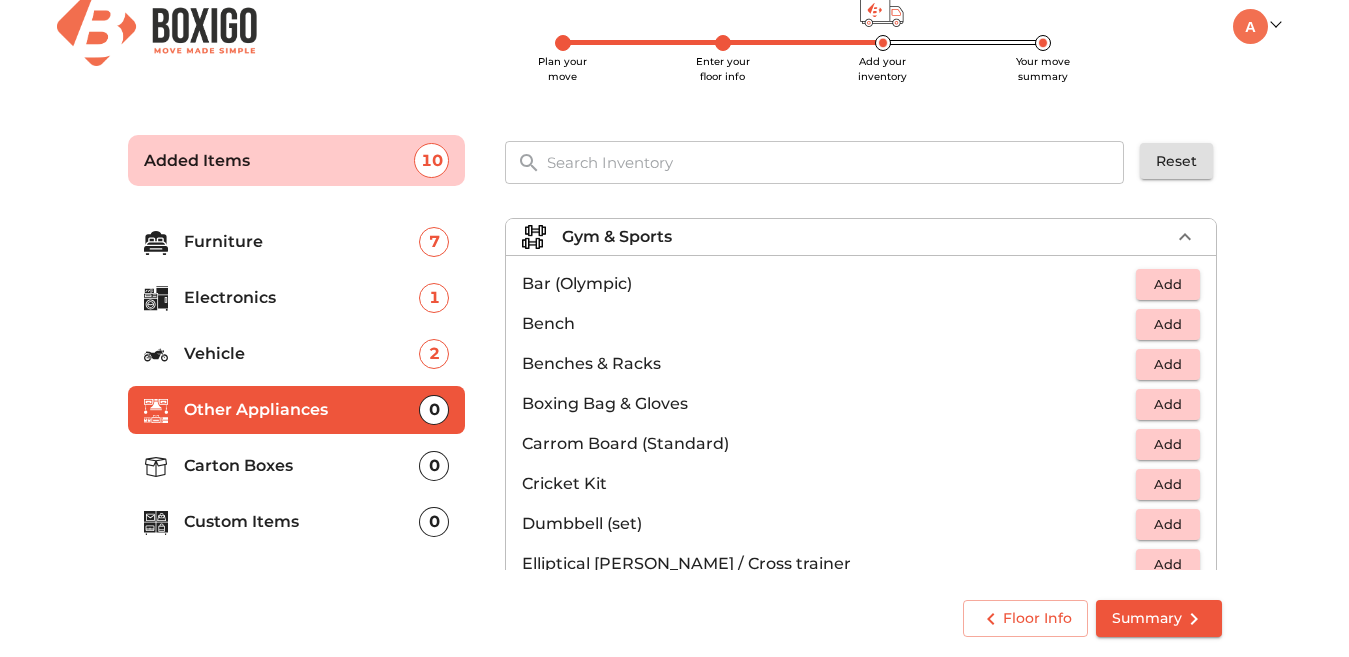 click on "Carton Boxes" at bounding box center (302, 466) 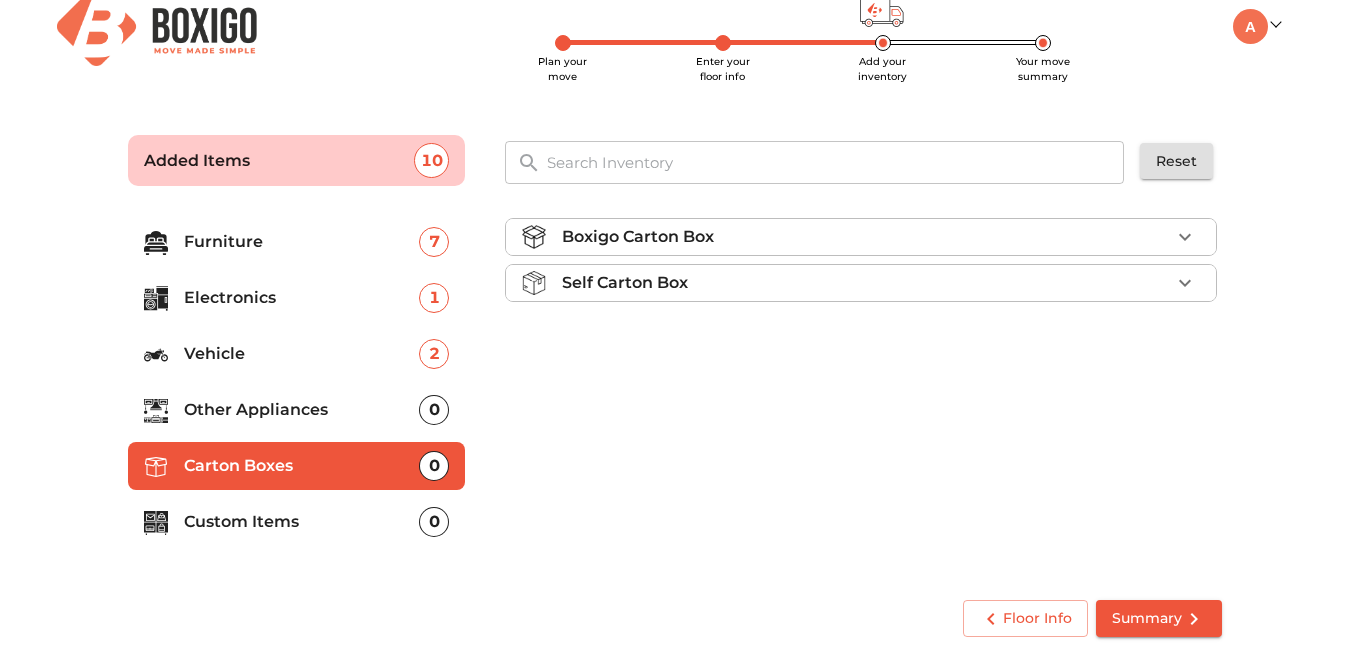 click on "Boxigo Carton Box" at bounding box center [638, 237] 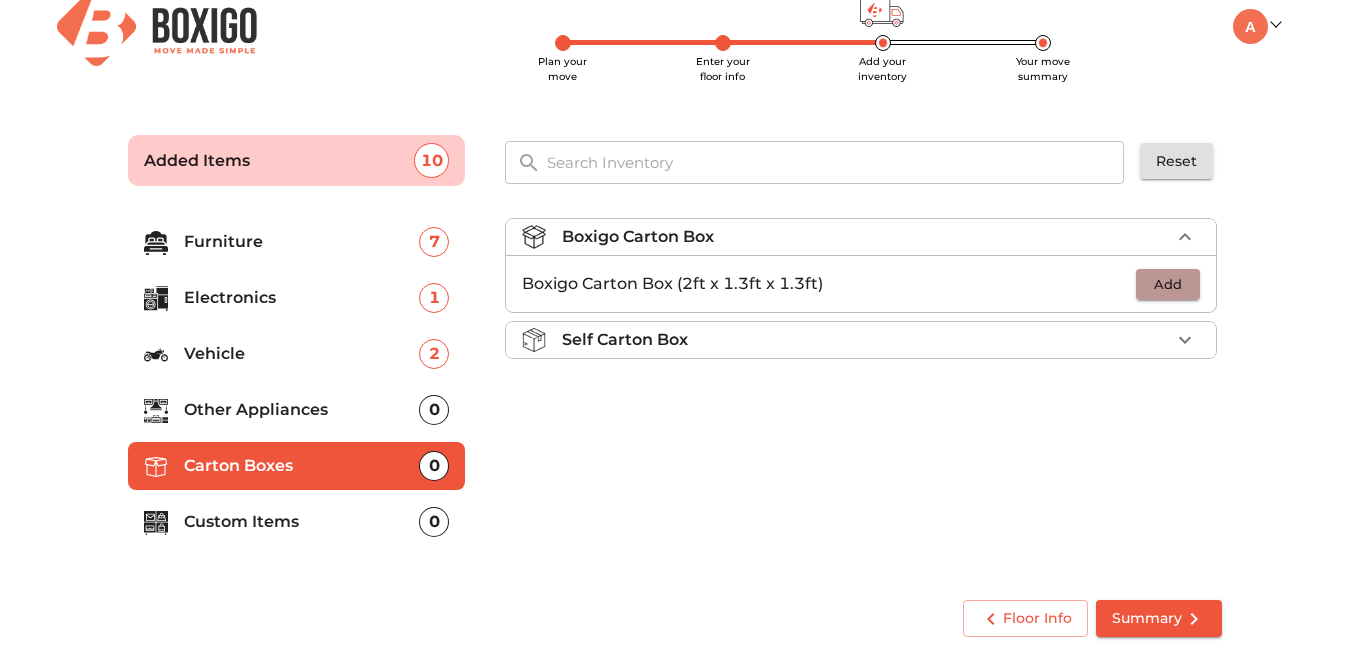 click on "Add" at bounding box center (1168, 284) 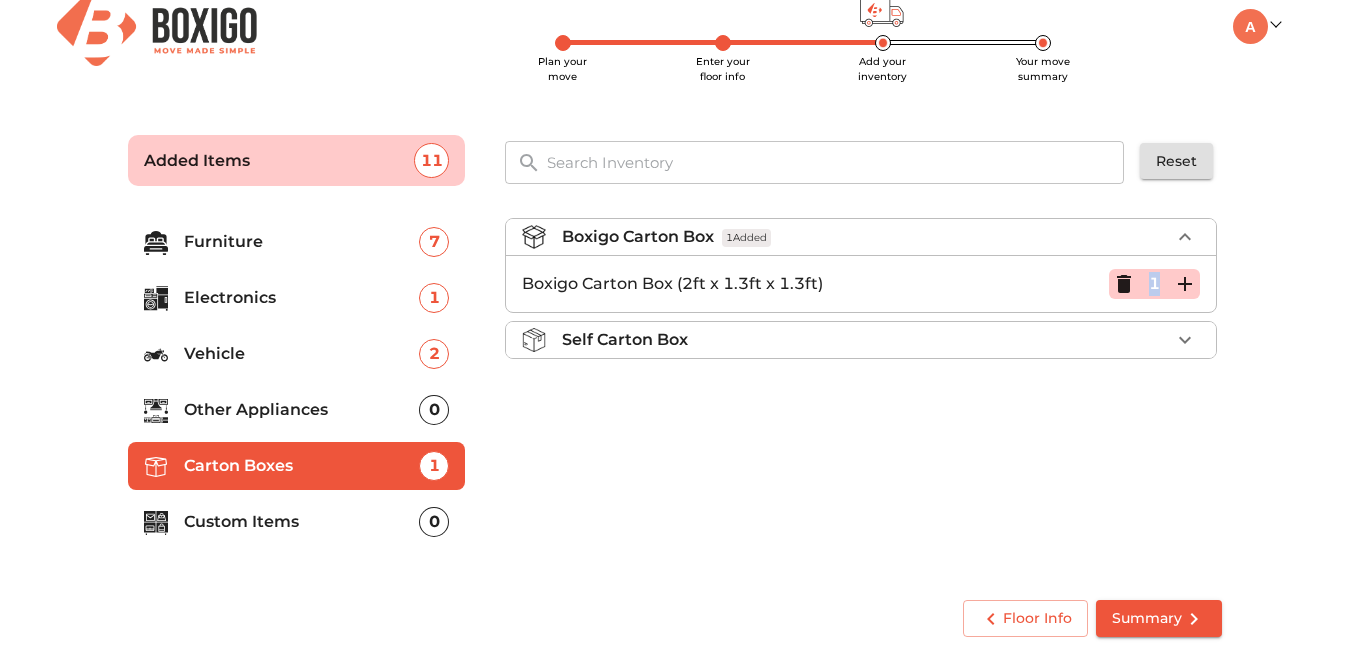 drag, startPoint x: 1159, startPoint y: 283, endPoint x: 1142, endPoint y: 283, distance: 17 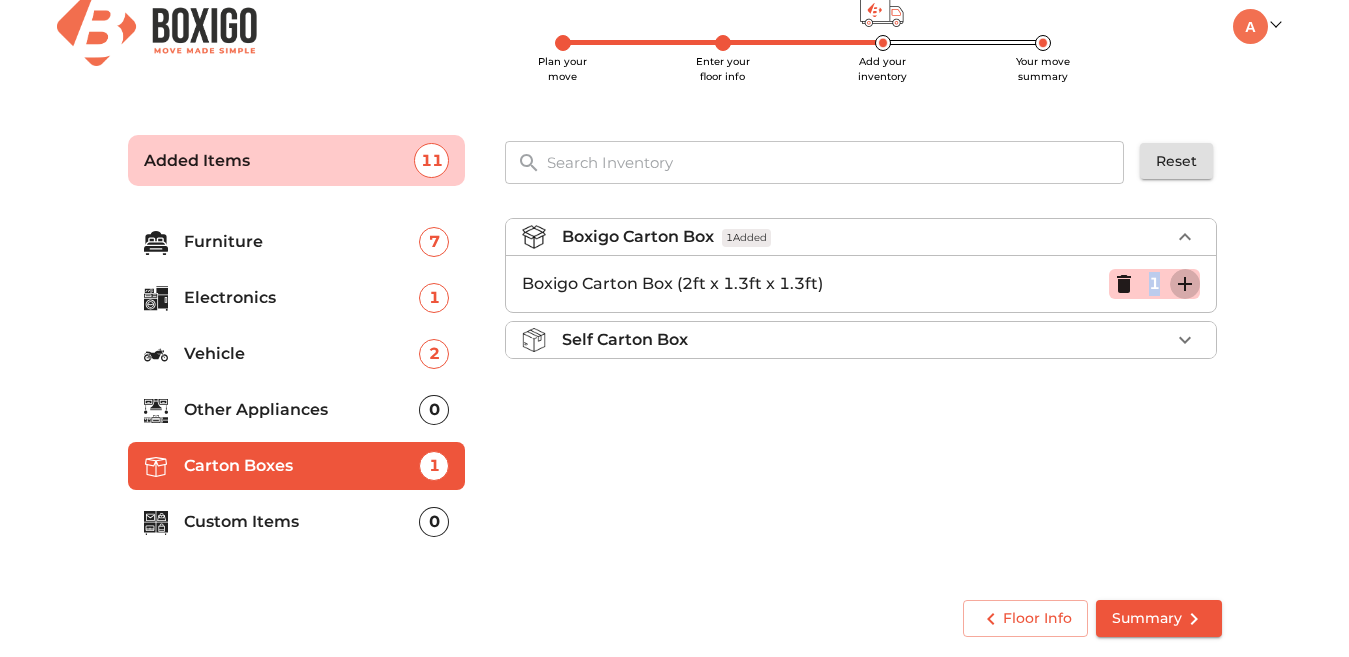 click 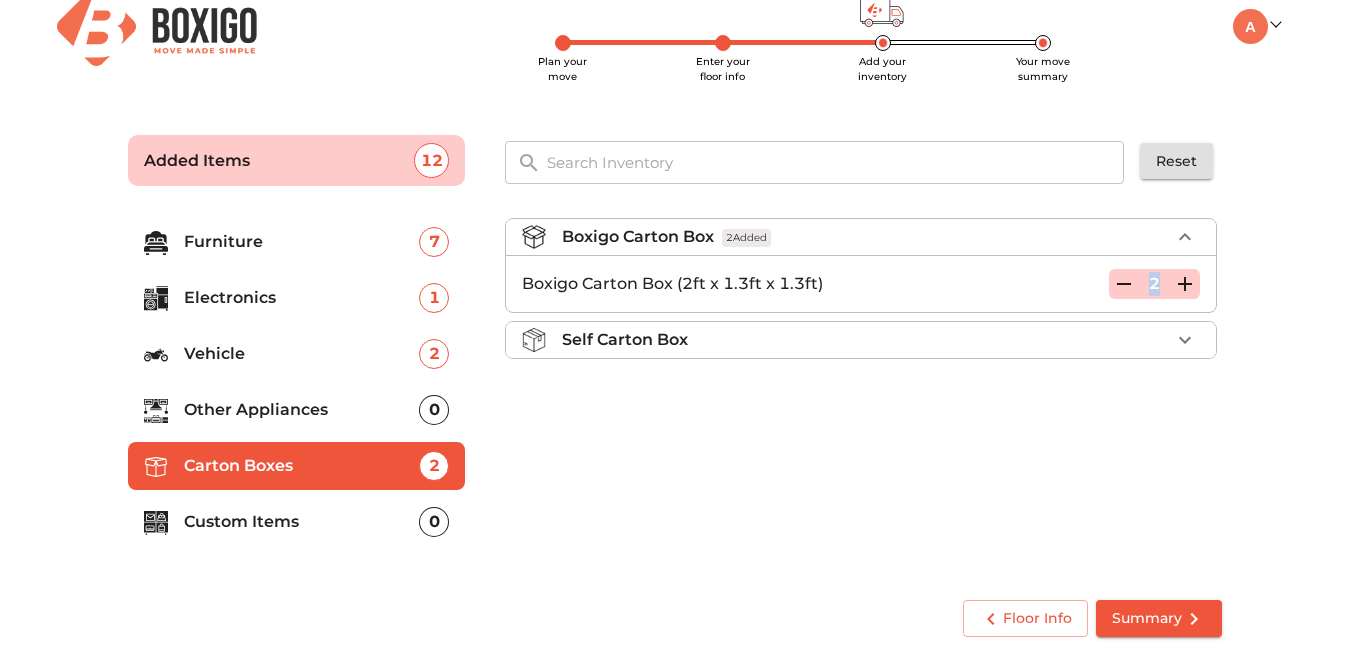 click 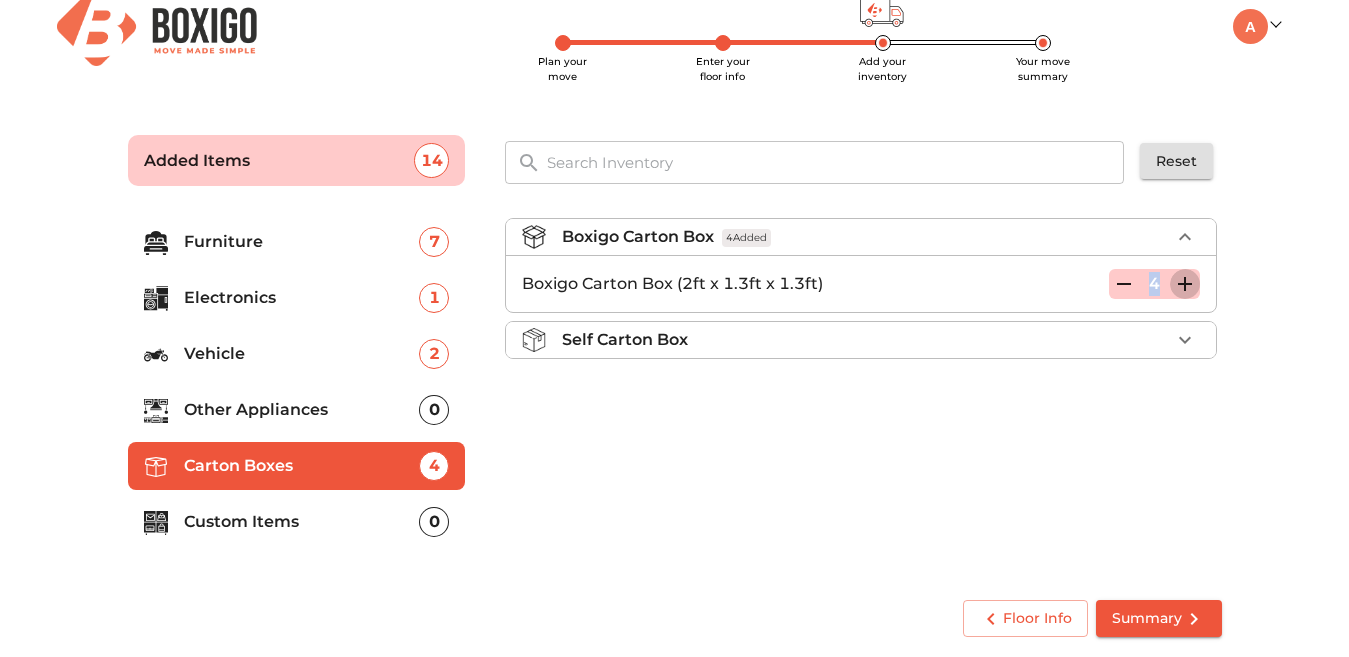 click 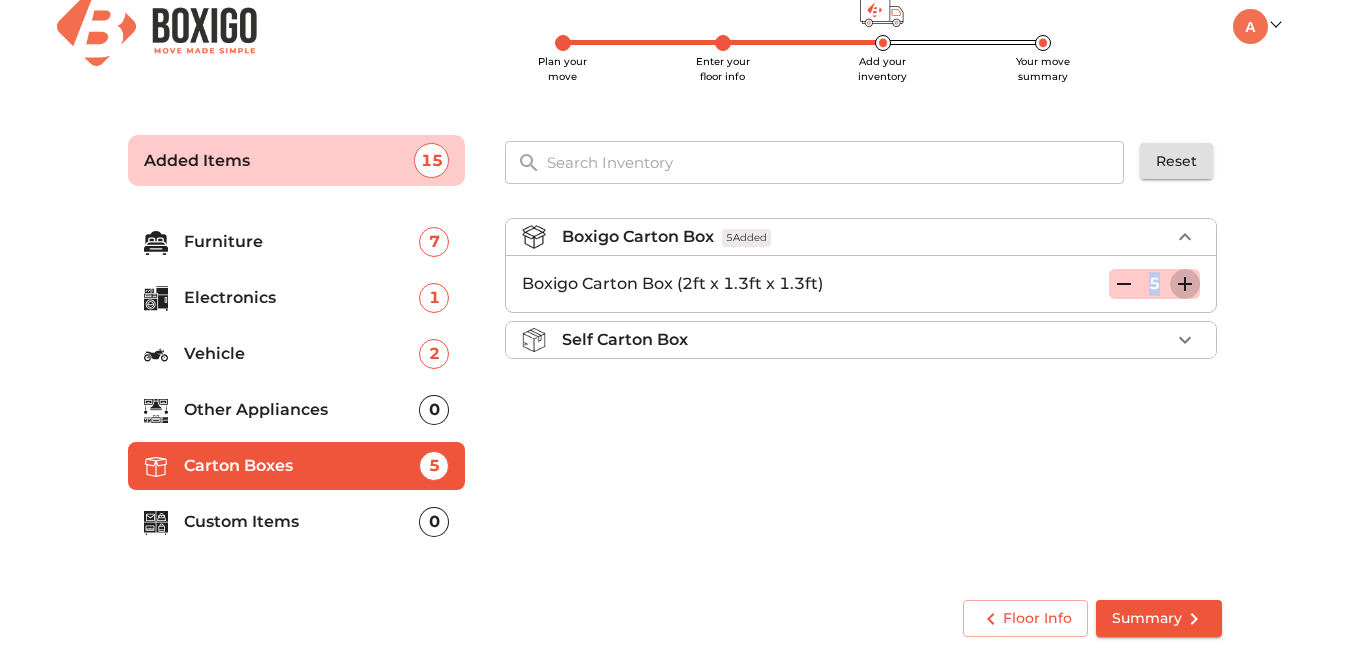 click 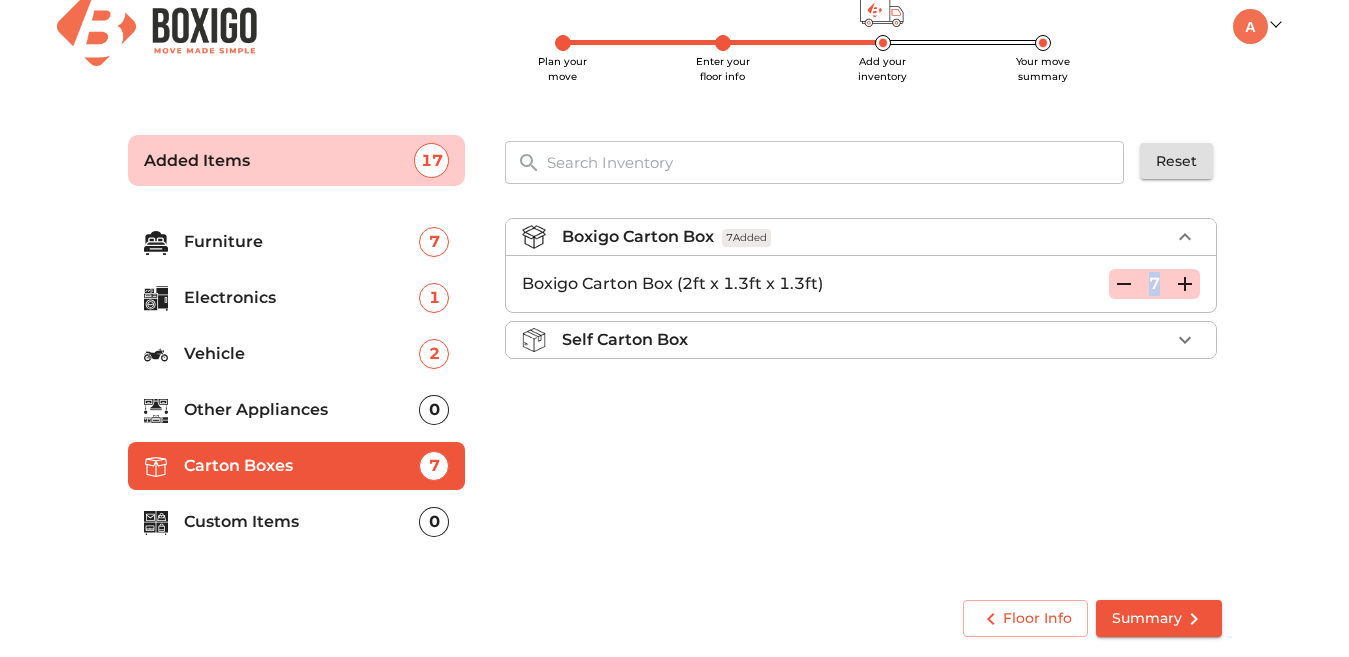 click 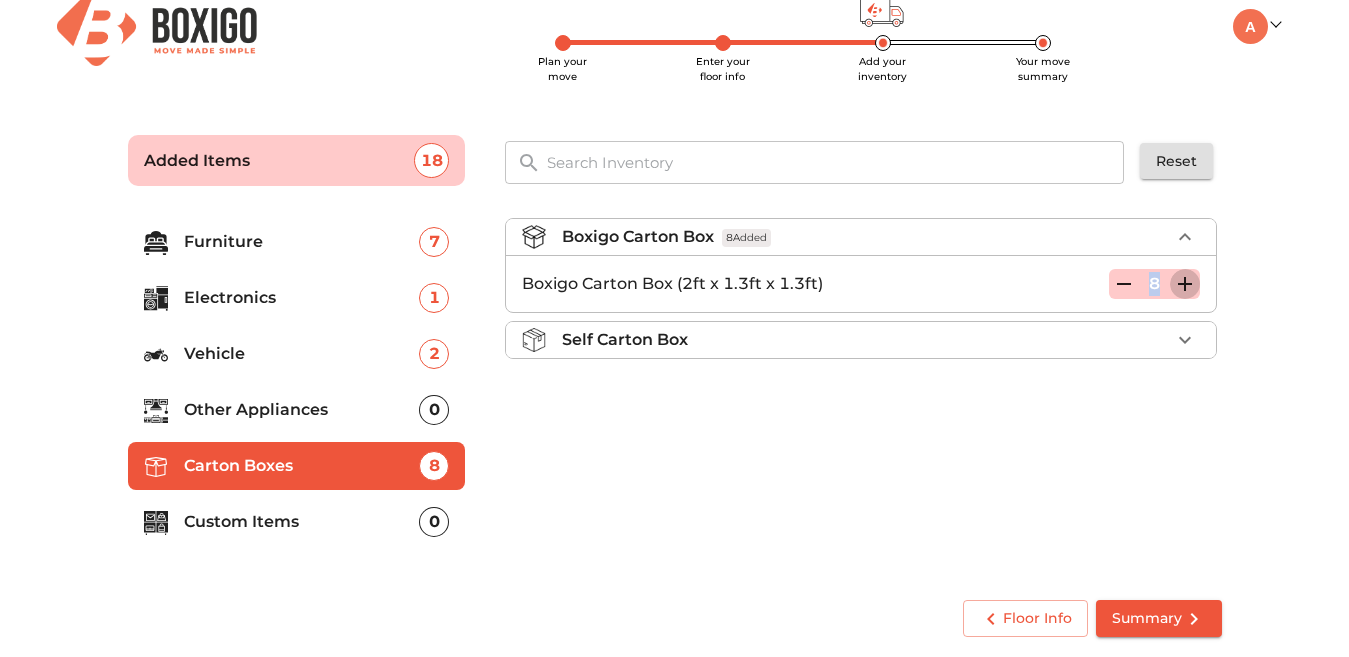 click 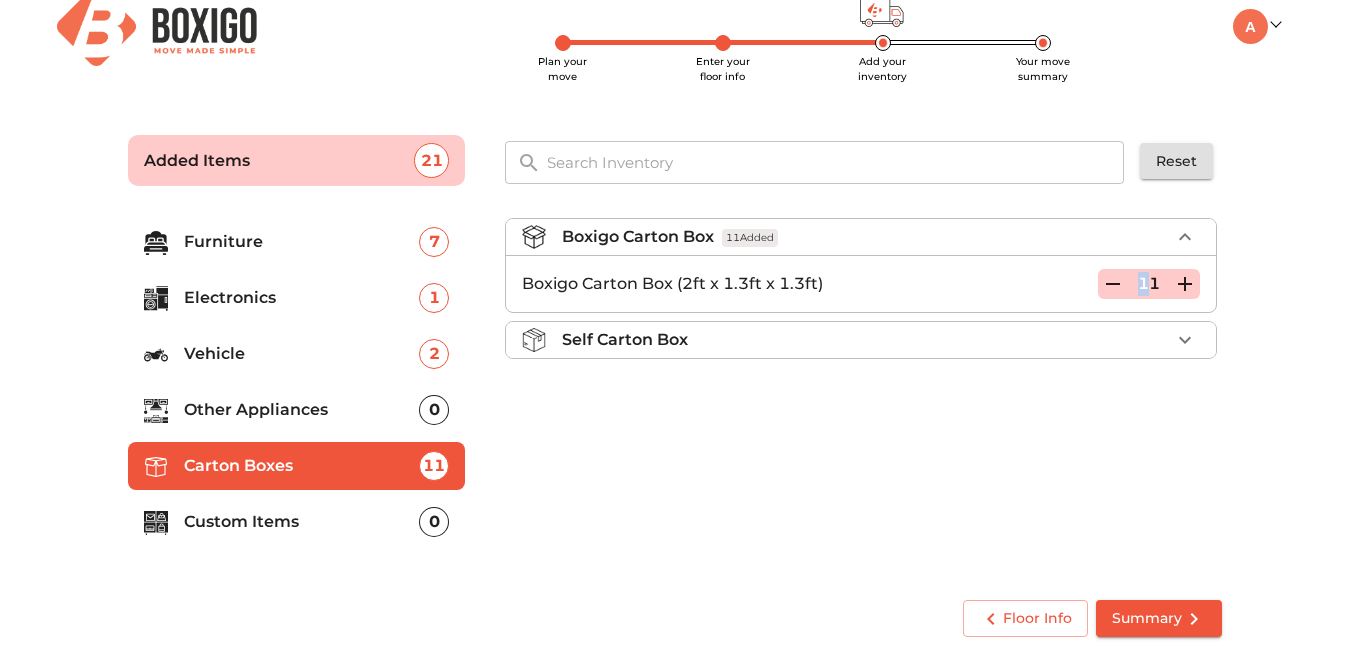 click 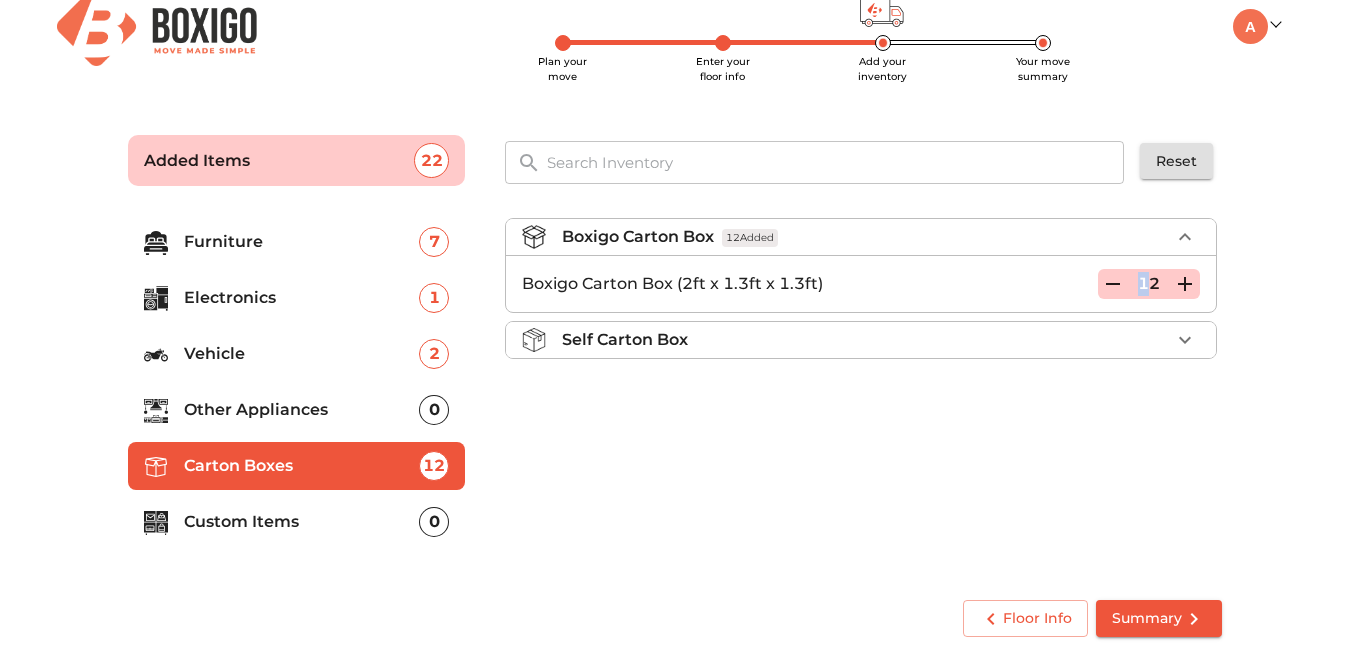 click 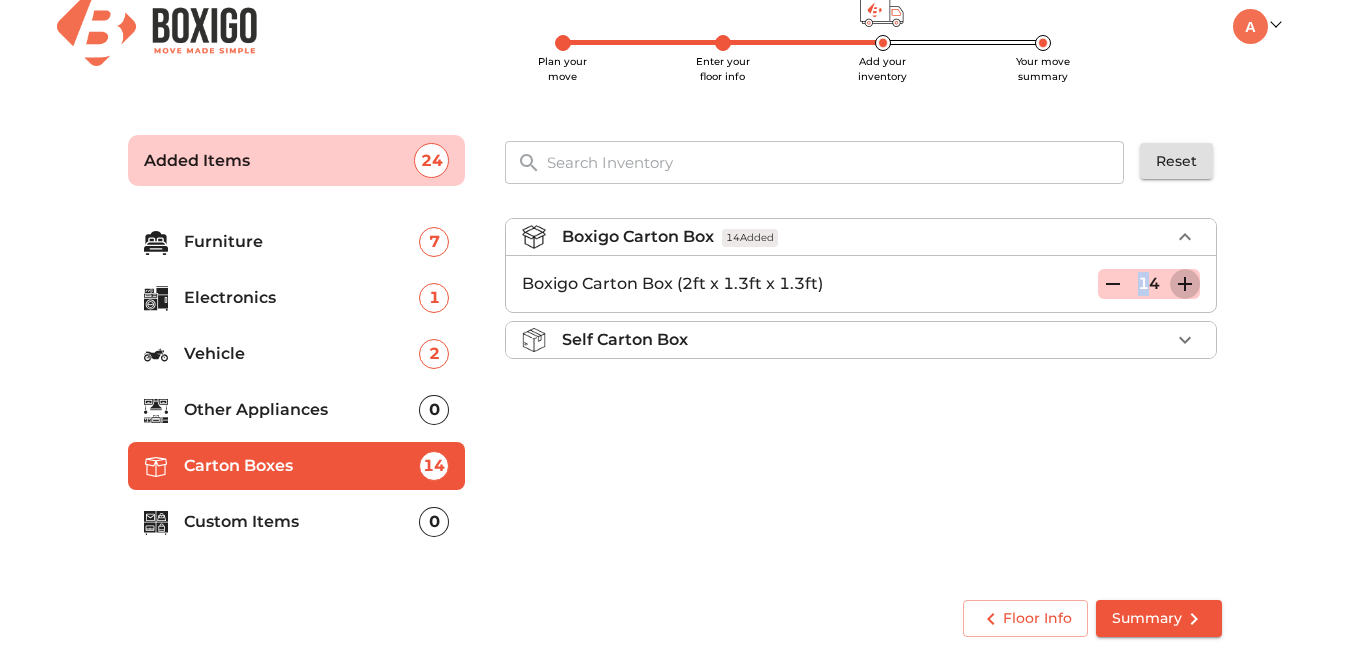 click 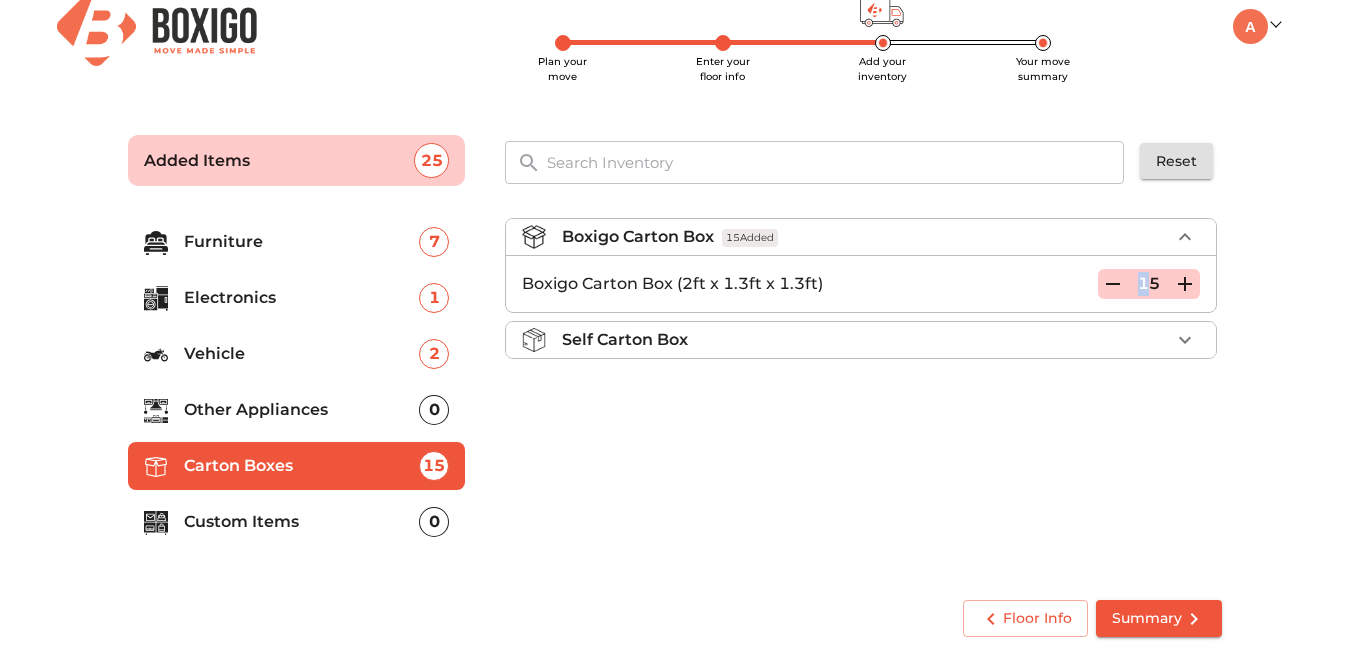 click 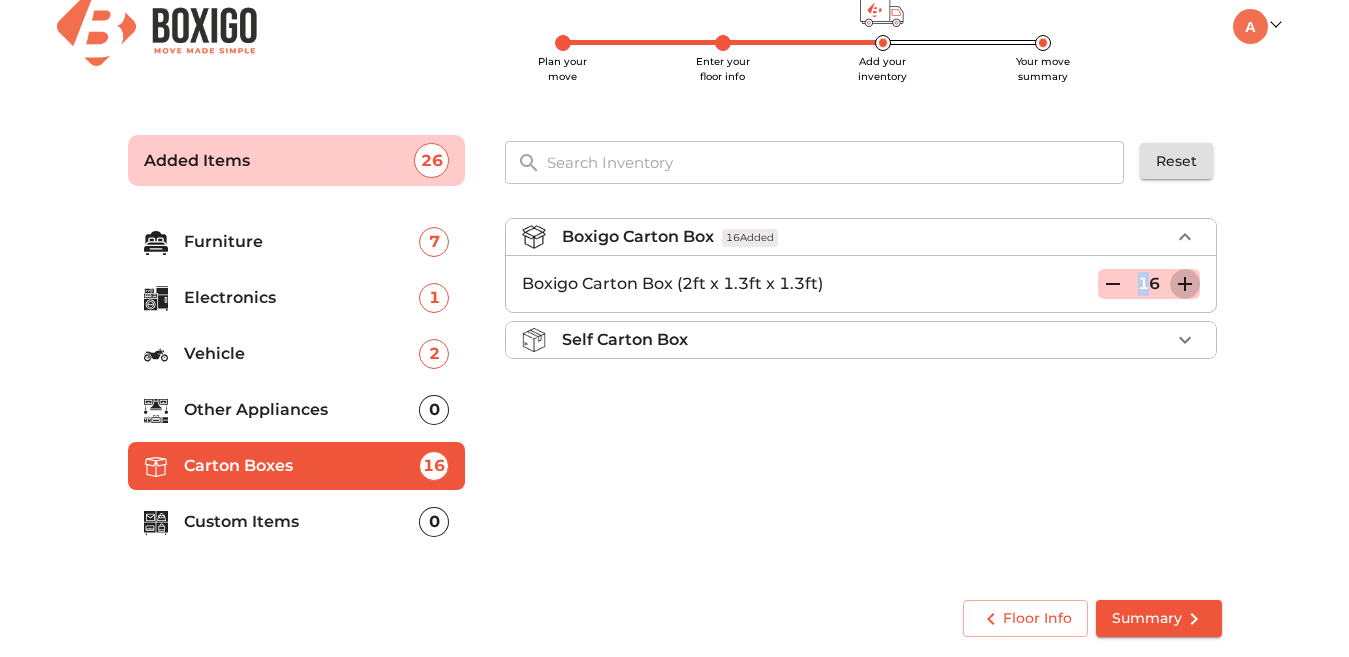 click 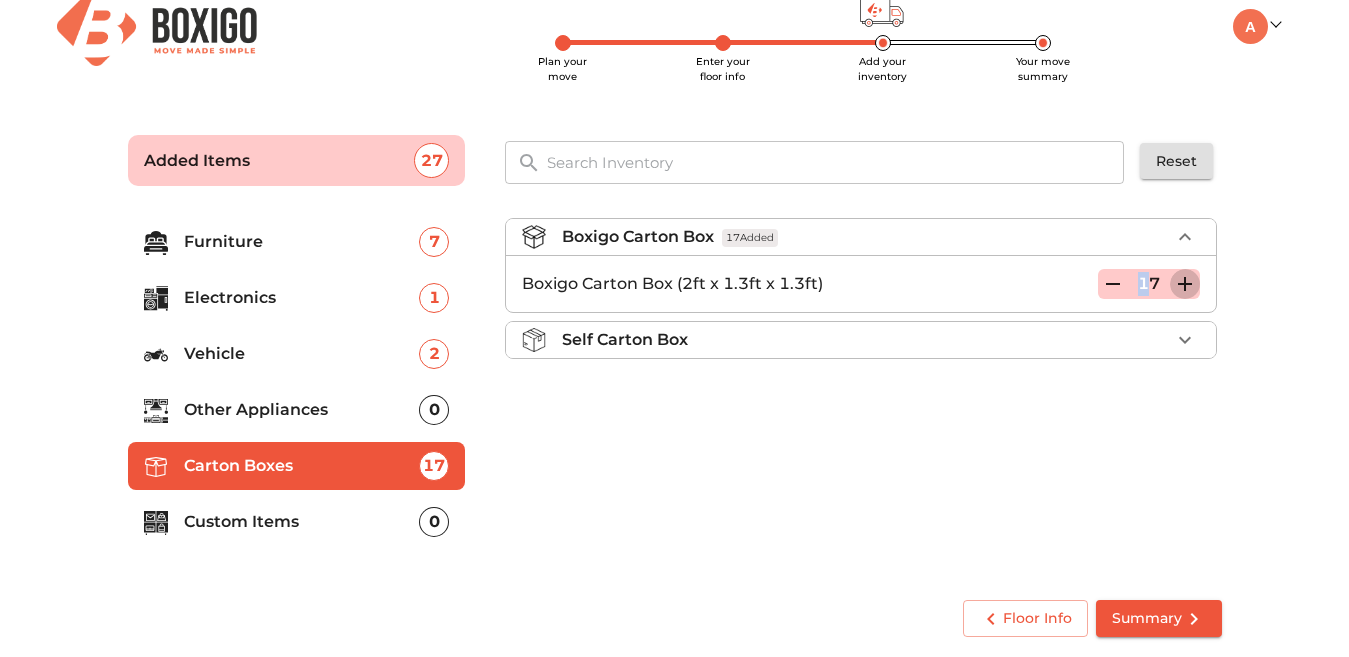 click 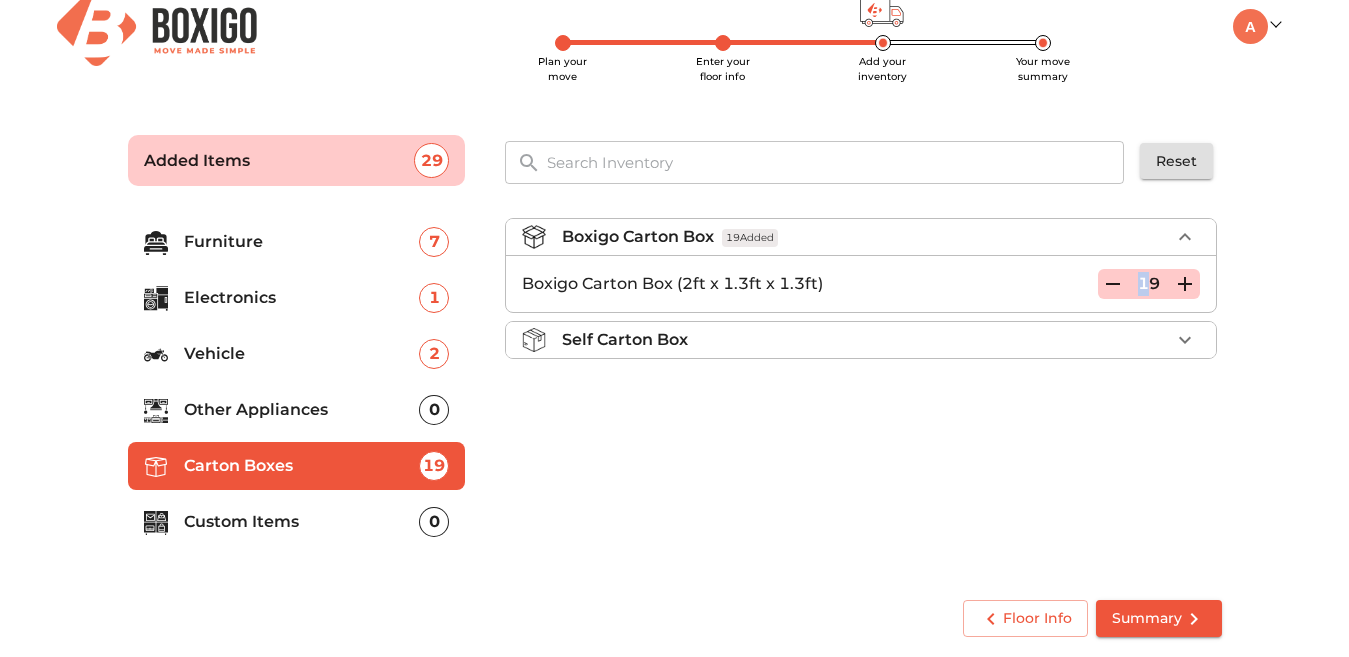 click 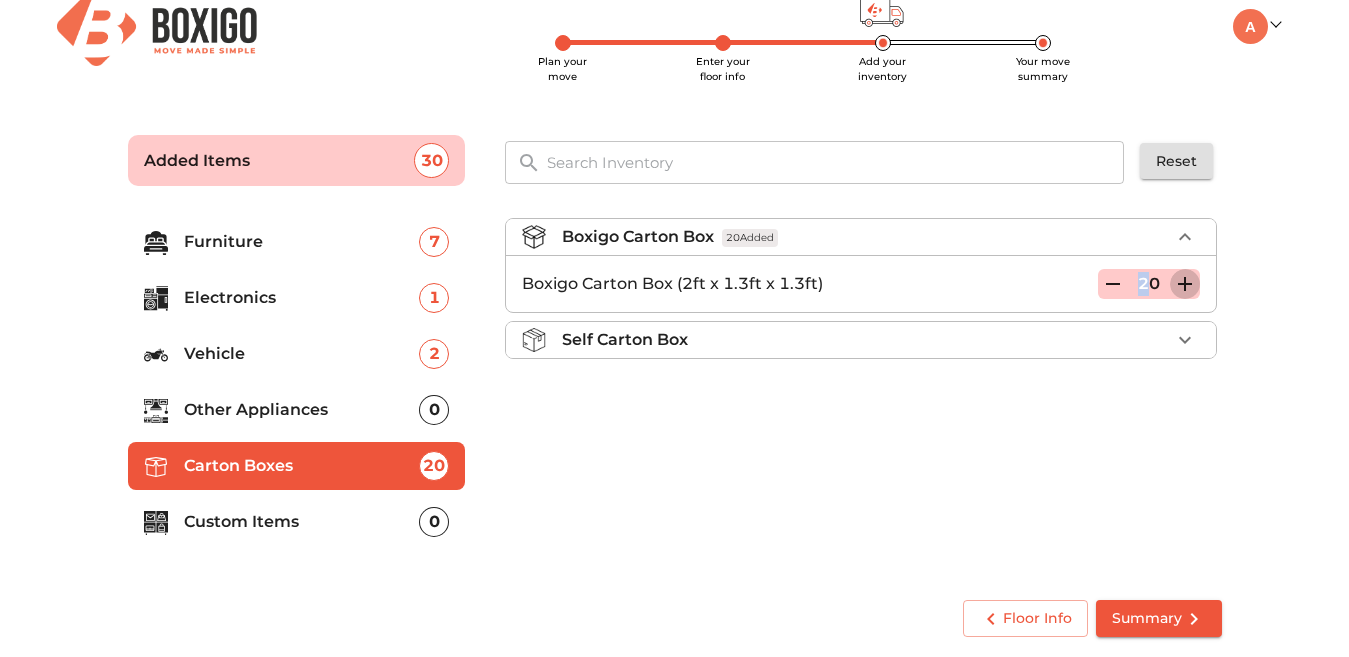 click 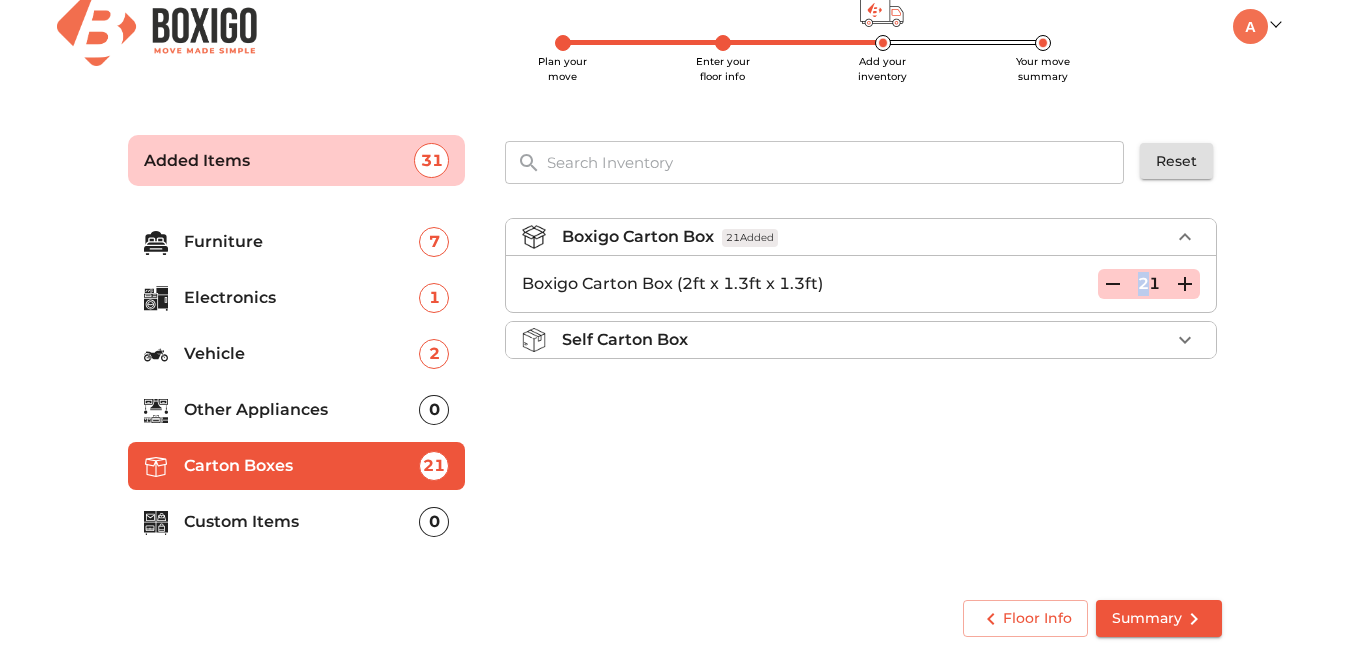 click 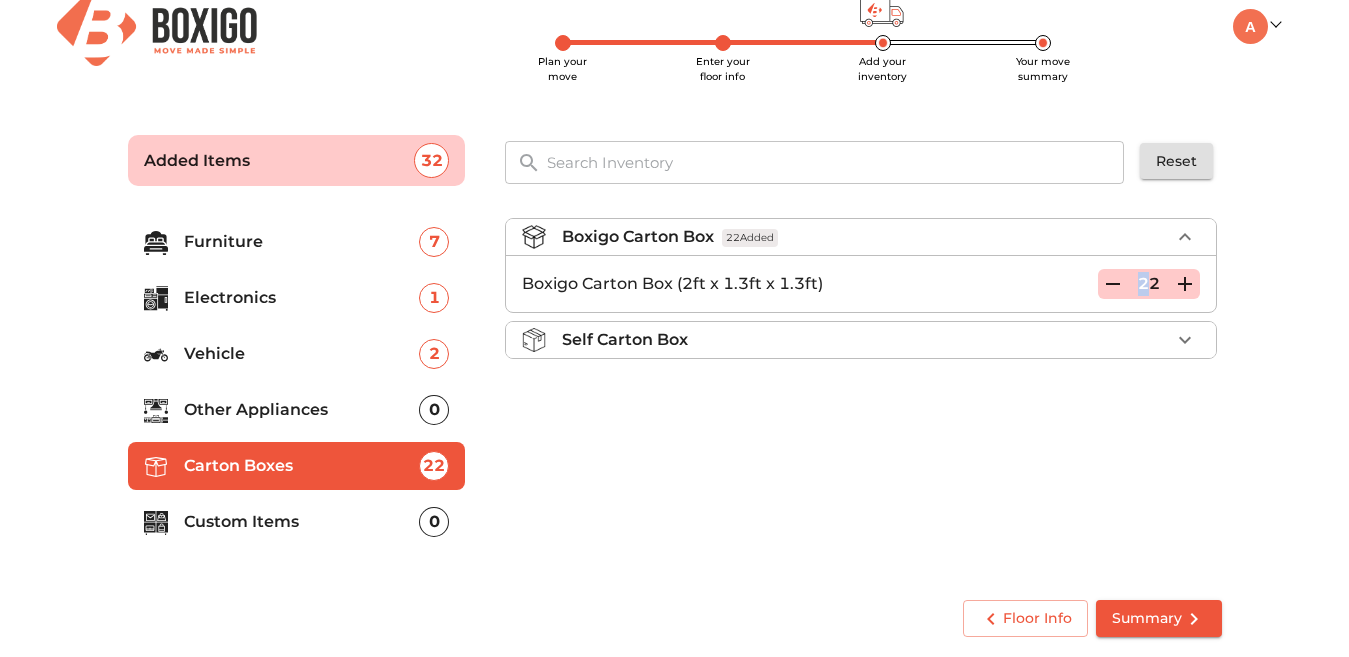 click 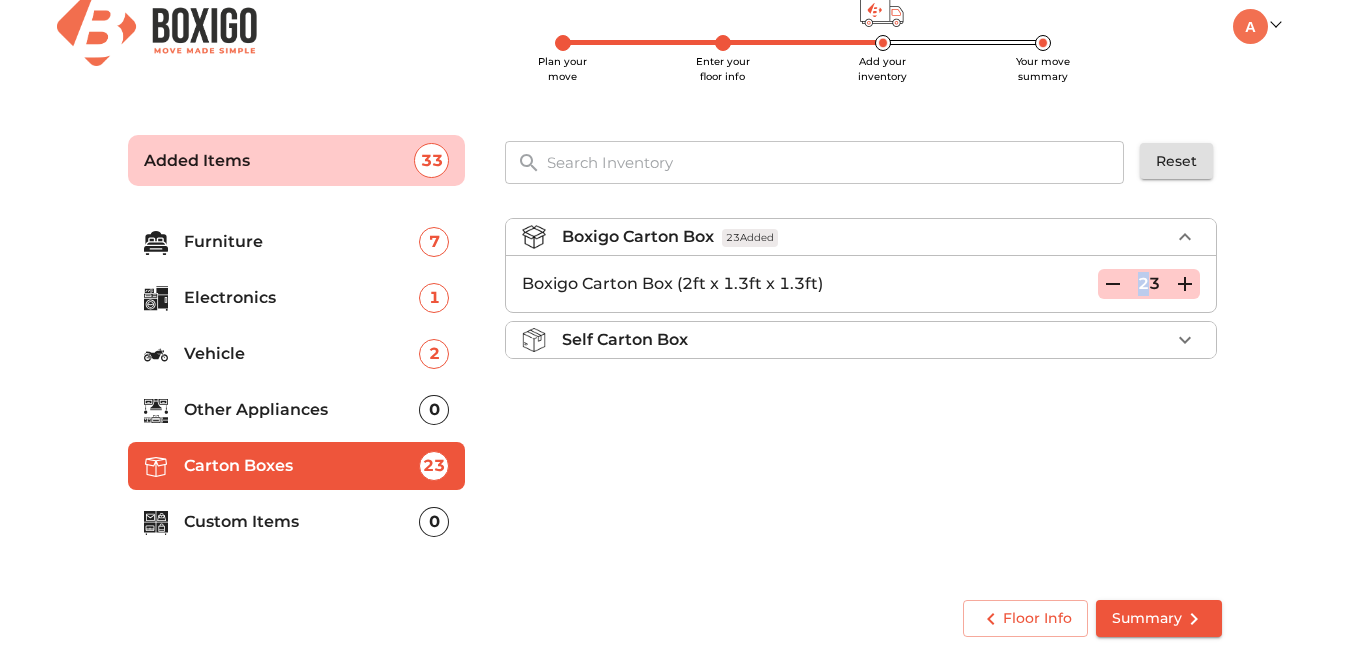 click 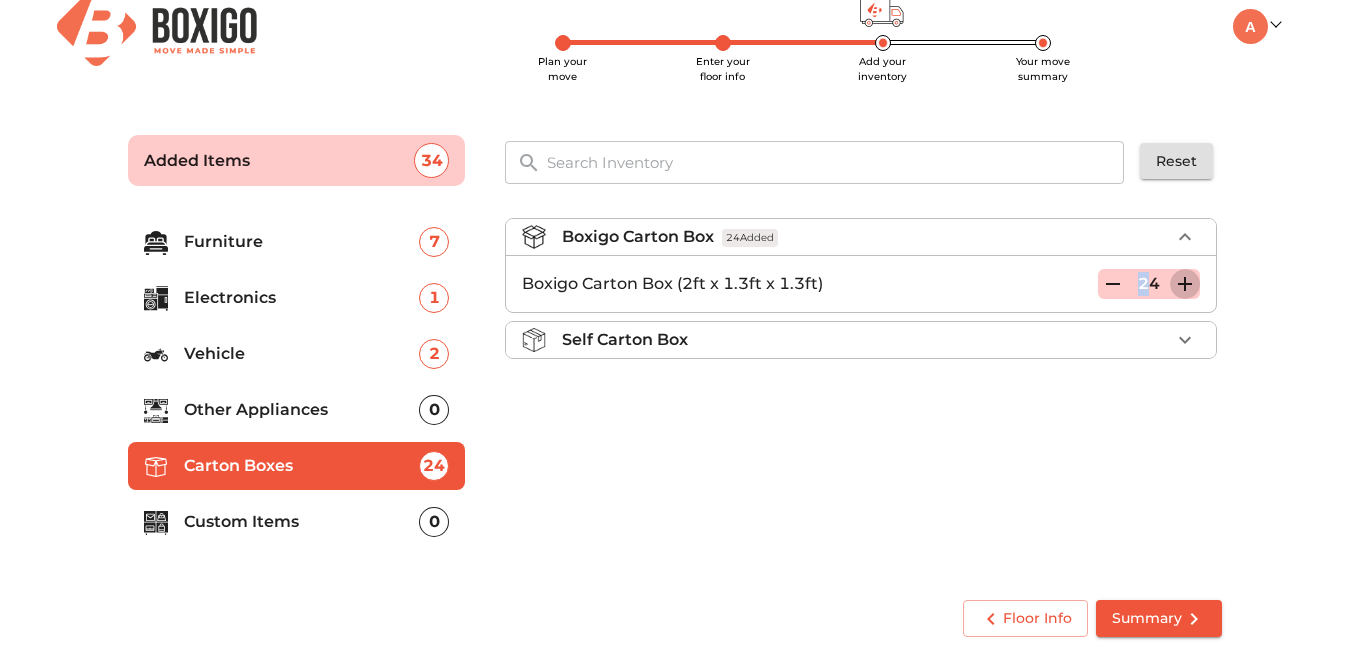 click 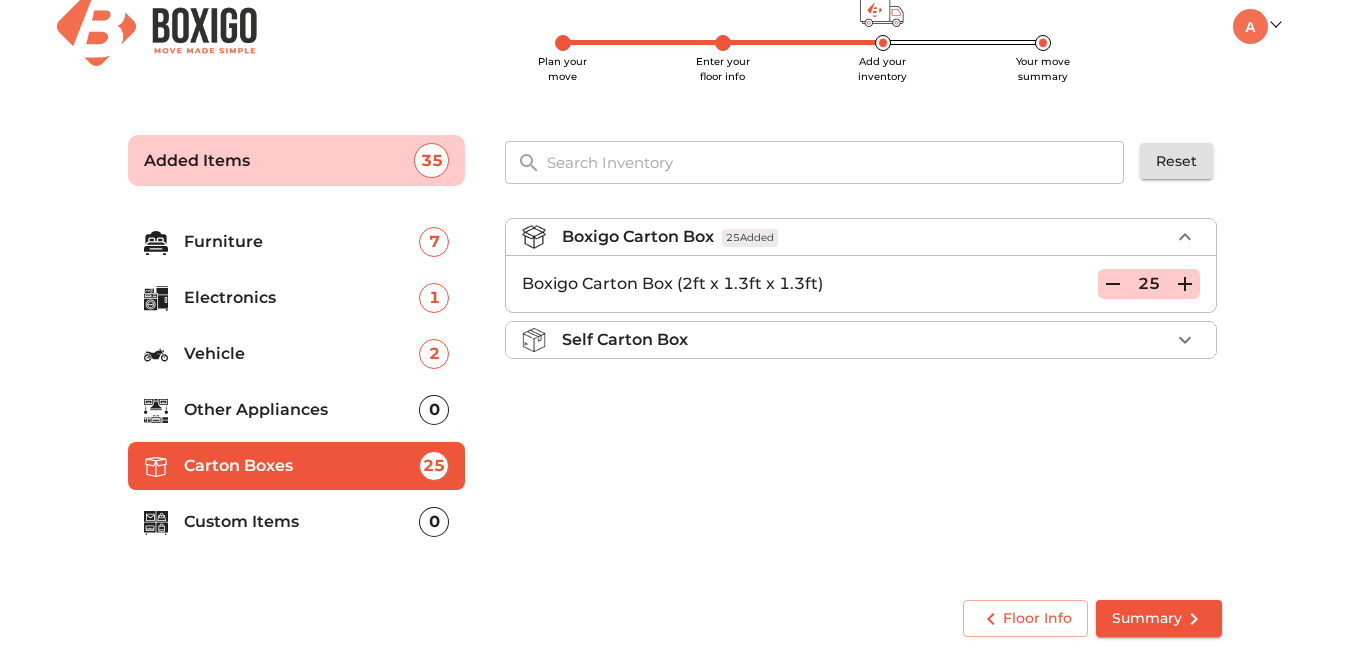 click on "Boxigo Carton Box 25  Added Boxigo Carton Box (2ft x 1.3ft x 1.3ft) 25 Self Carton Box" at bounding box center [863, 391] 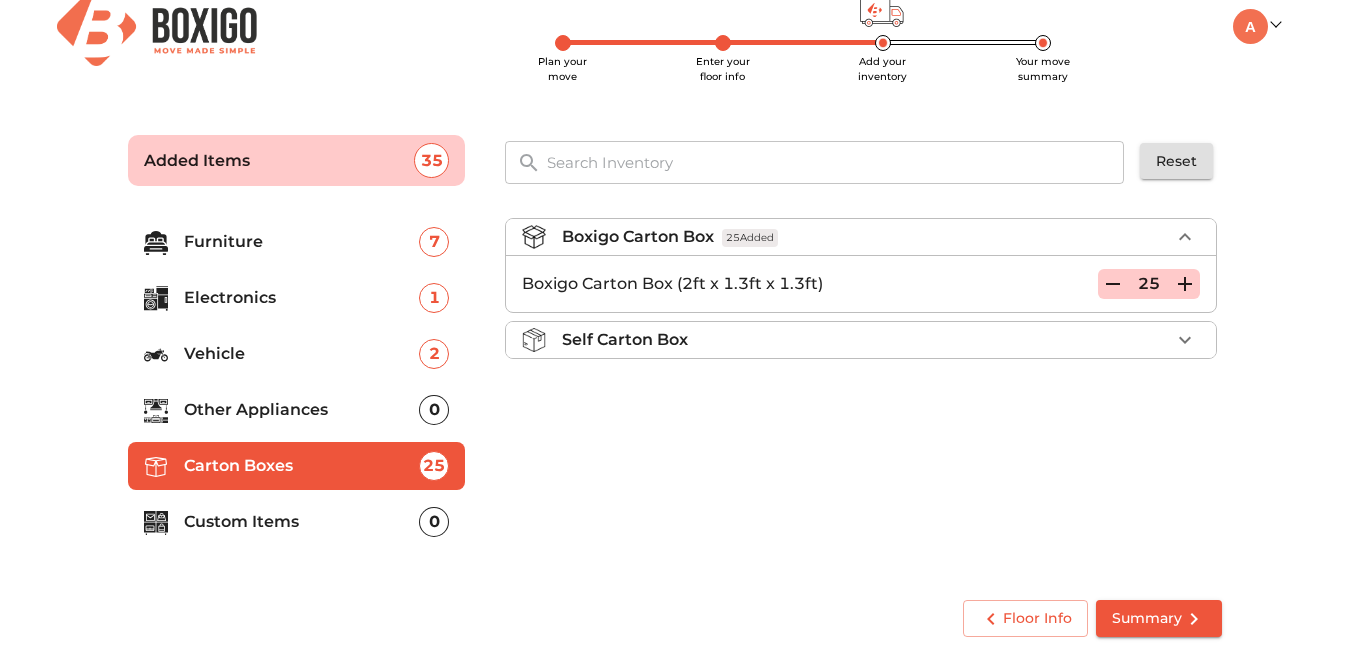 click on "Custom Items" at bounding box center [302, 522] 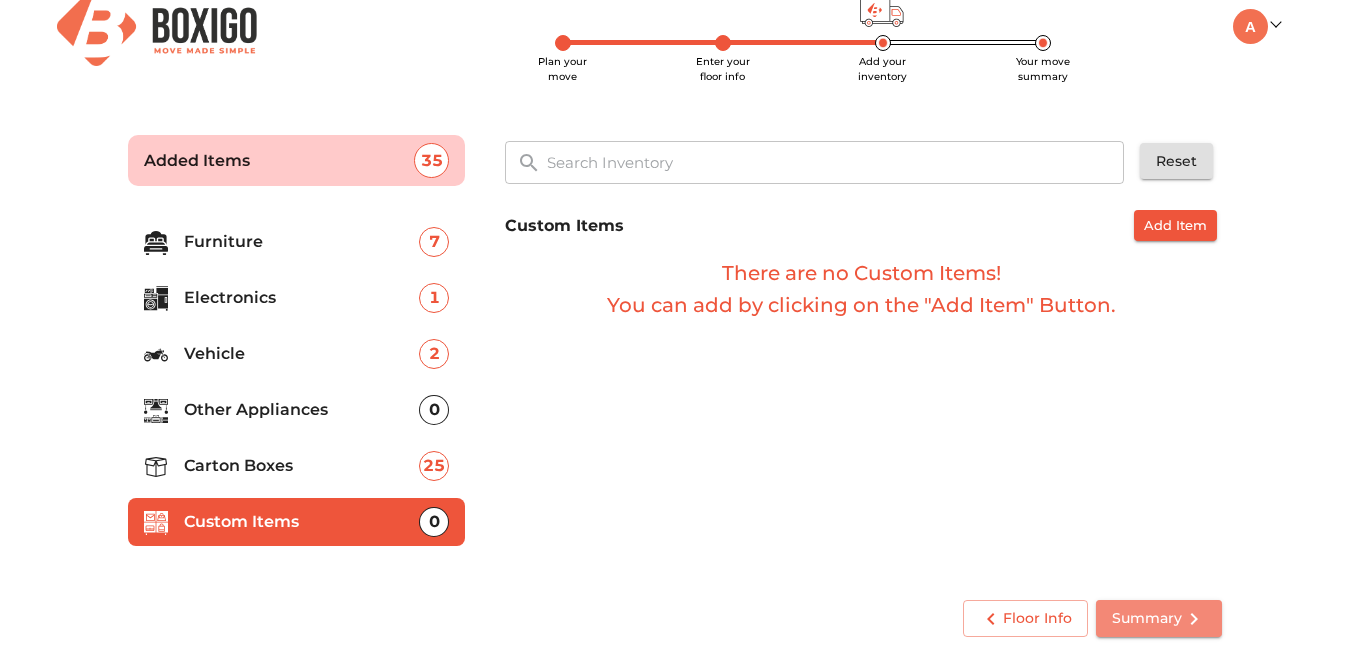 click on "Summary" at bounding box center (1159, 618) 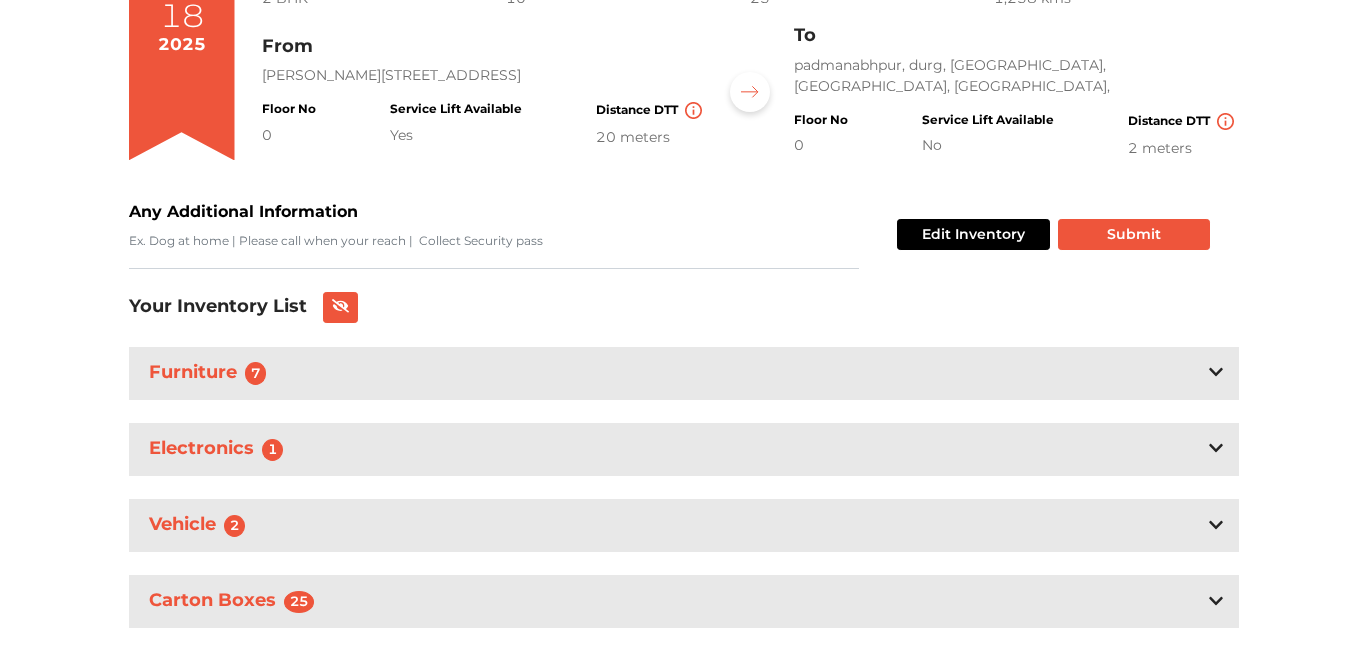 scroll, scrollTop: 227, scrollLeft: 0, axis: vertical 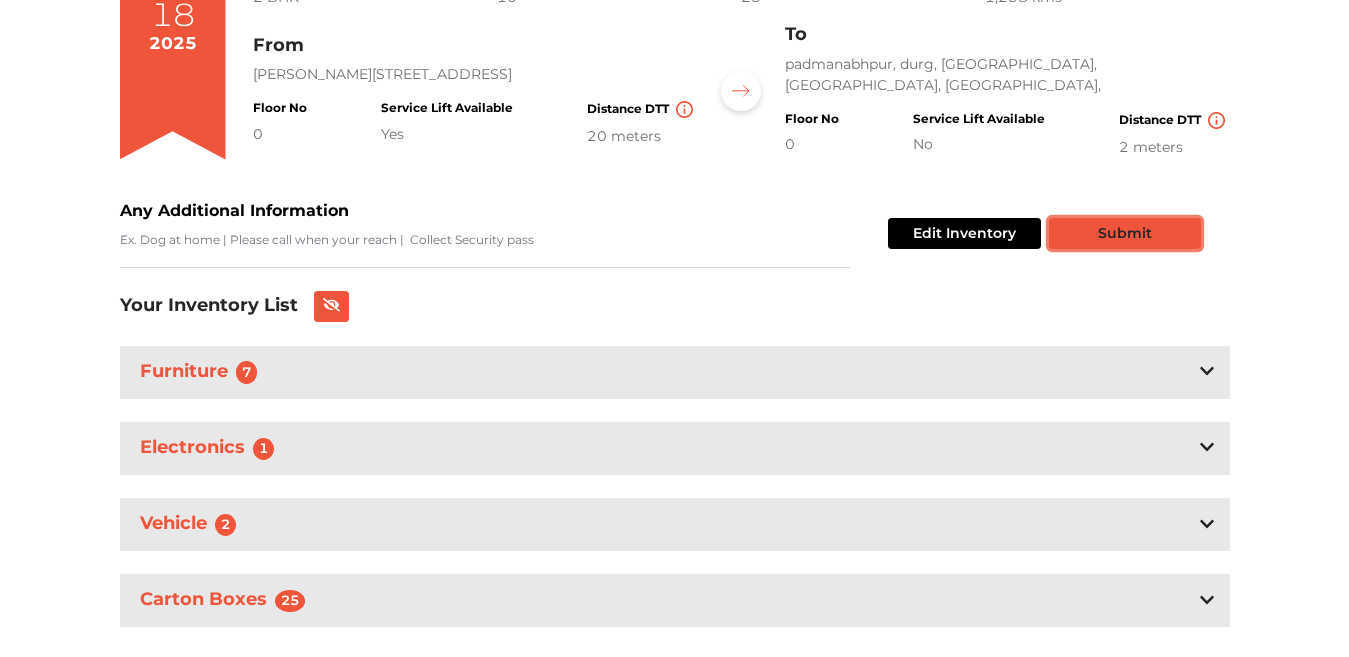 click on "Submit" at bounding box center [1125, 233] 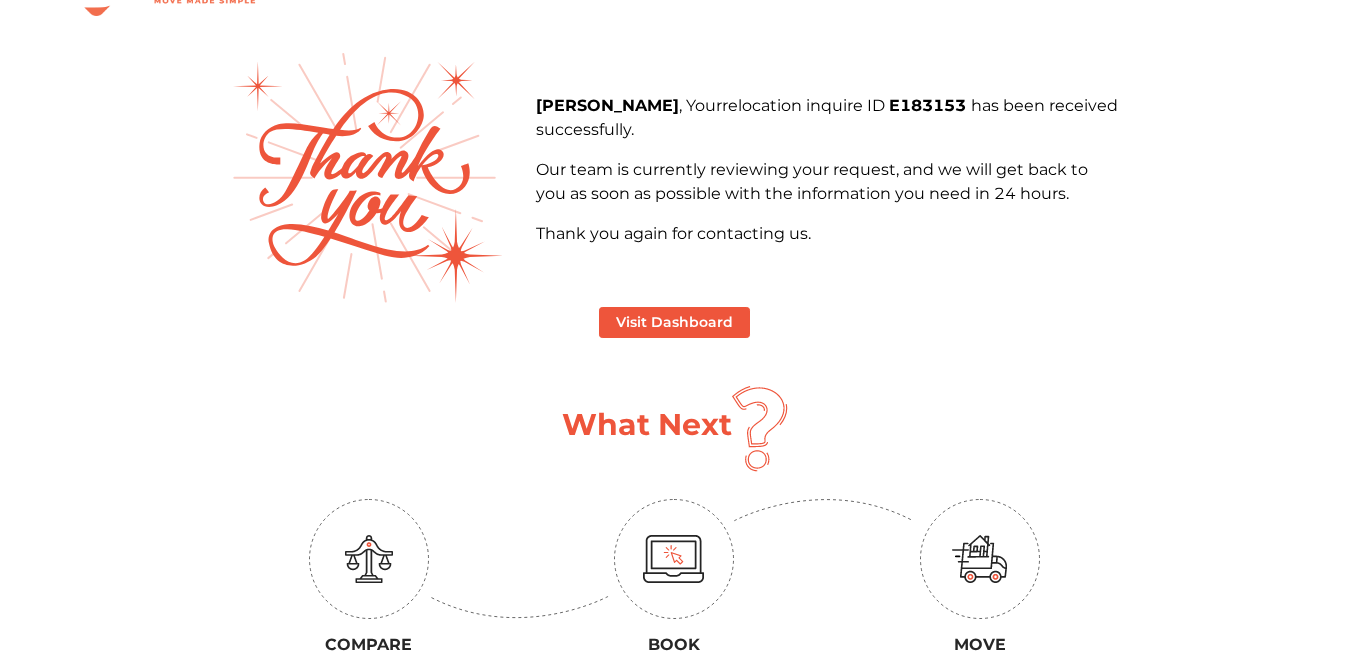 scroll, scrollTop: 0, scrollLeft: 0, axis: both 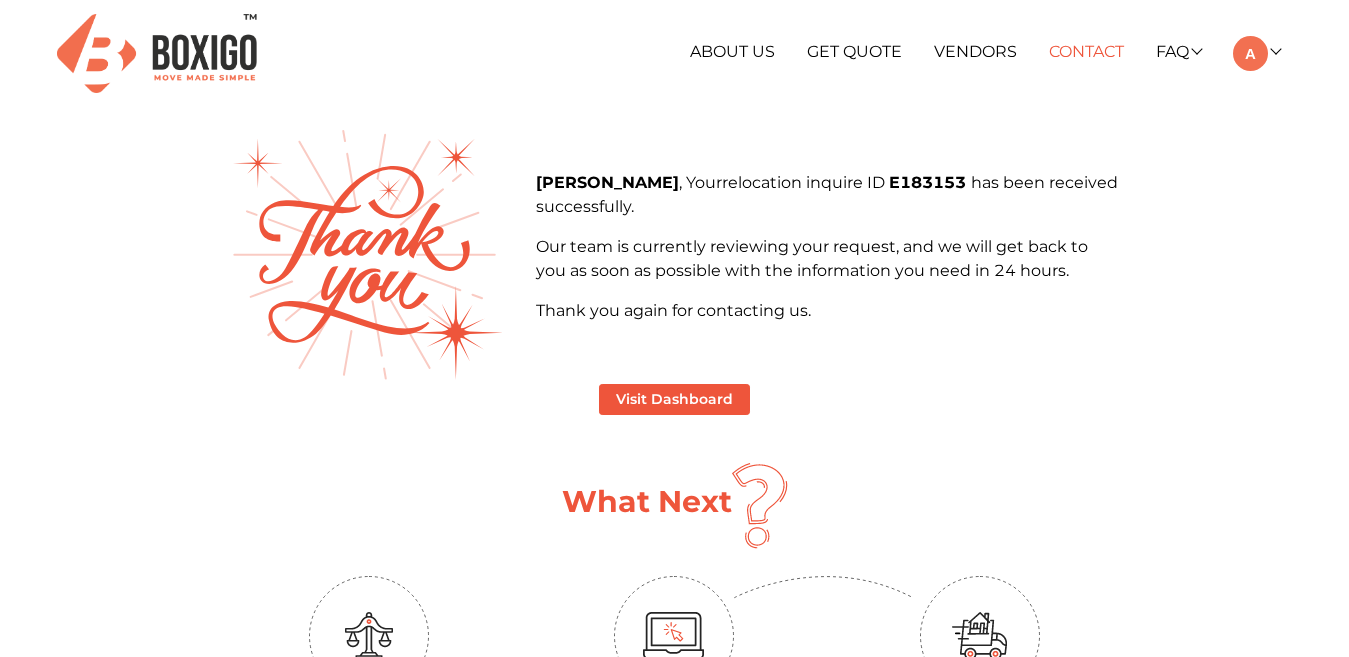 click on "Contact" at bounding box center (1086, 51) 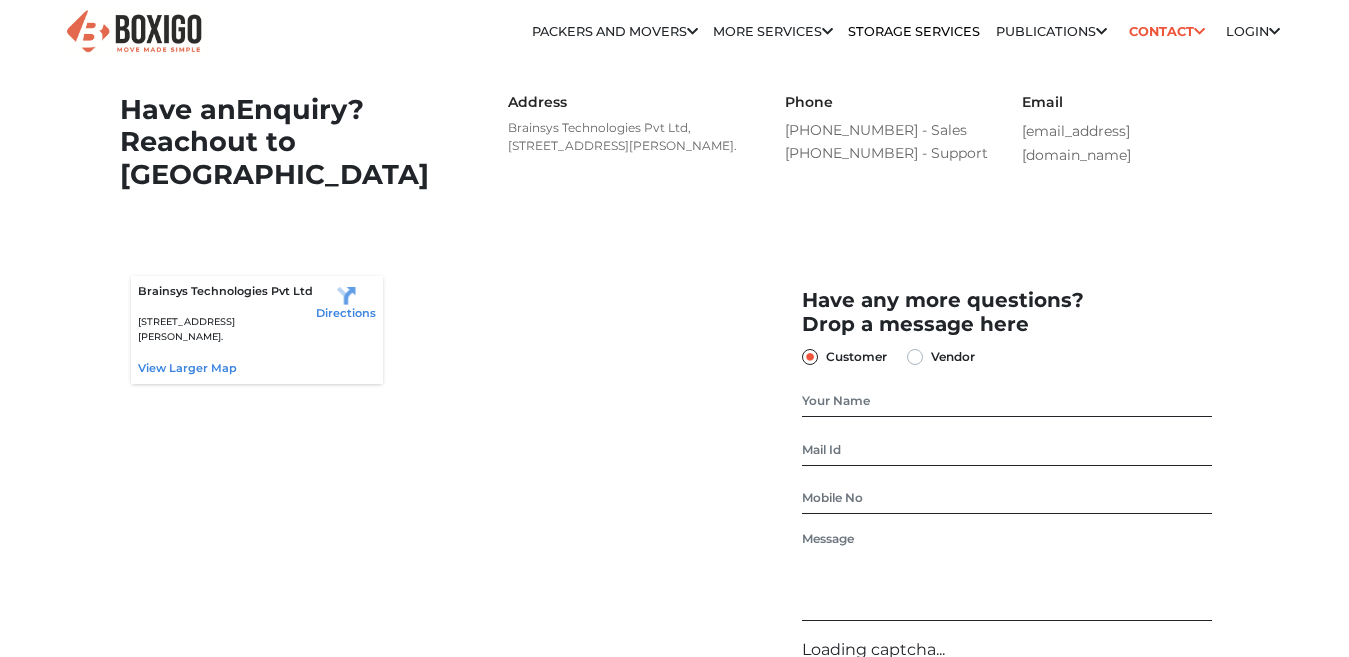 scroll, scrollTop: 0, scrollLeft: 0, axis: both 